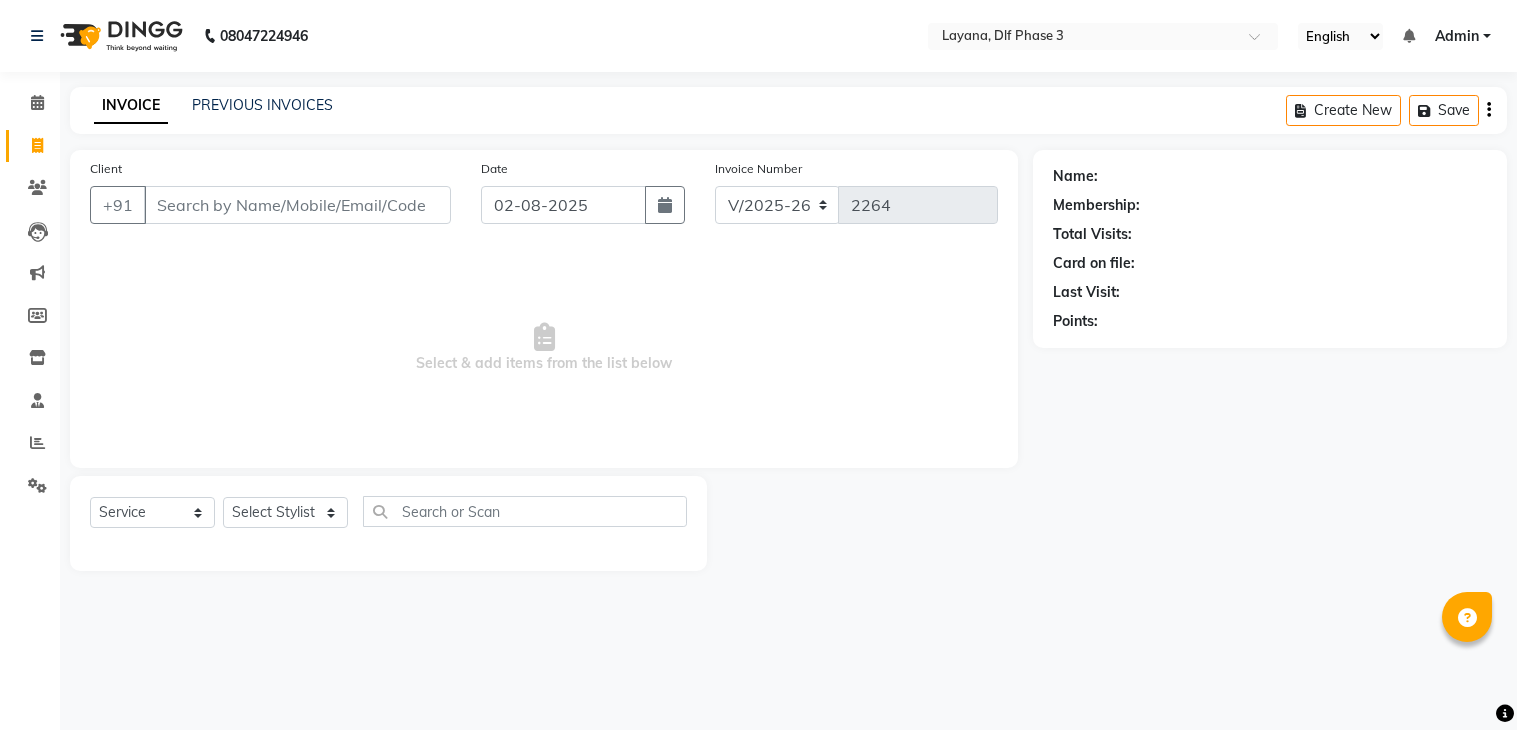 select on "6973" 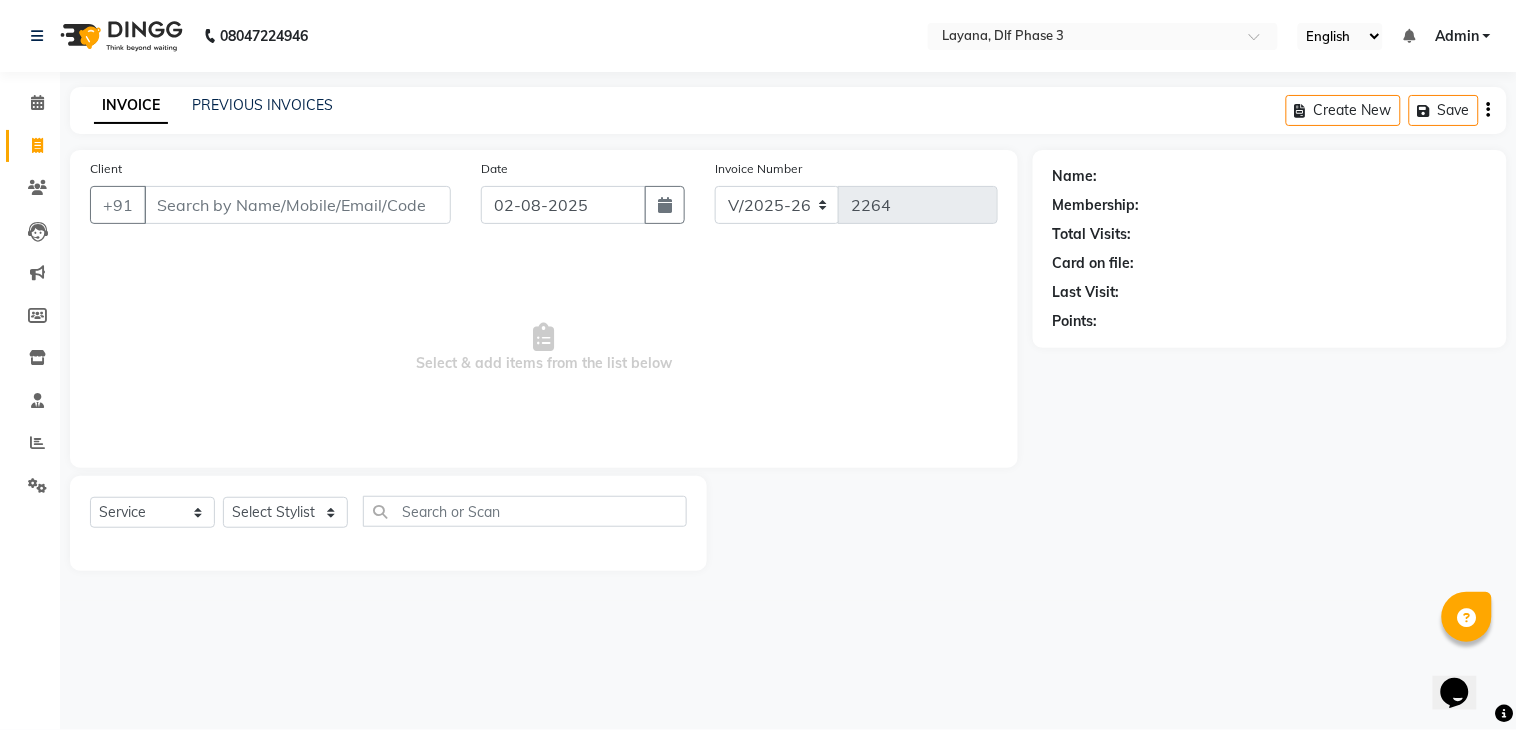 click on "Client" at bounding box center [297, 205] 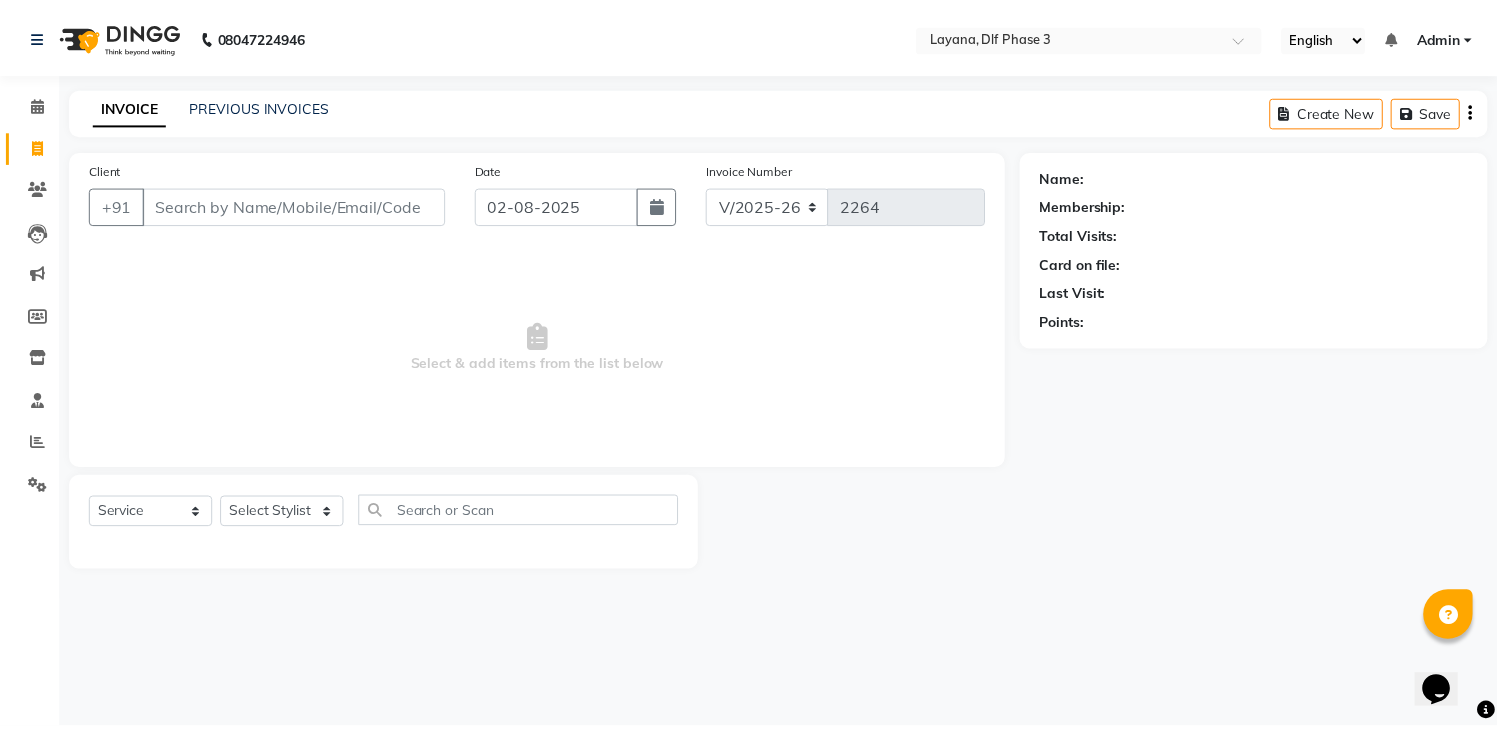 scroll, scrollTop: 0, scrollLeft: 0, axis: both 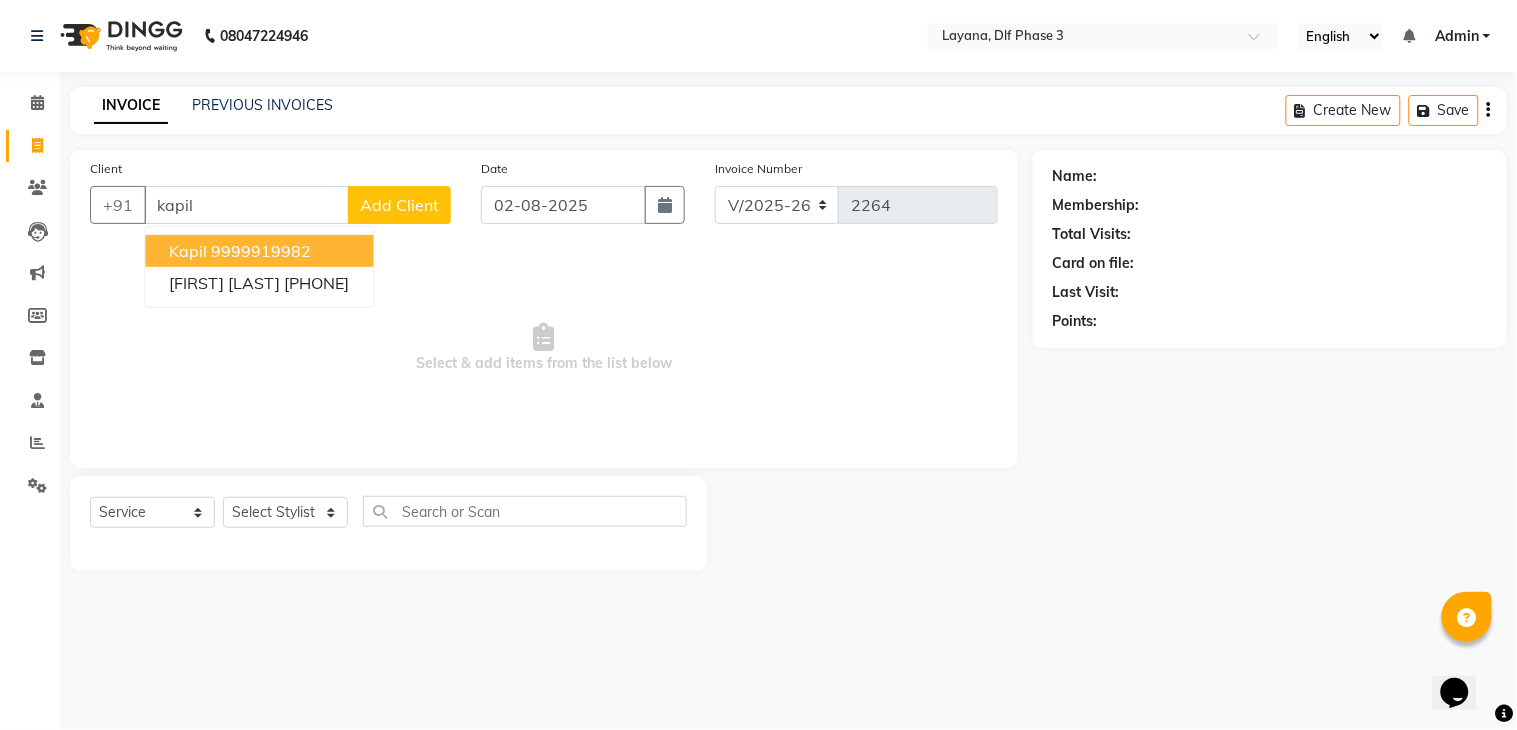 click on "kapil  9999919982" at bounding box center (259, 251) 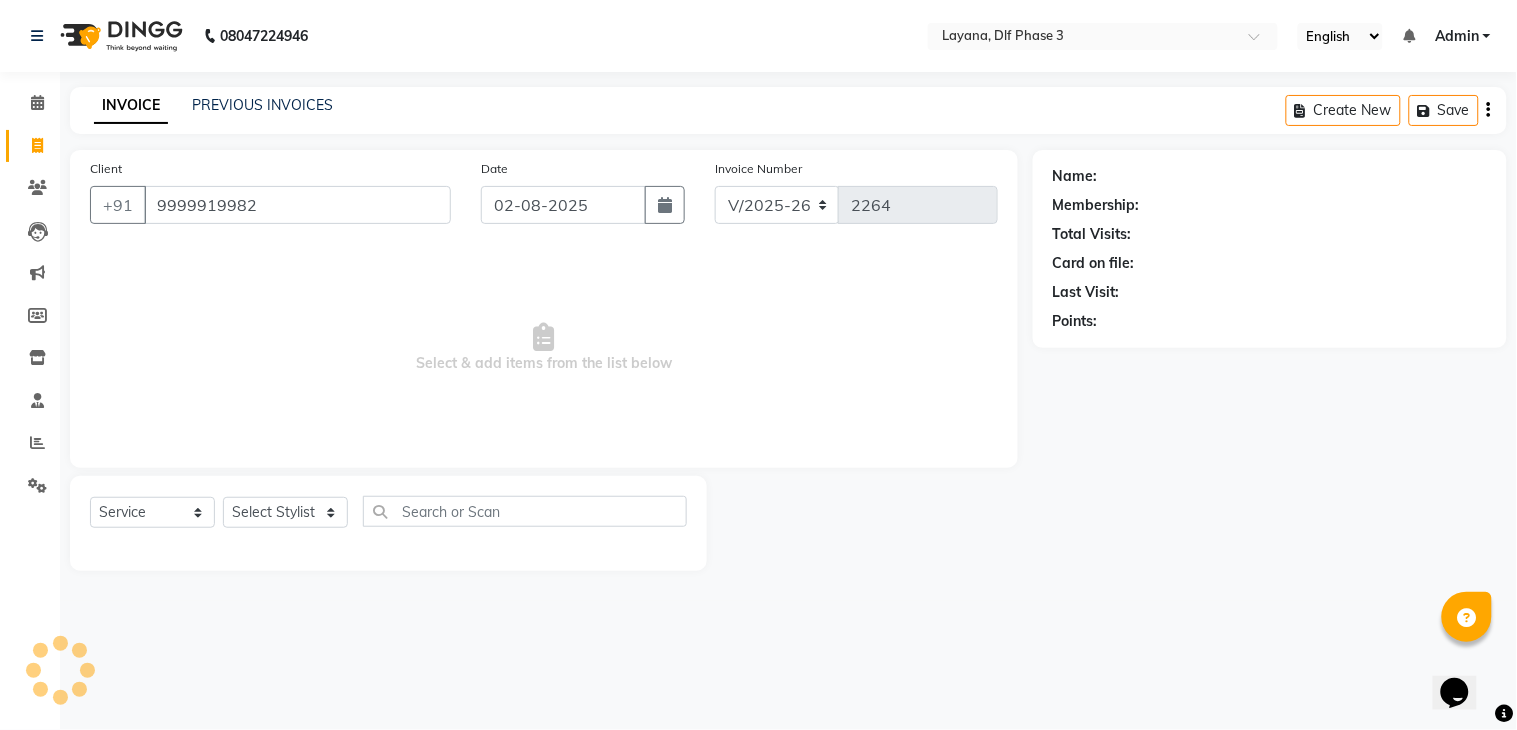 type on "9999919982" 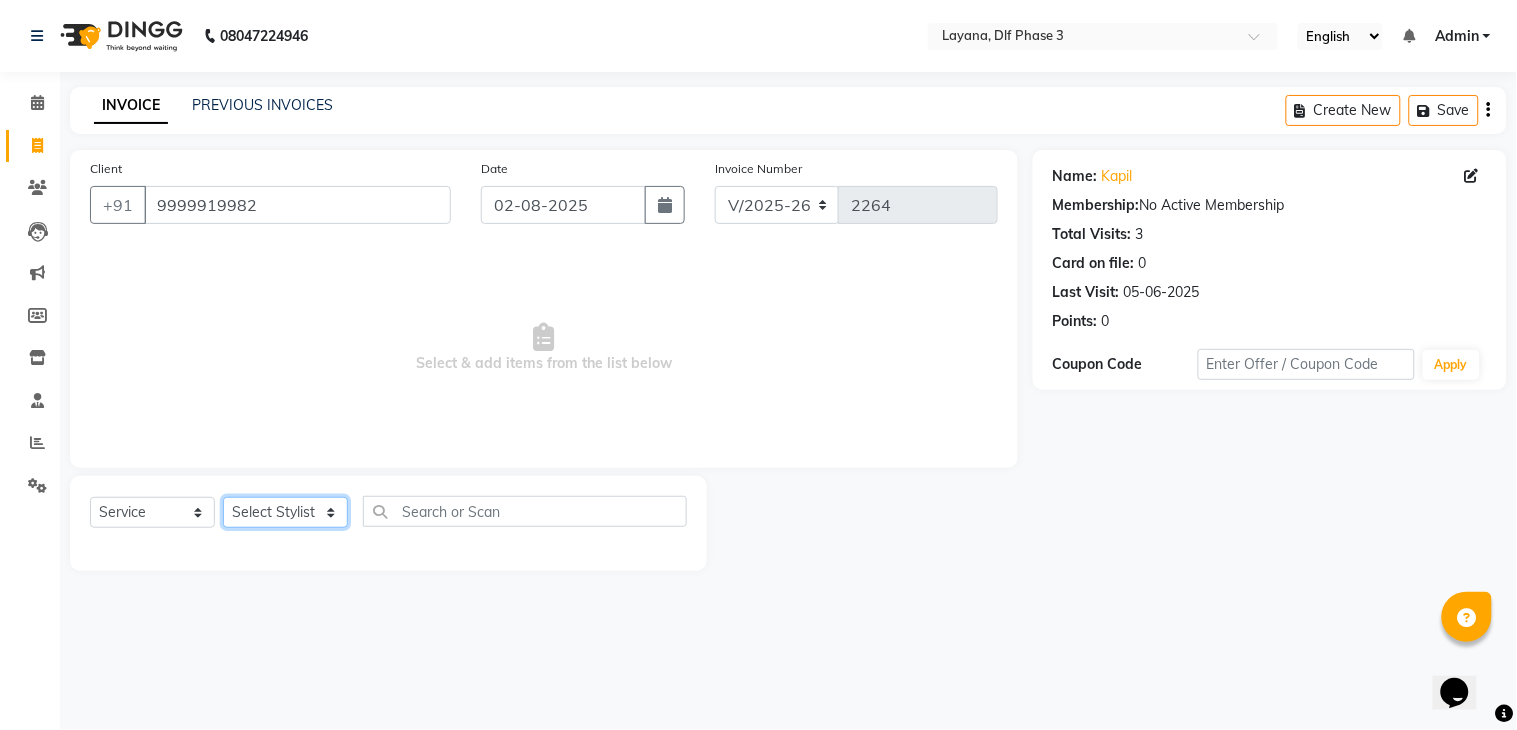 click on "Select Stylist [FIRST] [LAST] [FIRST] [FIRST] [FIRST] [FIRST] [FIRST] [FIRST]" 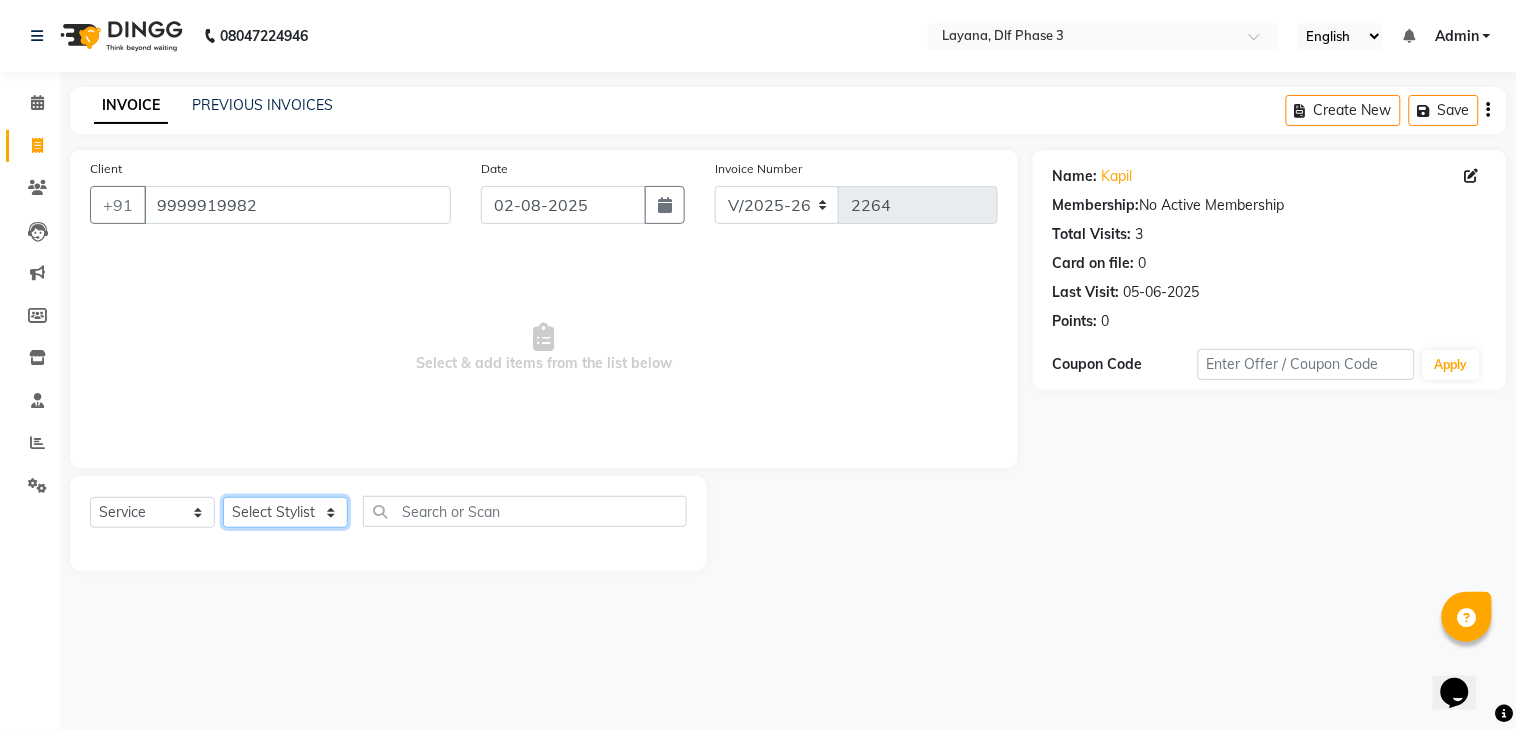 select on "57667" 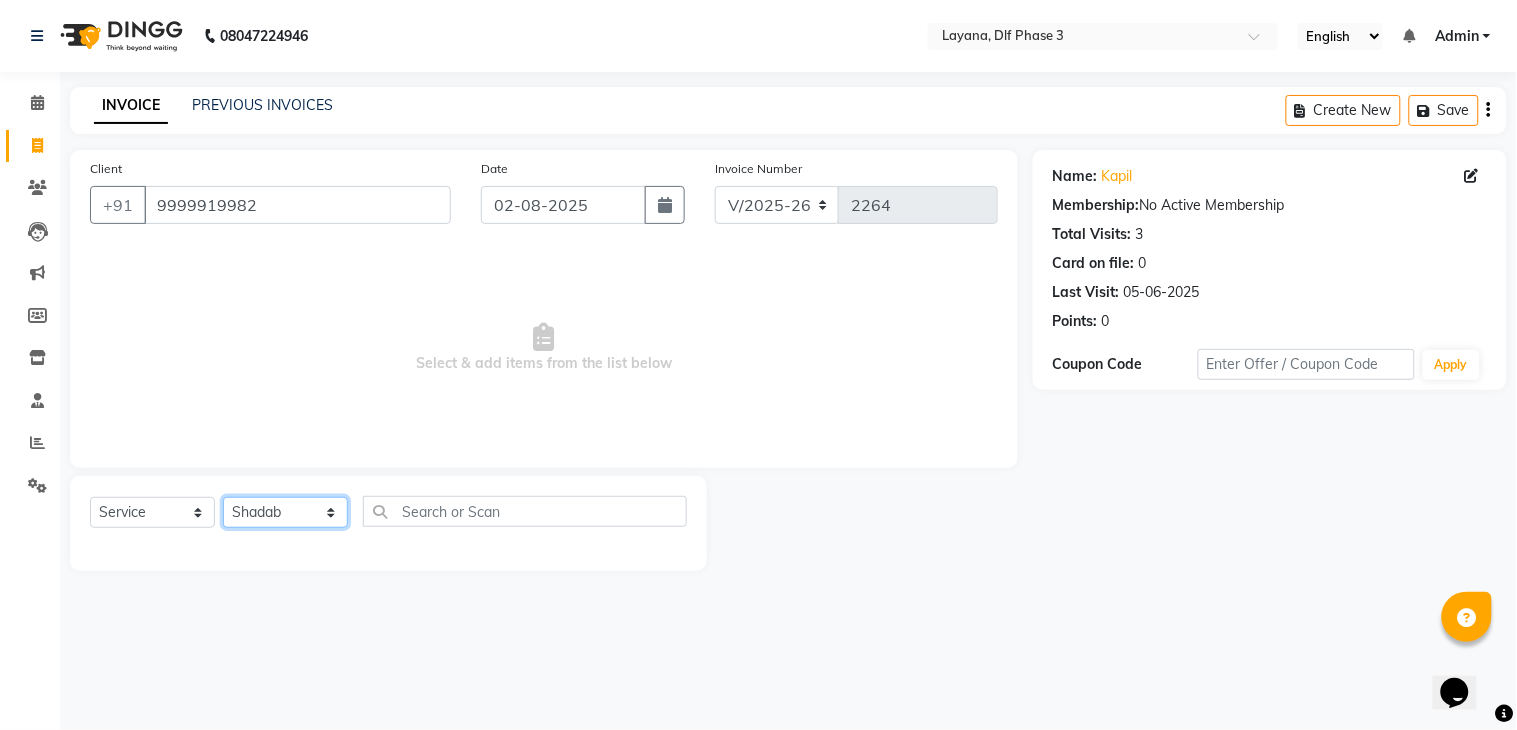 click on "Select Stylist [FIRST] [LAST] [FIRST] [FIRST] [FIRST] [FIRST] [FIRST] [FIRST]" 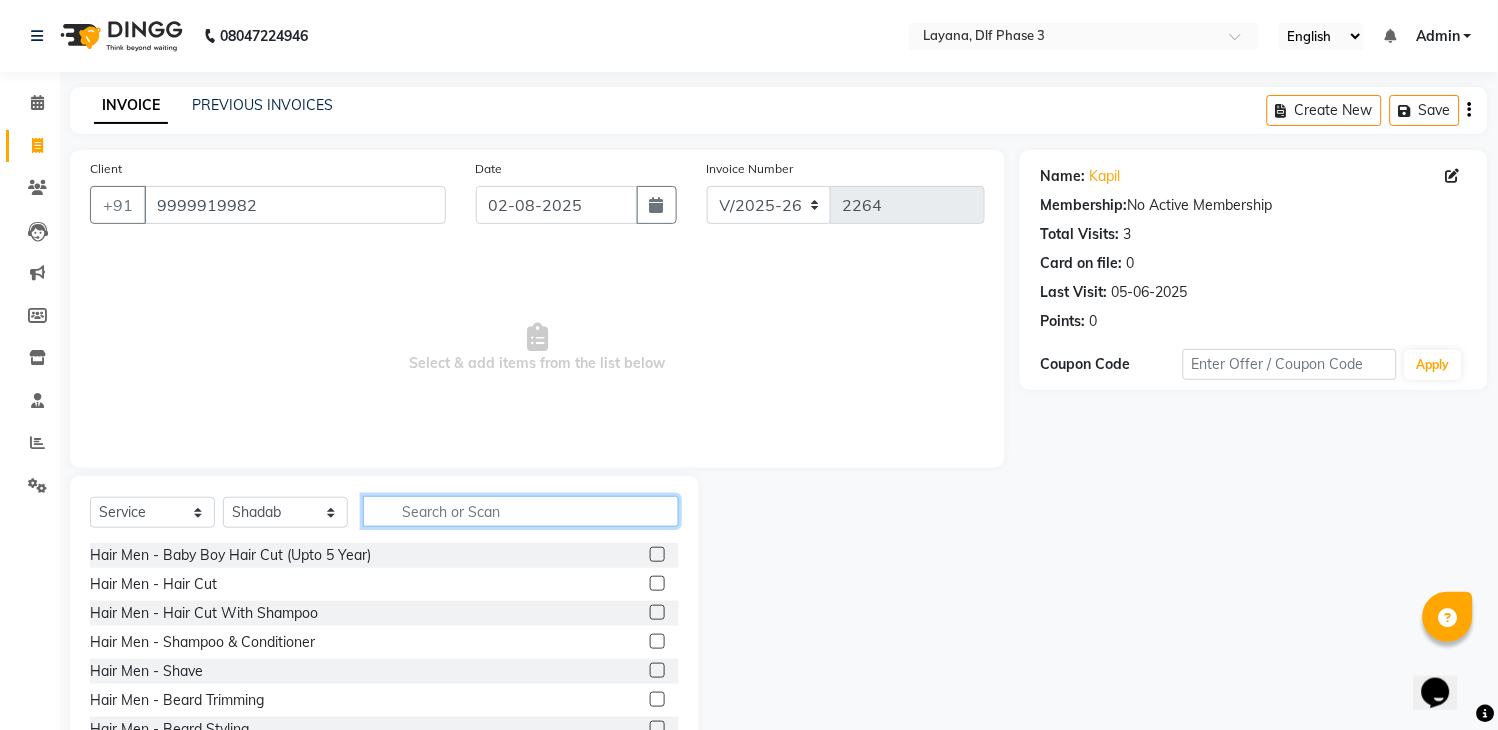 click 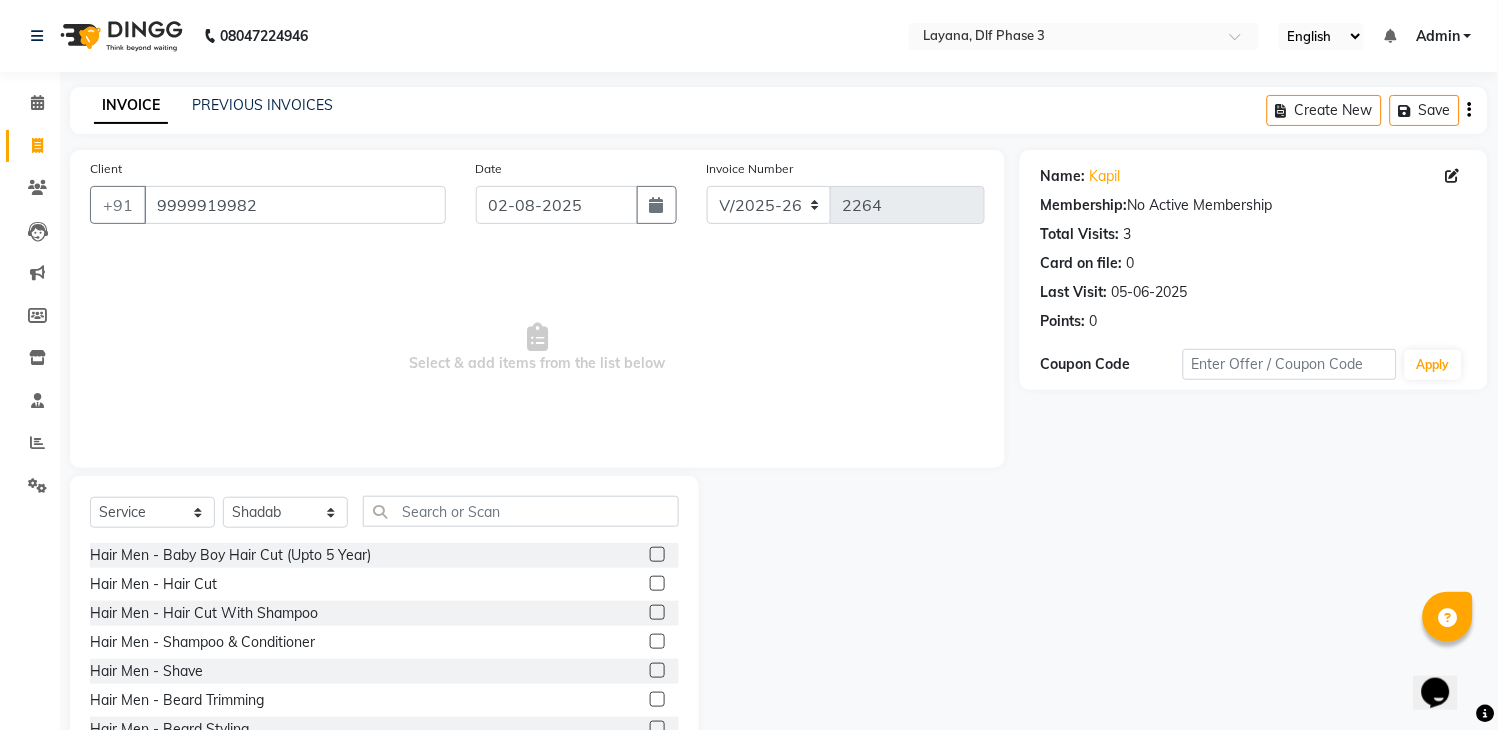 click 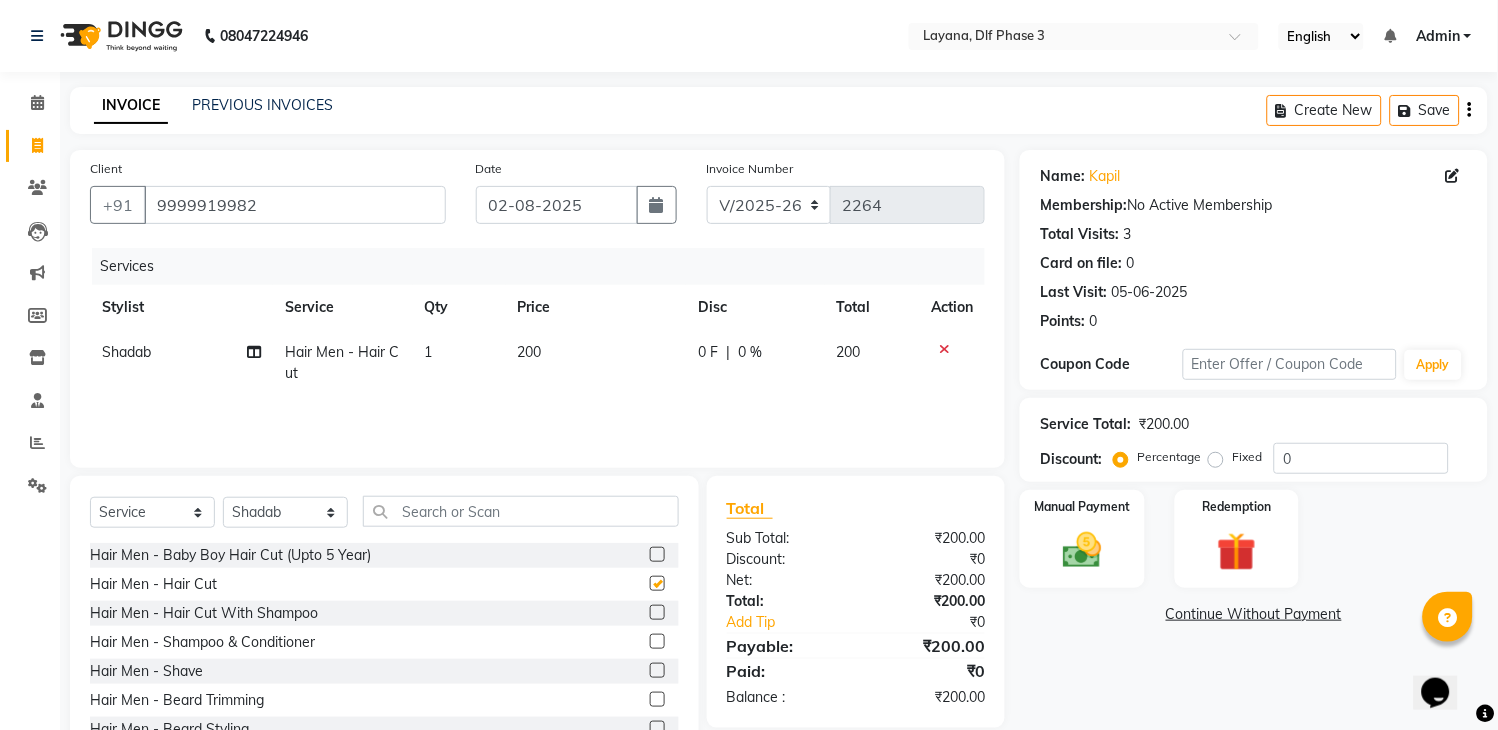 checkbox on "false" 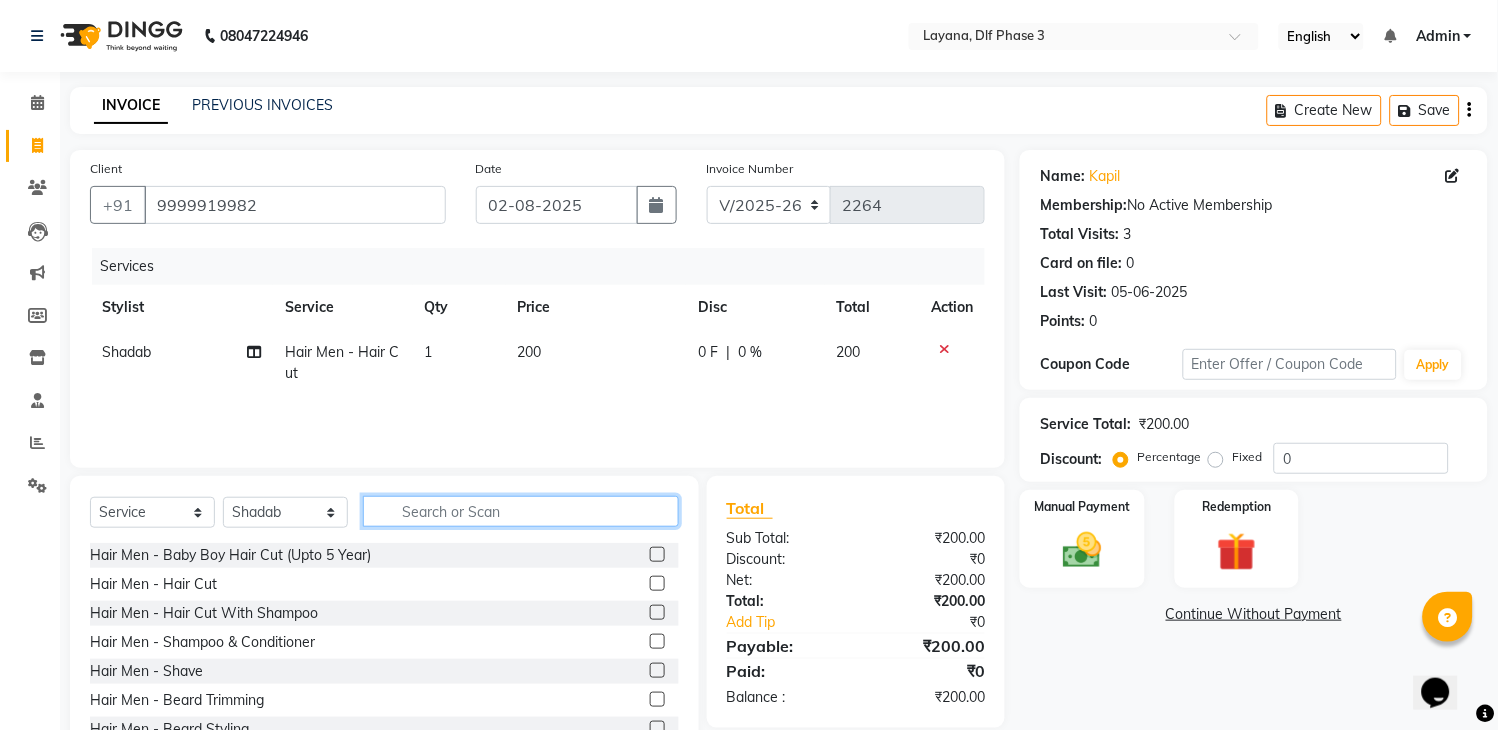 click 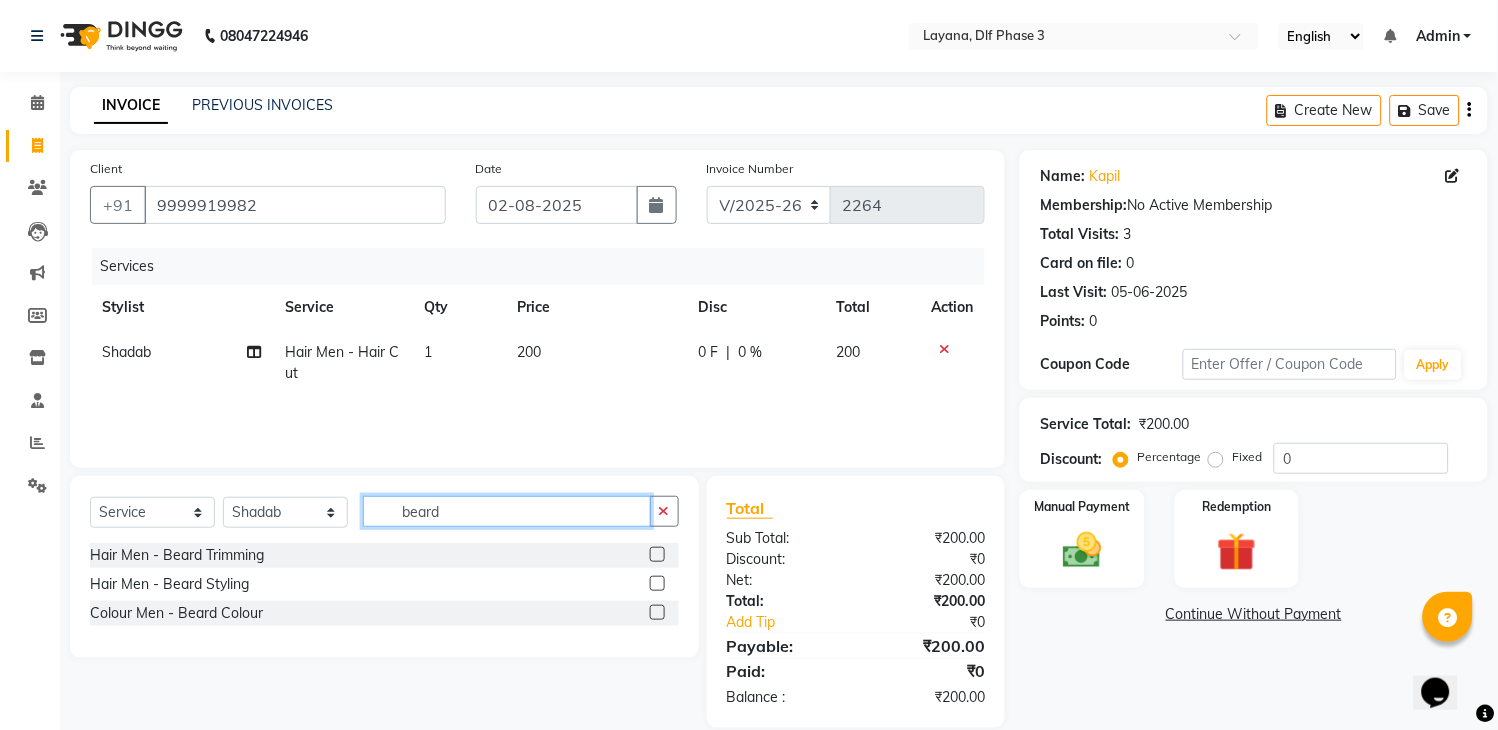 type on "beard" 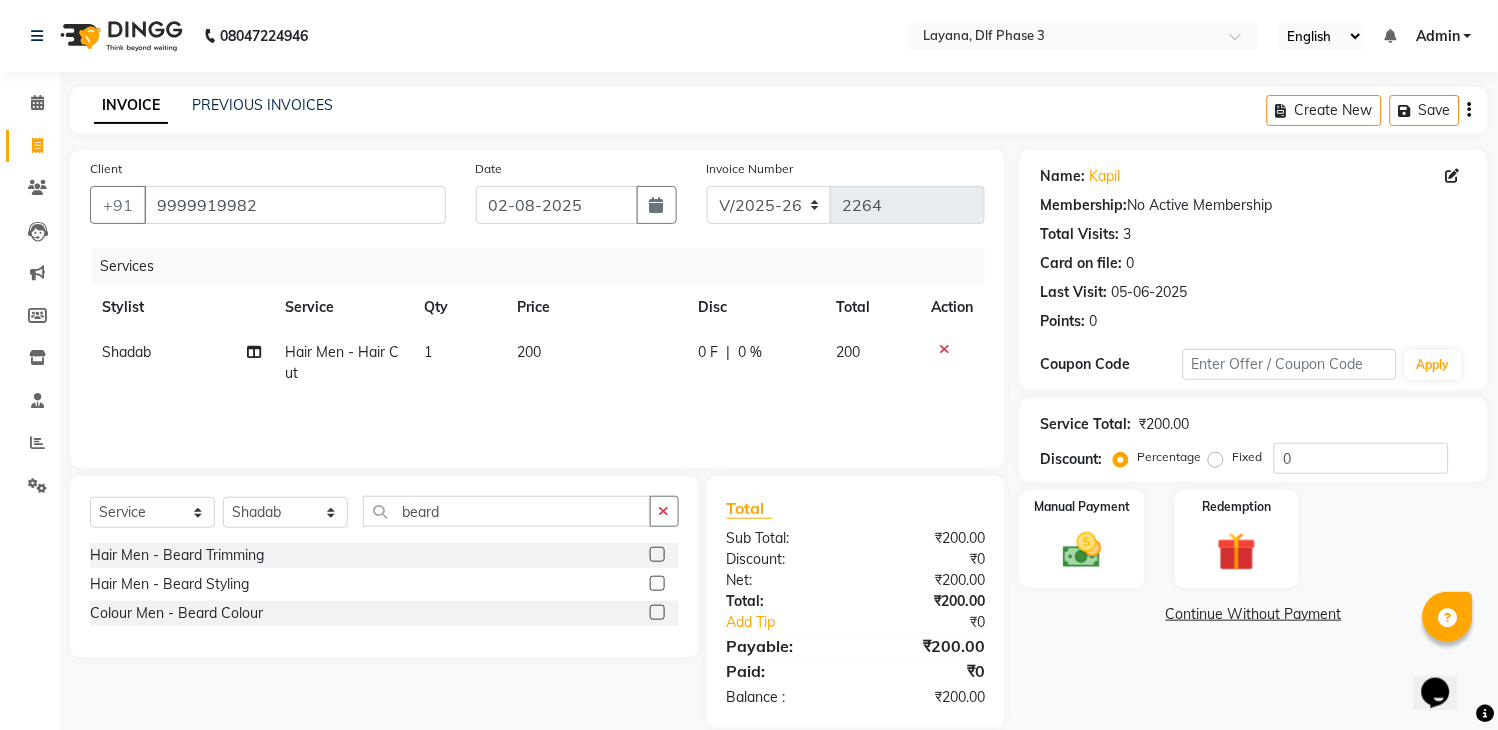 click 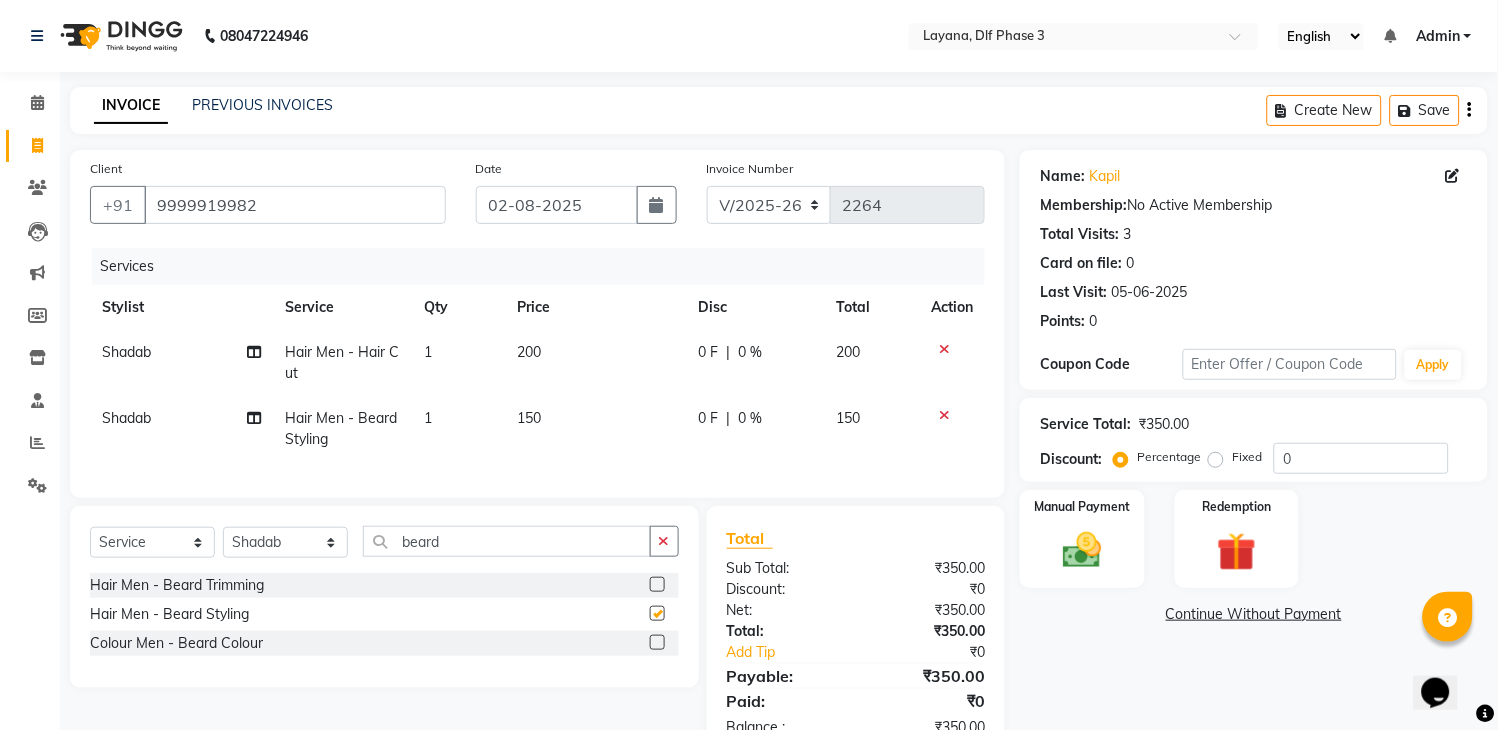 checkbox on "false" 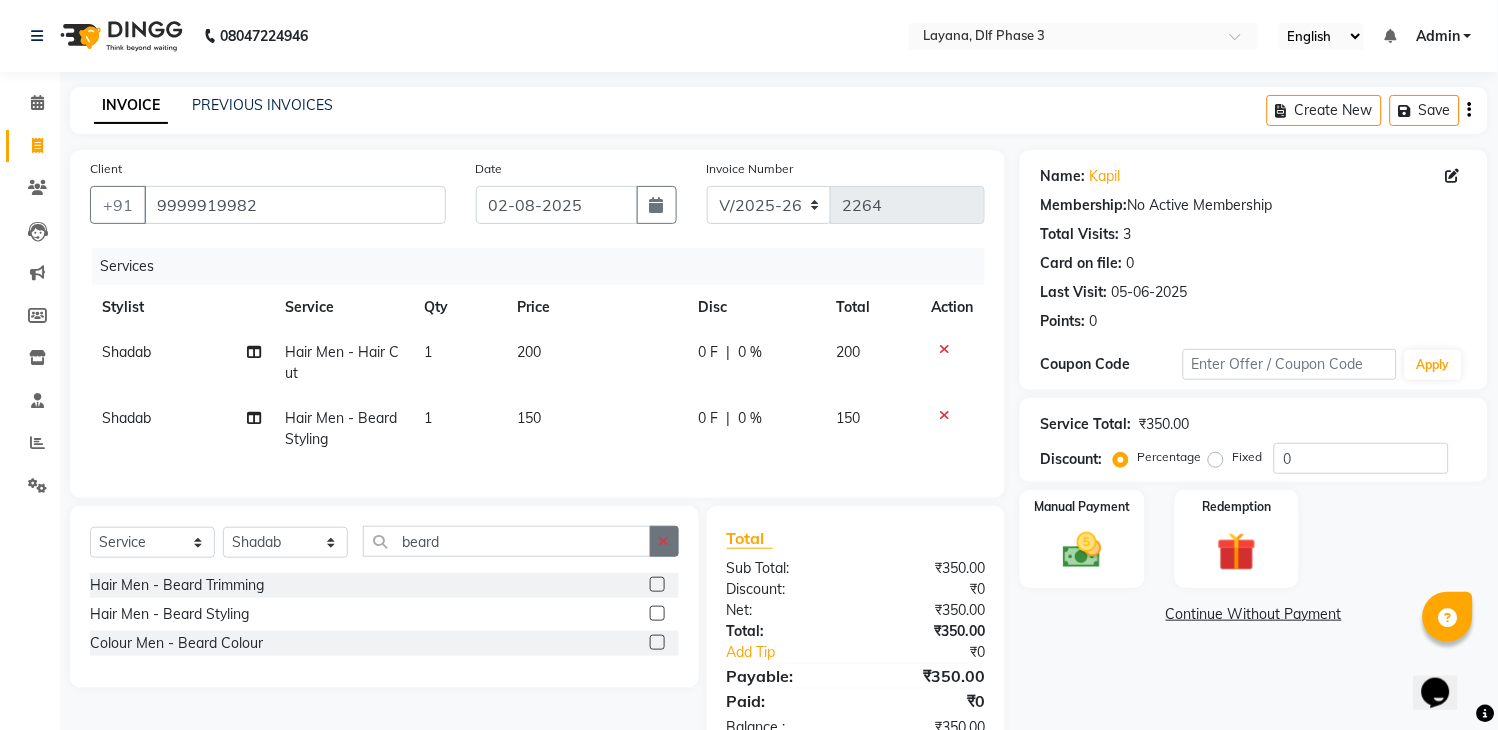 click 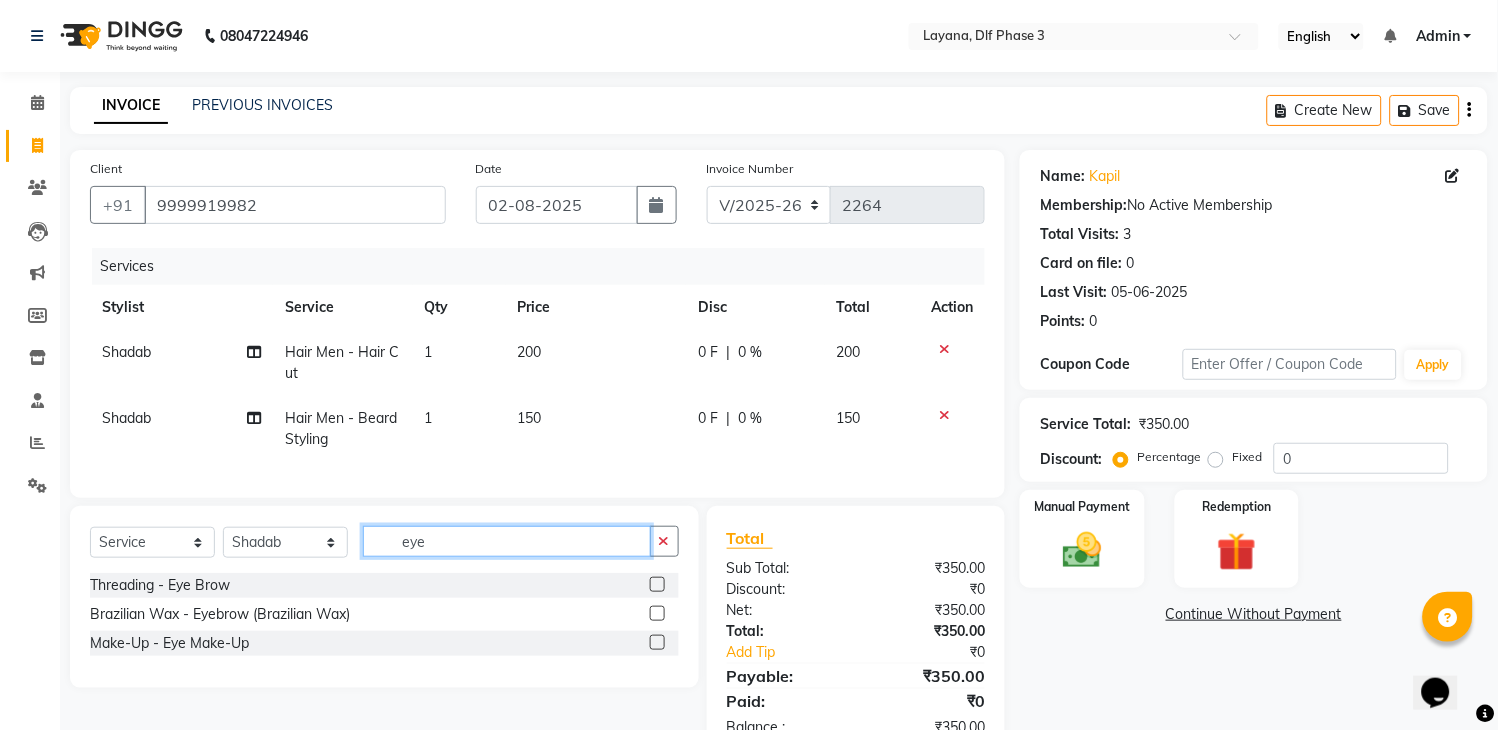 type on "eye" 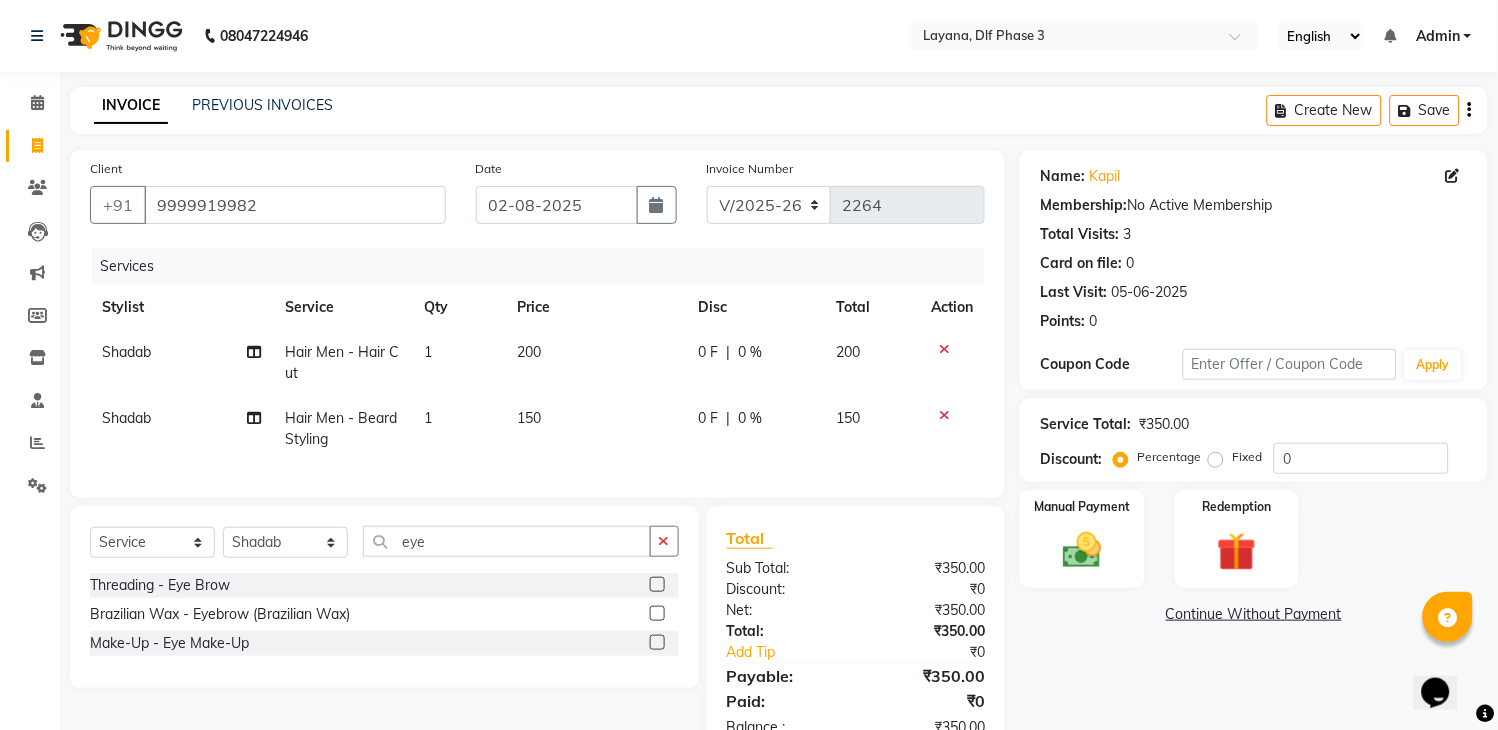 click 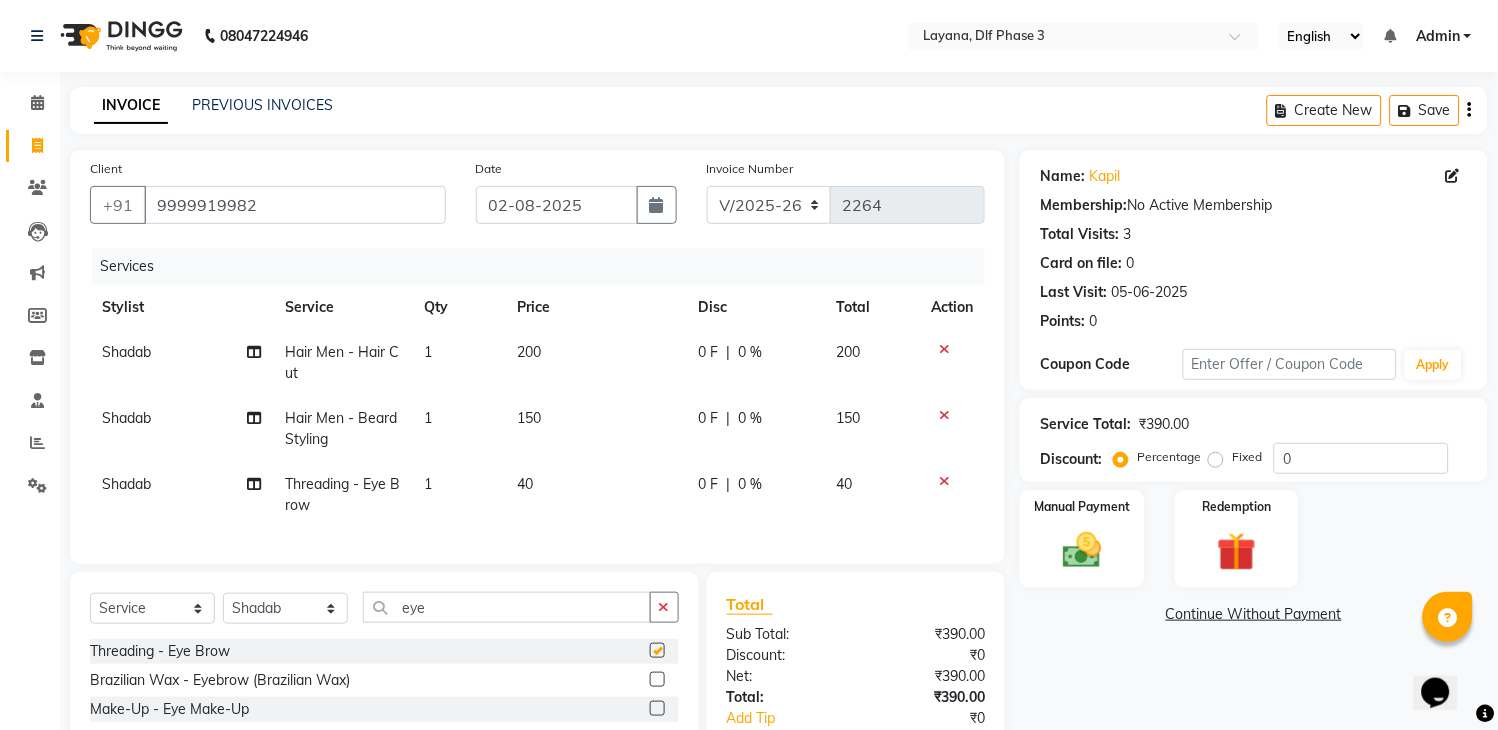 checkbox on "false" 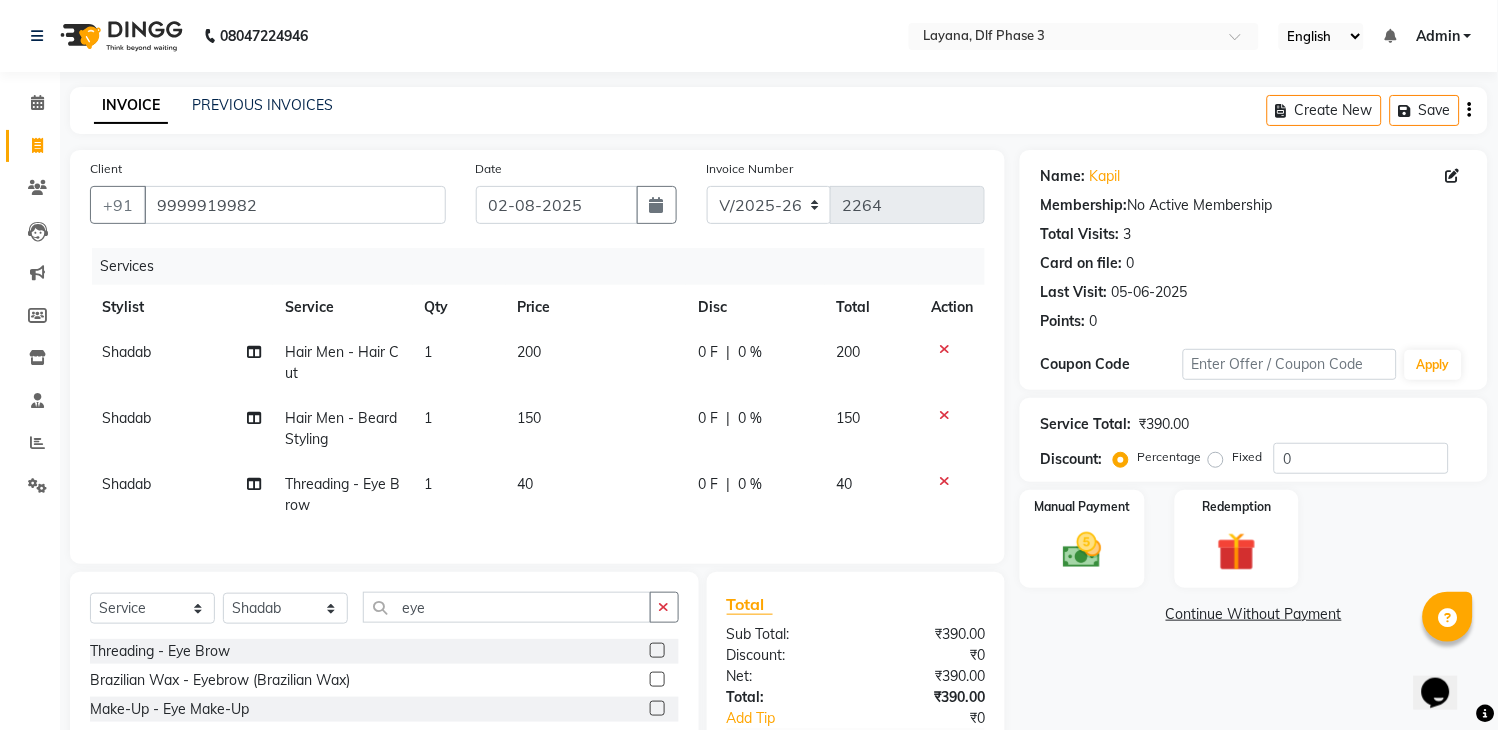 click on "40" 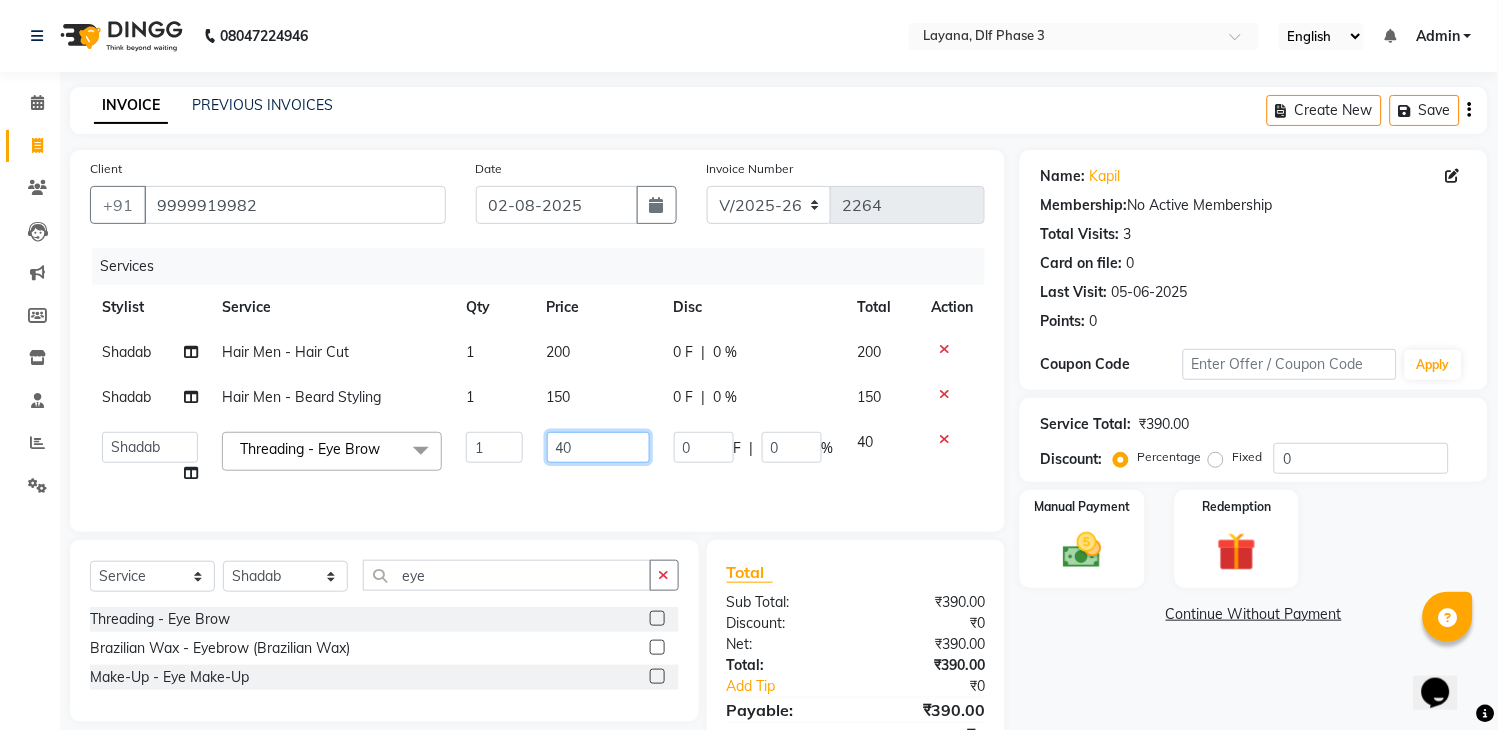 click on "40" 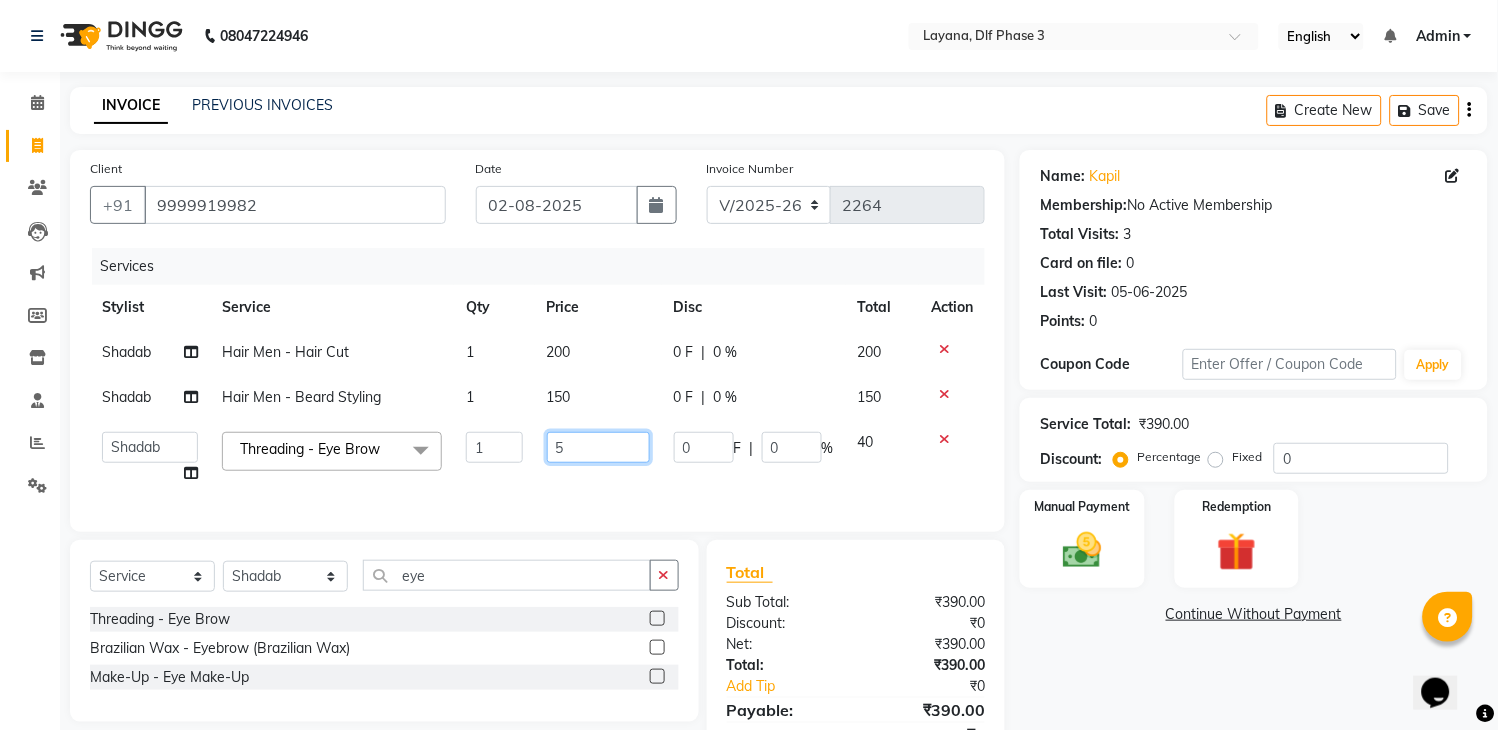 type on "50" 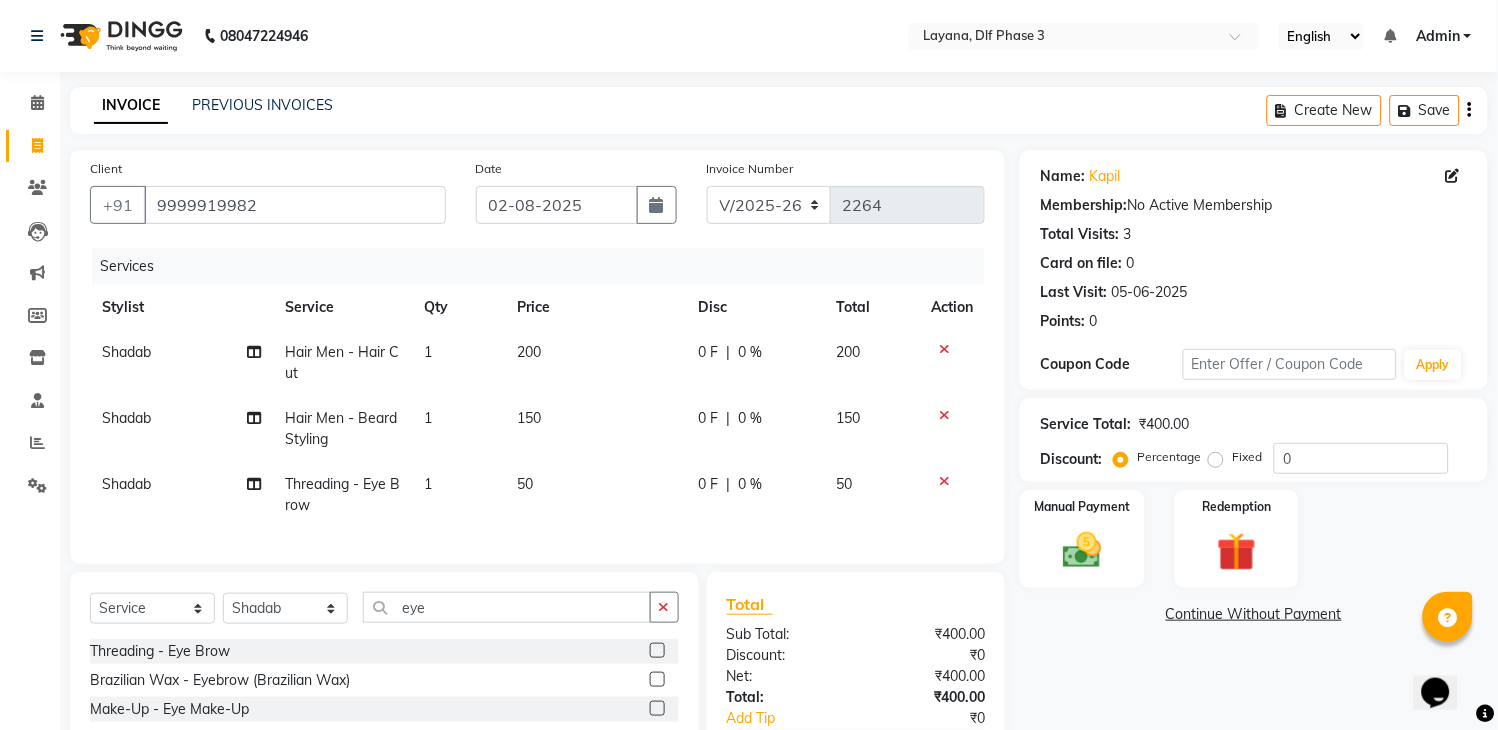 click on "Client +91 9999919982 Date 02-08-2025 Invoice Number V/2025 V/2025-26 2264 Services Stylist Service Qty Price Disc Total Action Shadab Hair Men - Hair Cut 1 200 0 F | 0 % 200 Shadab Hair Men - Beard Styling 1 150 0 F | 0 % 150 Shadab Threading - Eye Brow 1 50 0 F | 0 % 50 Select  Service  Product  Membership  Package Voucher Prepaid Gift Card  Select Stylist Aakhil Attul kamal Kartik  keshav sanjana Shadab supriya eye Threading - Eye Brow  Brazilian Wax - Eyebrow (Brazilian Wax)  Make-Up - Eye Make-Up  Total Sub Total: ₹400.00 Discount: ₹0 Net: ₹400.00 Total: ₹400.00 Add Tip ₹0 Payable: ₹400.00 Paid: ₹0 Balance   : ₹400.00" 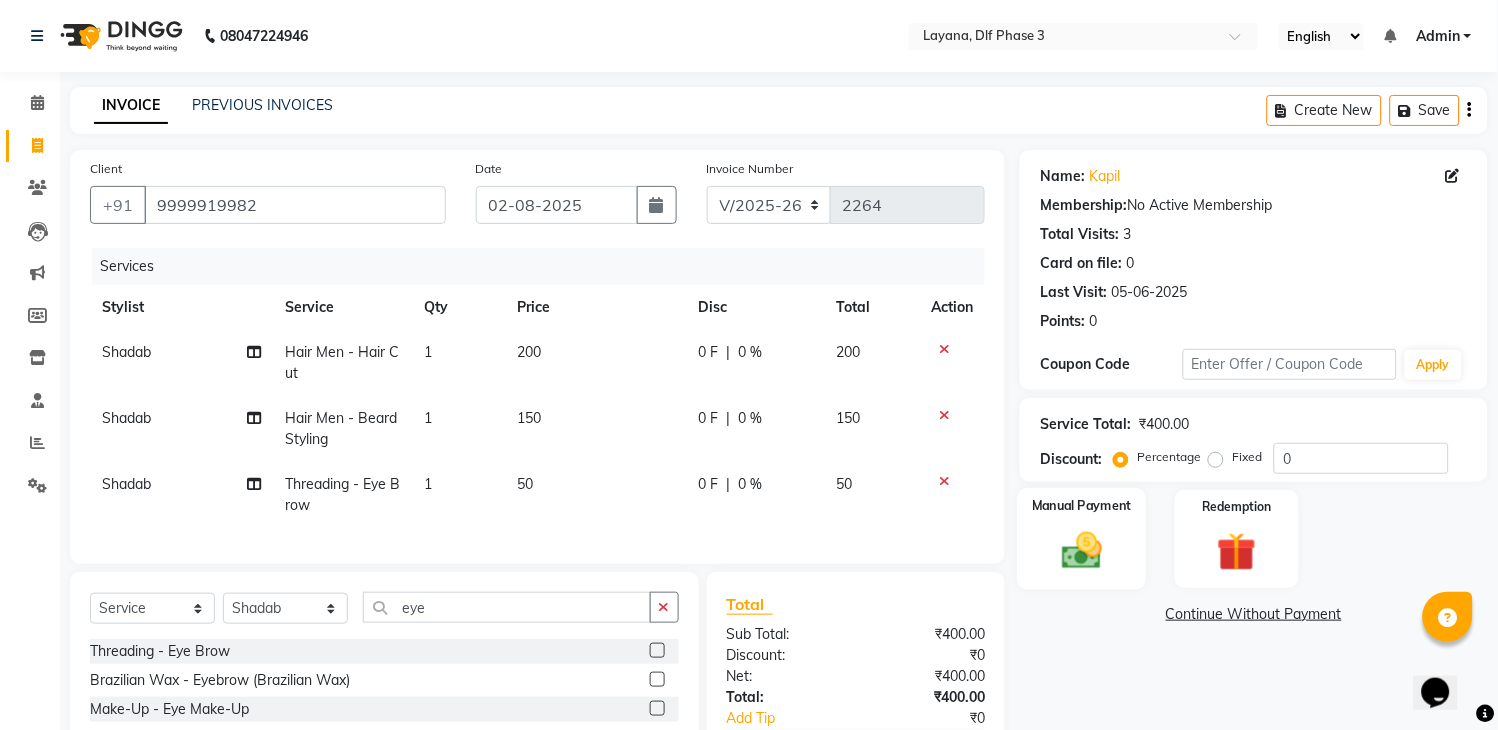 click 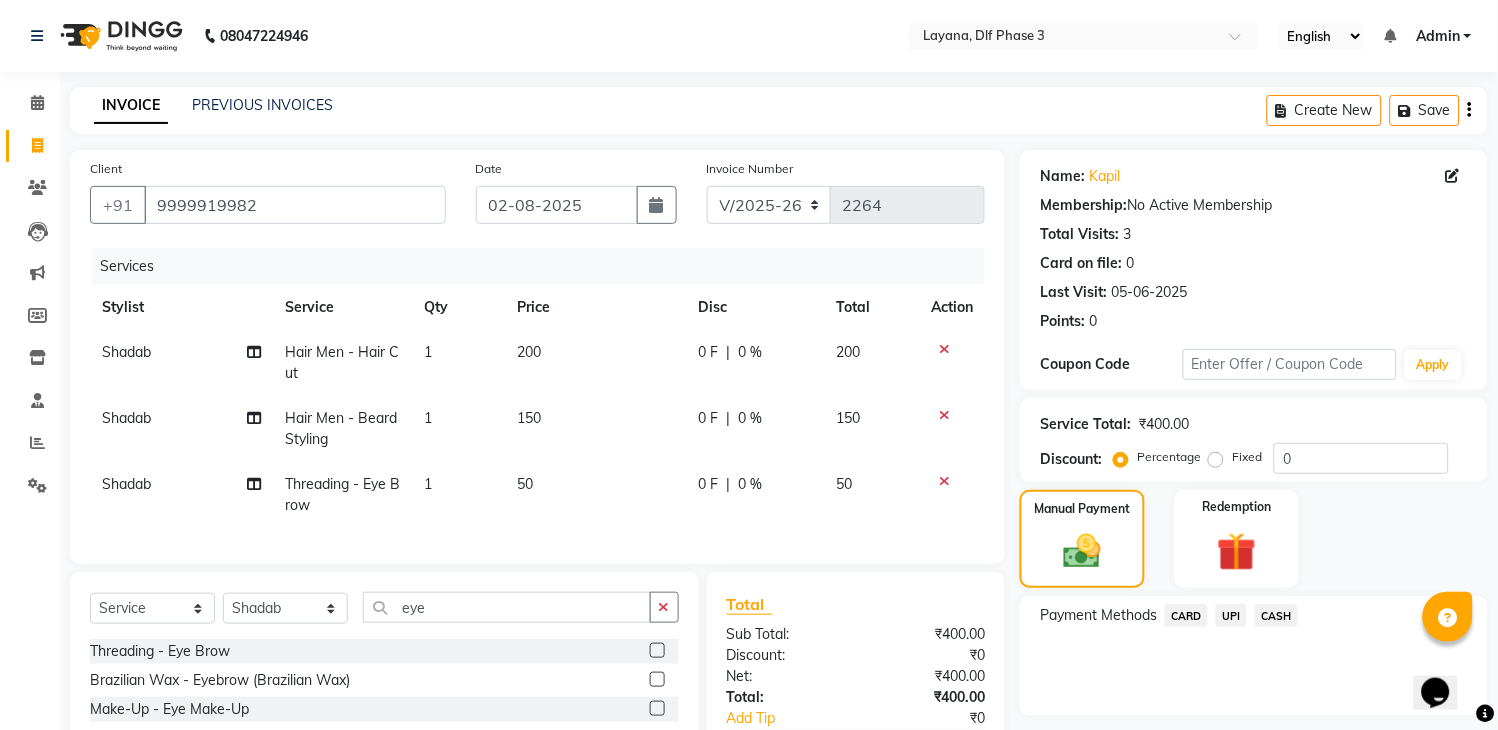 click on "UPI" 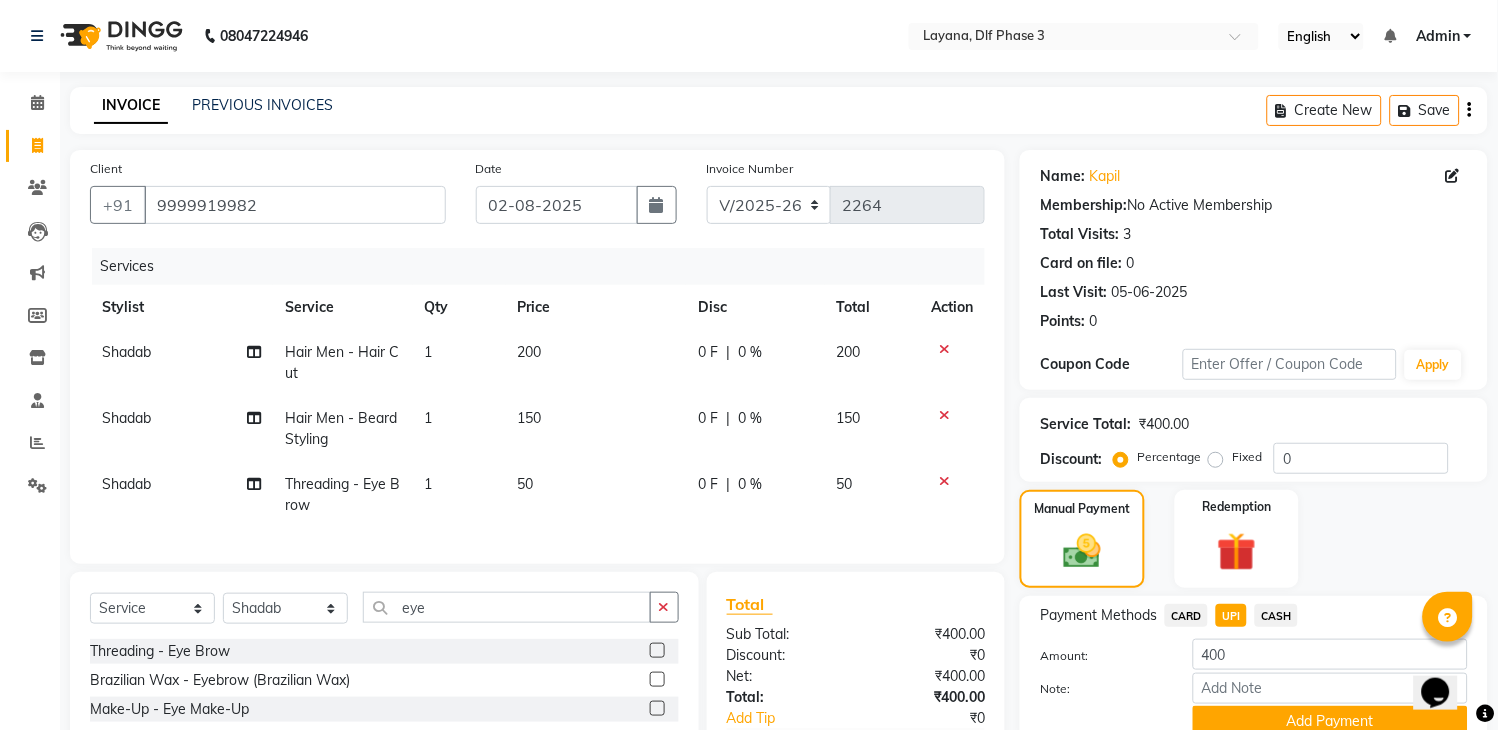 scroll, scrollTop: 143, scrollLeft: 0, axis: vertical 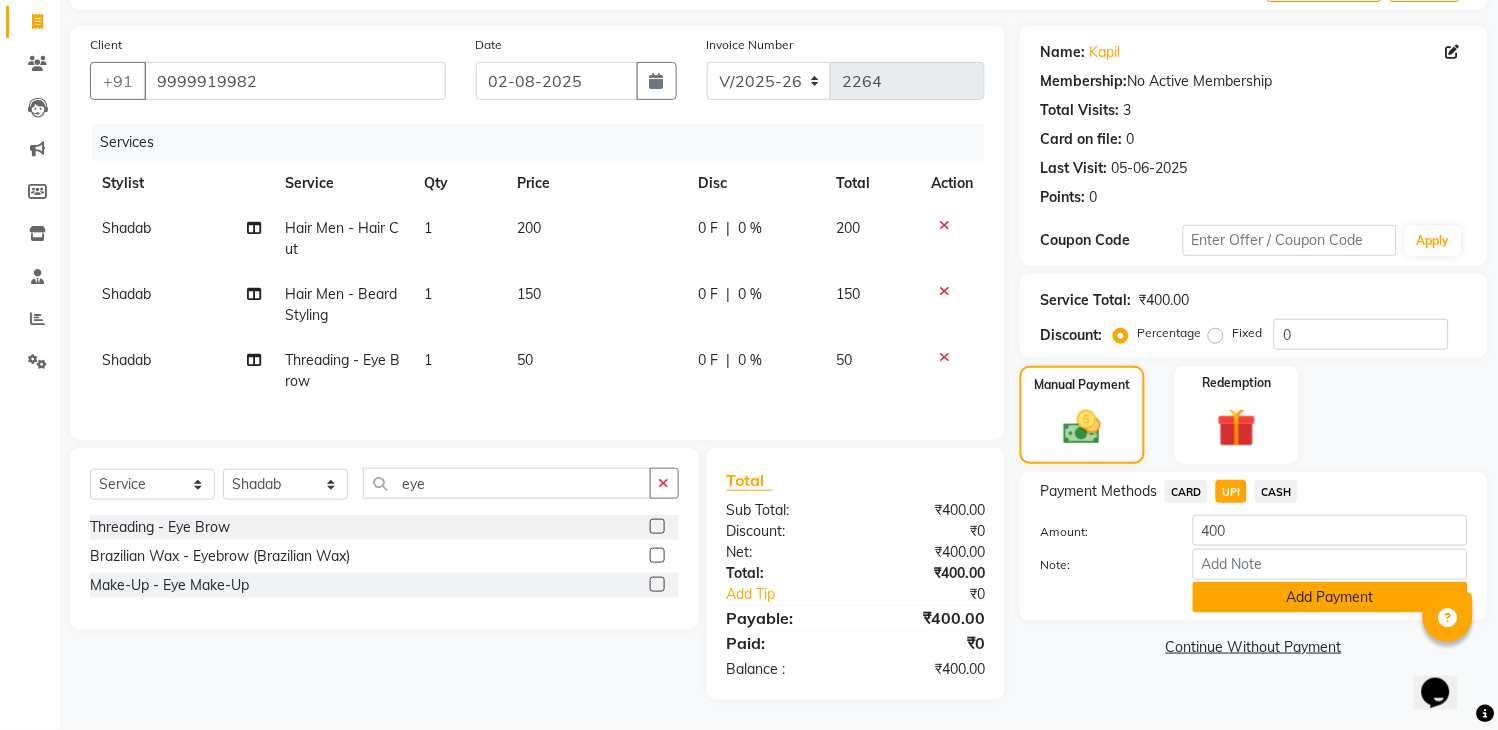 click on "Add Payment" 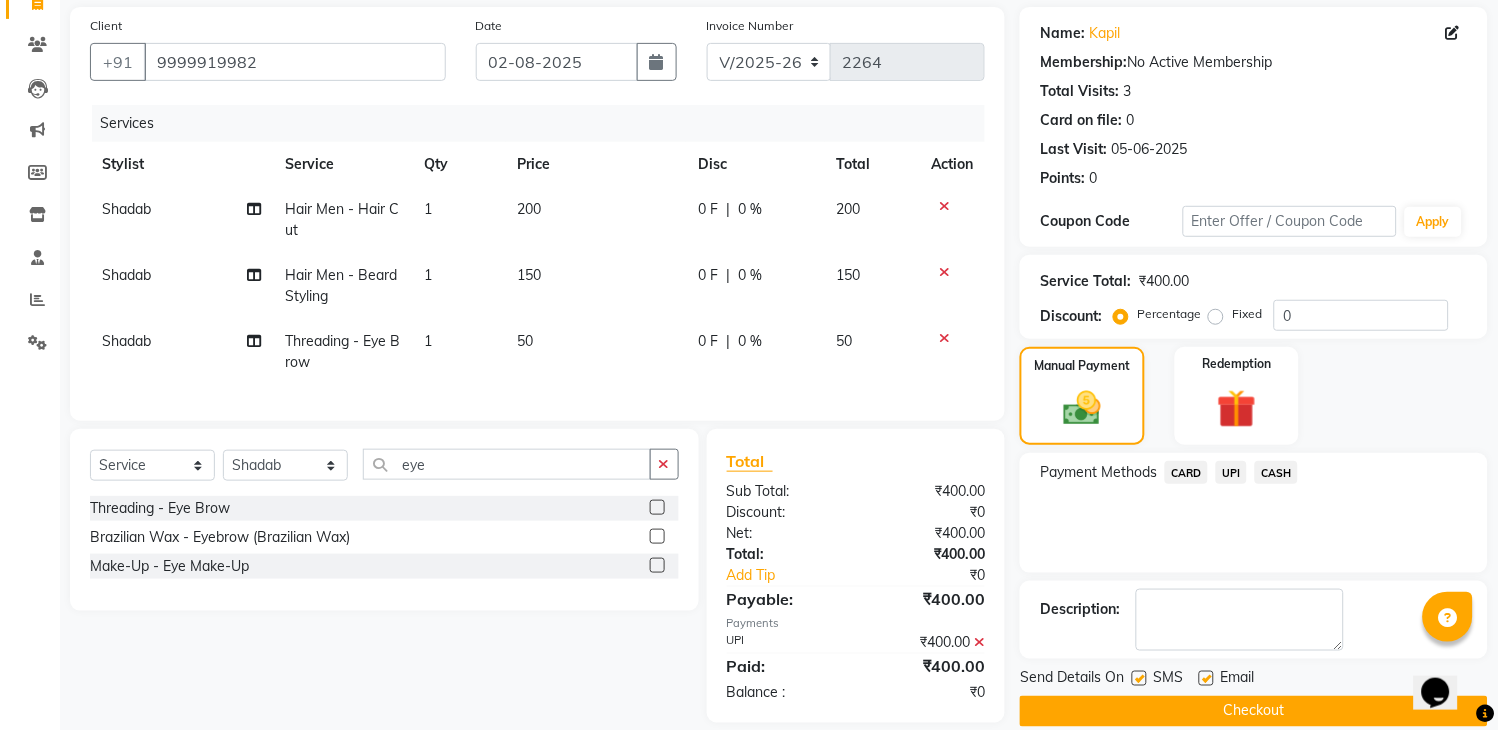 scroll, scrollTop: 184, scrollLeft: 0, axis: vertical 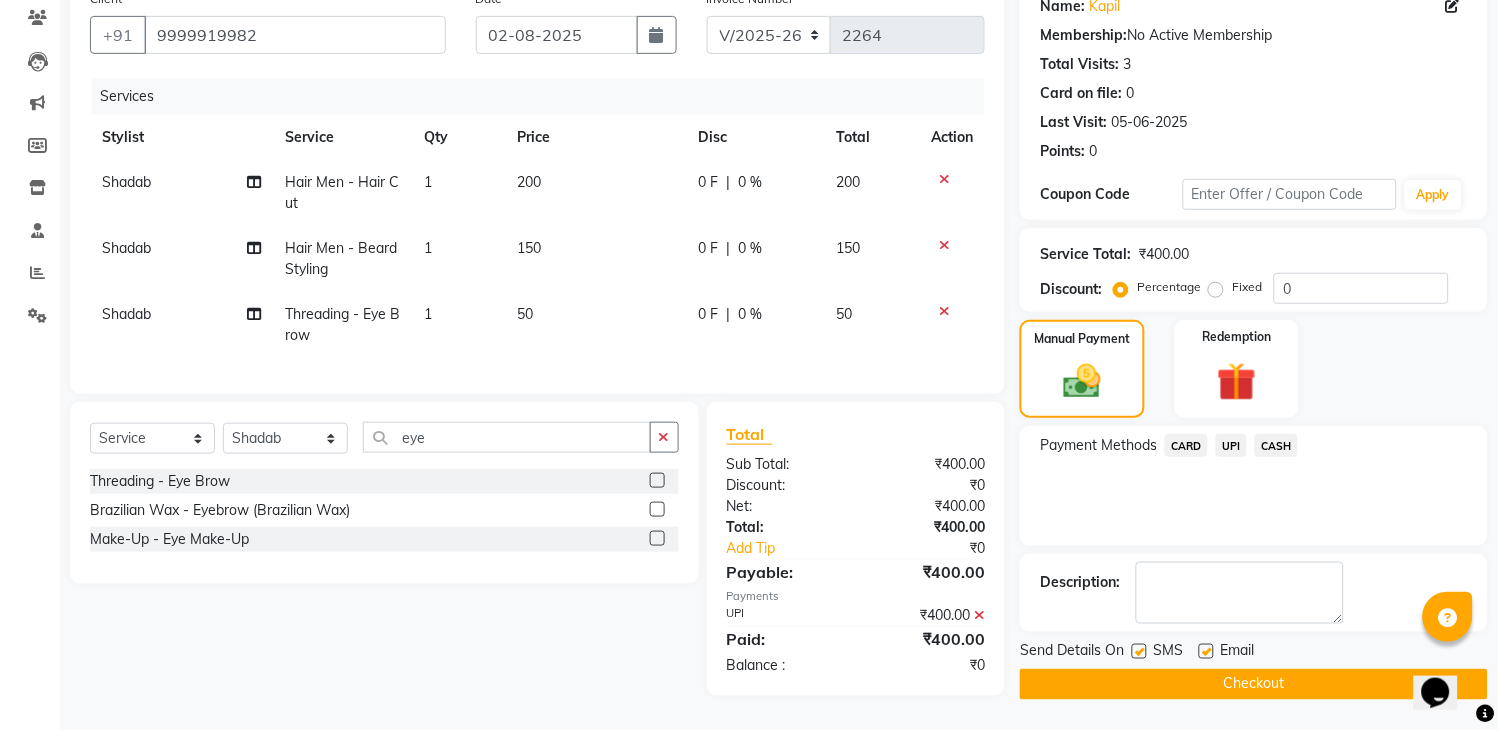 click 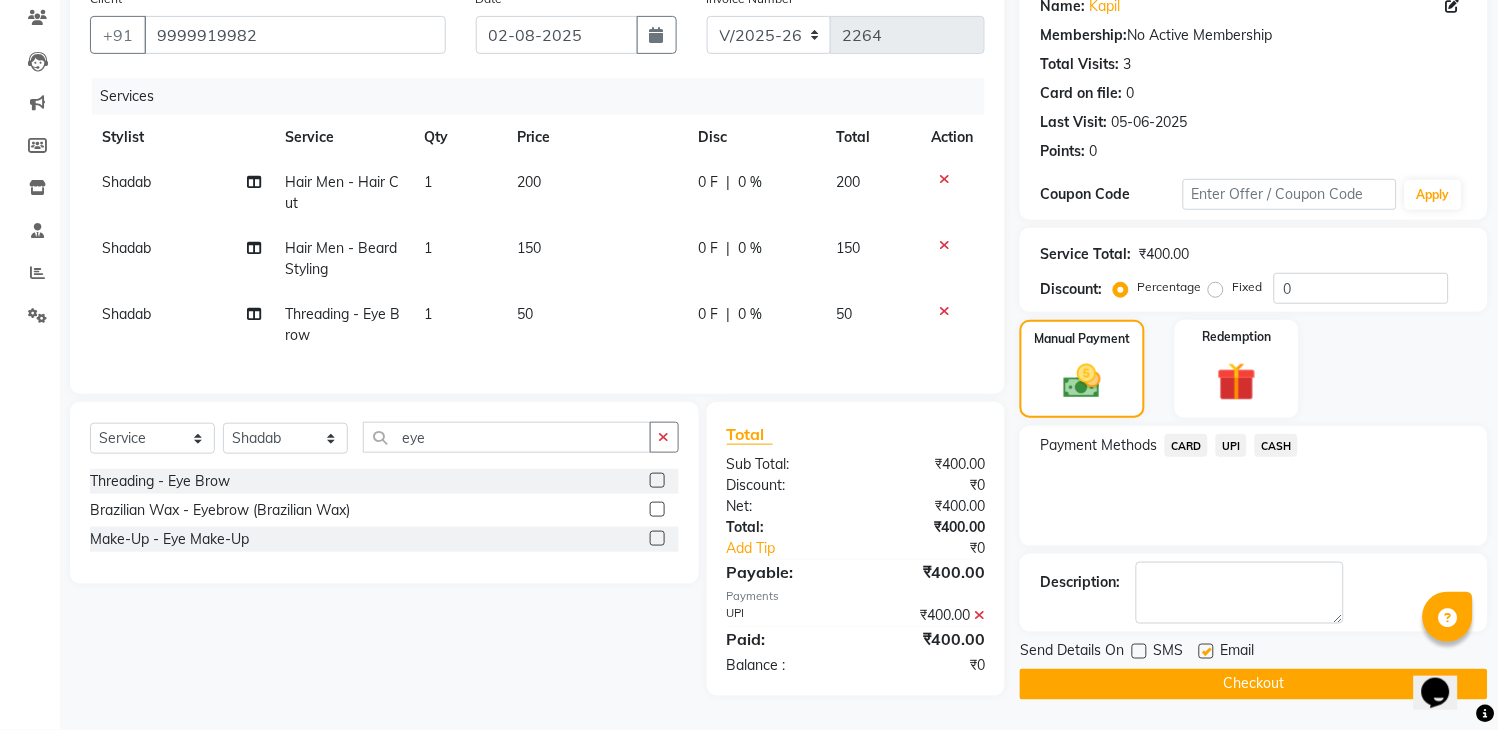 click on "Checkout" 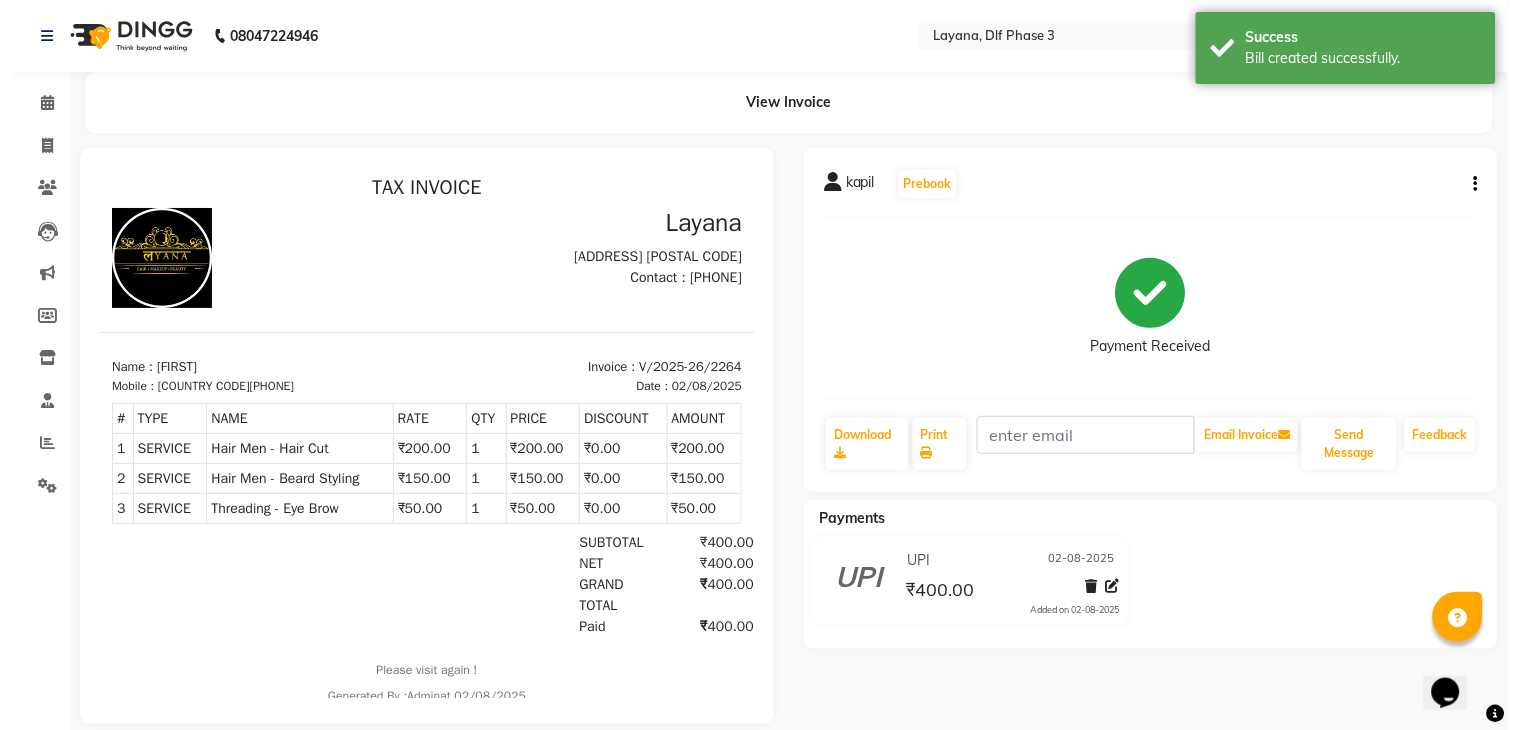 scroll, scrollTop: 0, scrollLeft: 0, axis: both 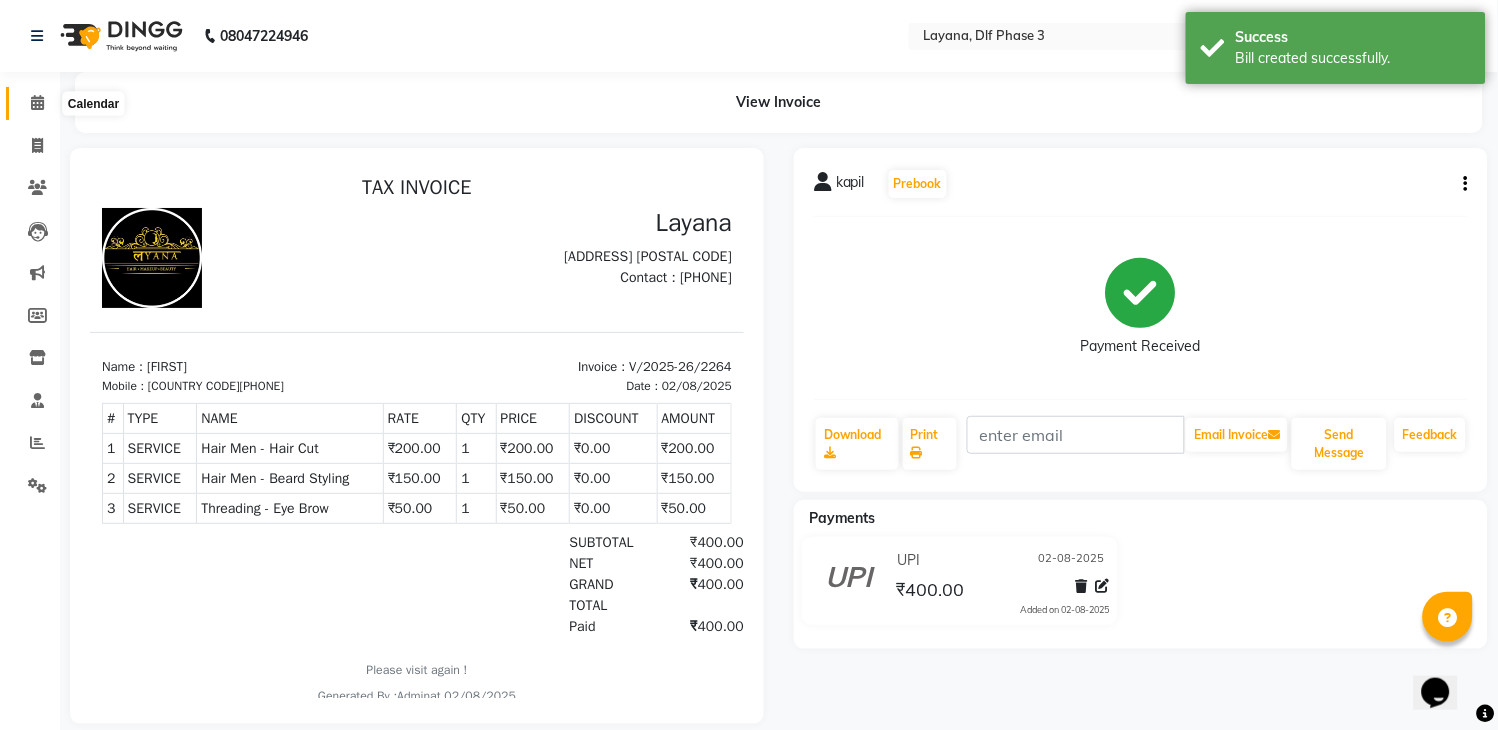 click 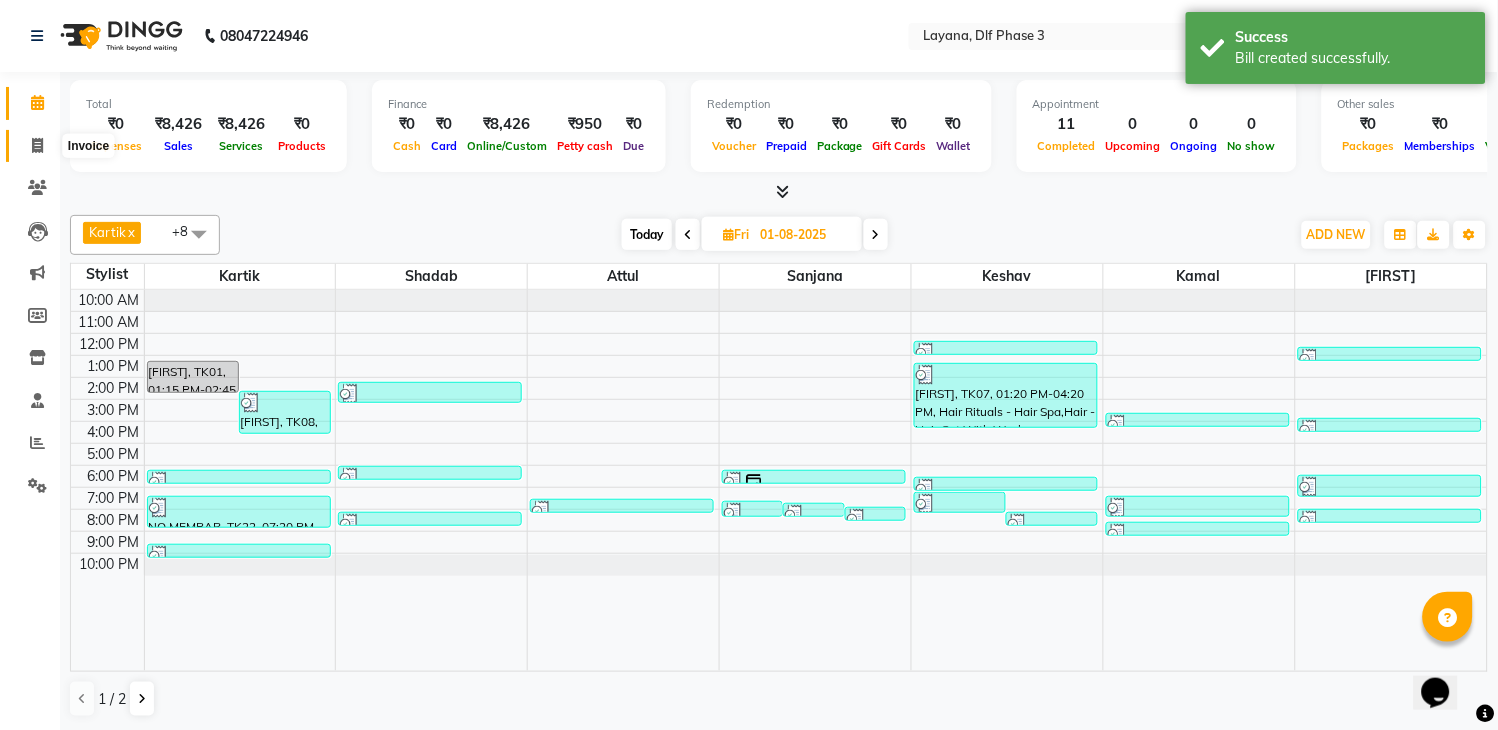 click 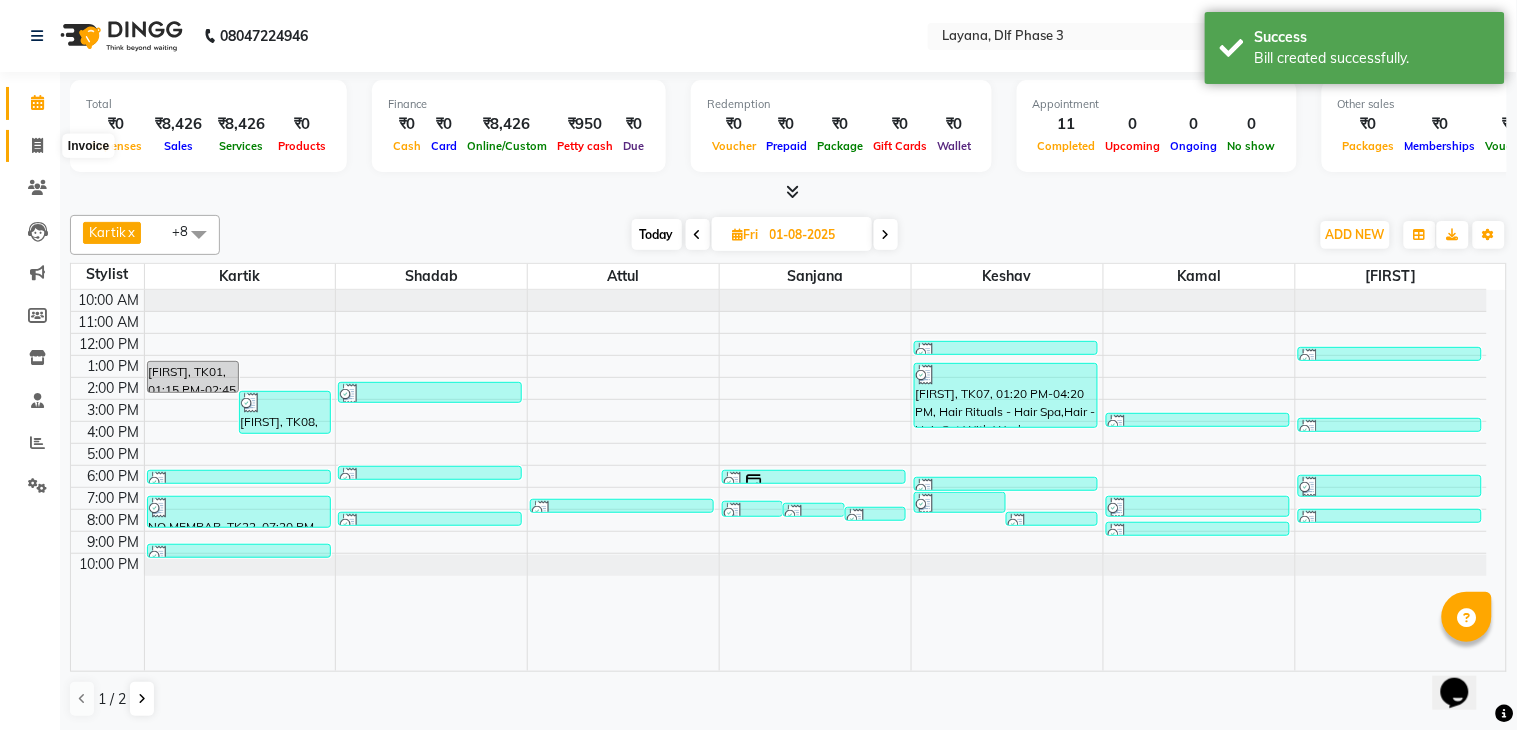 select on "service" 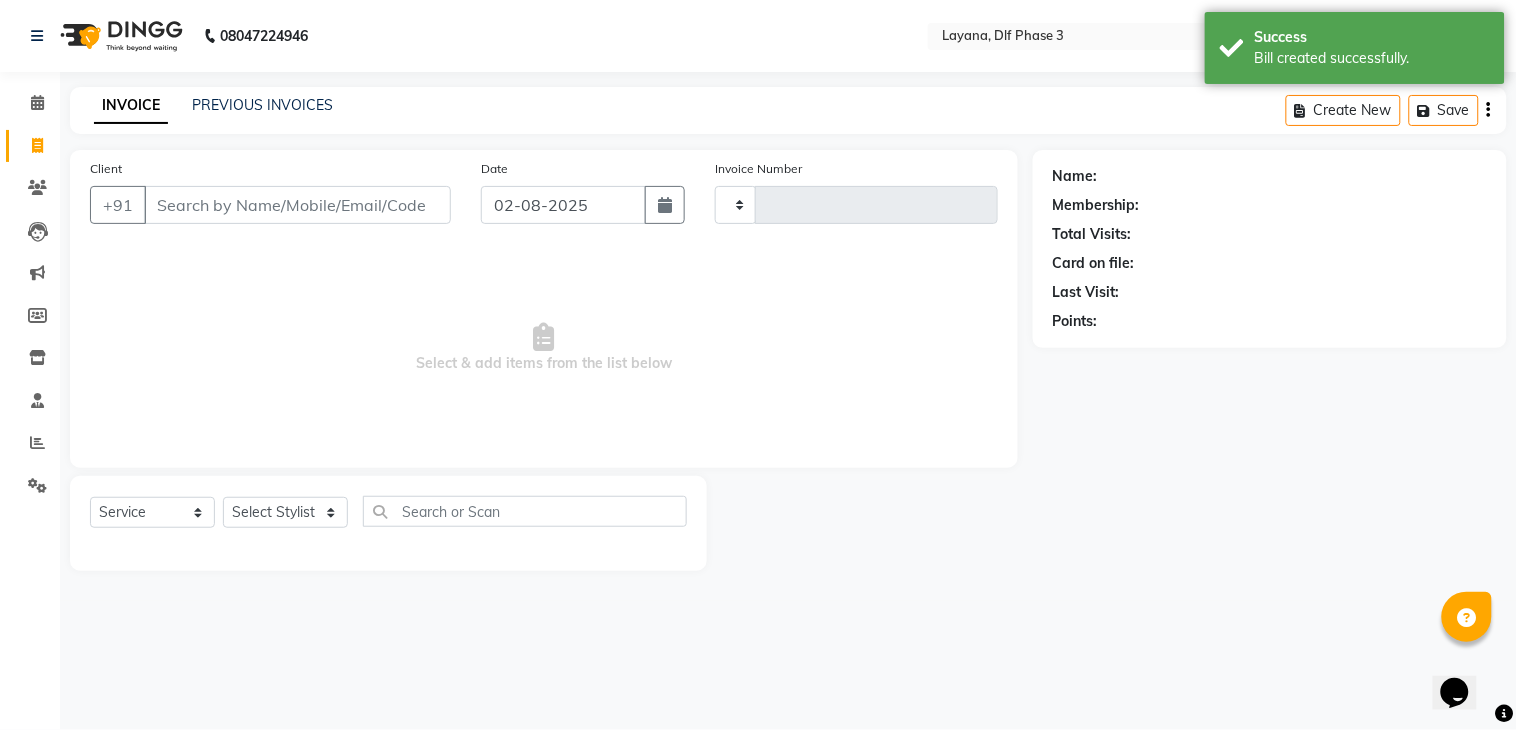 type on "2265" 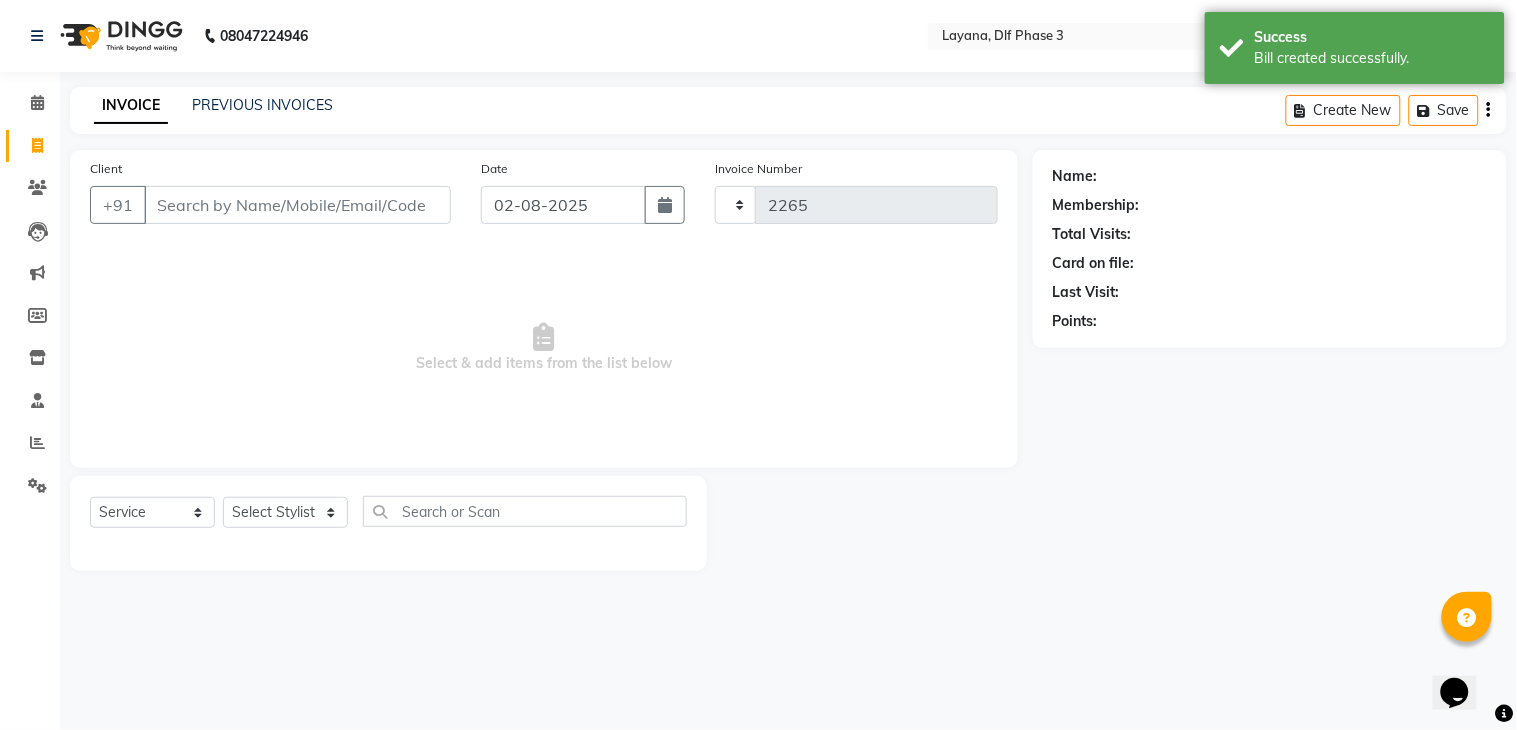 select on "6973" 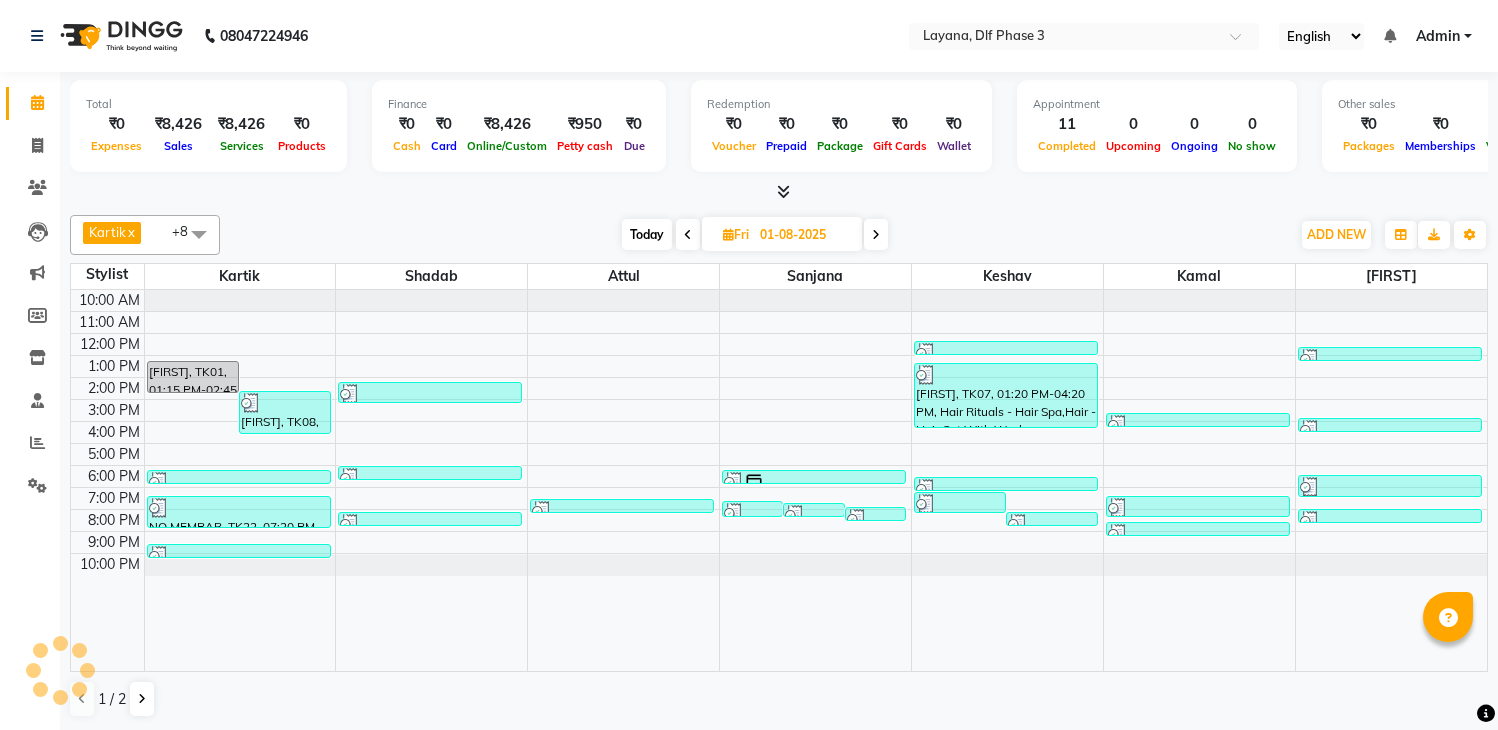 scroll, scrollTop: 0, scrollLeft: 0, axis: both 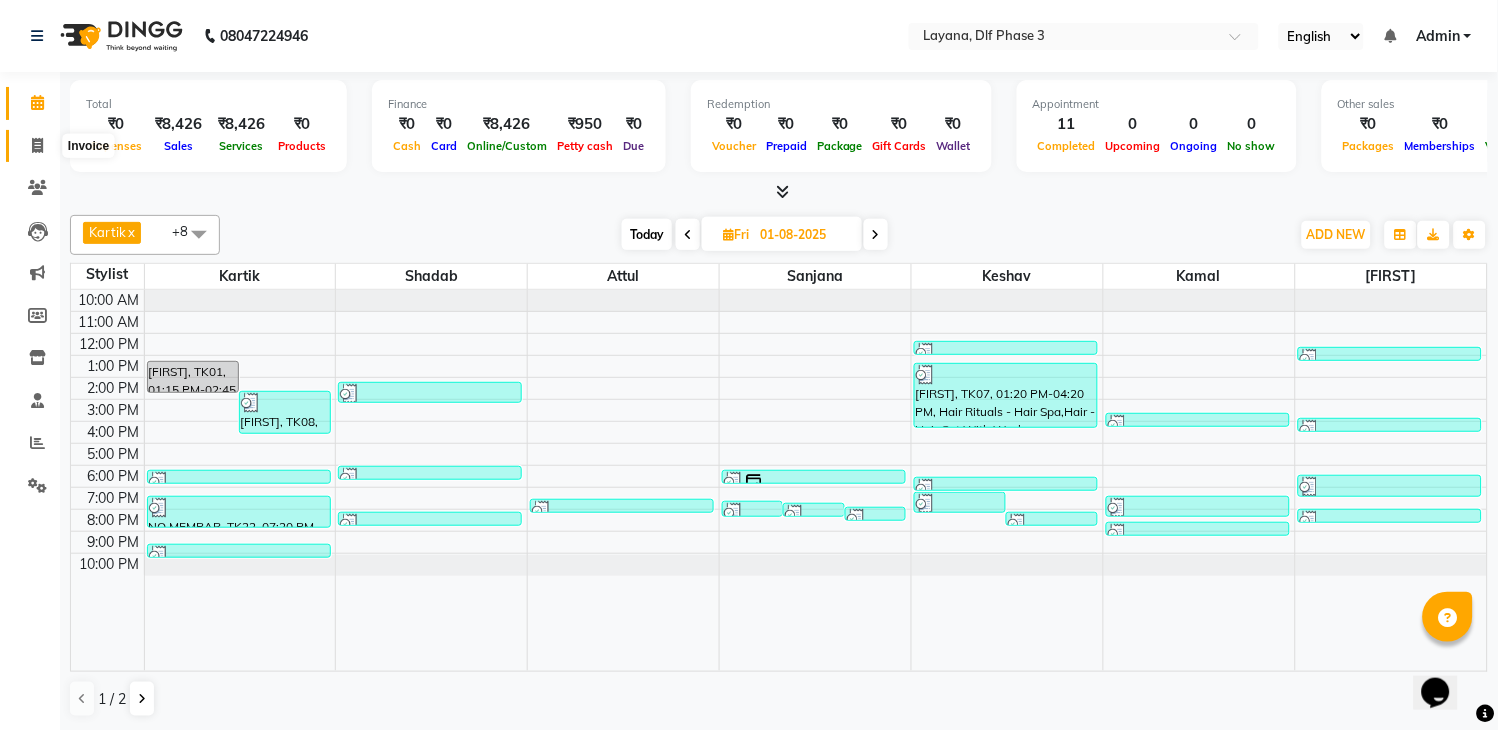 click 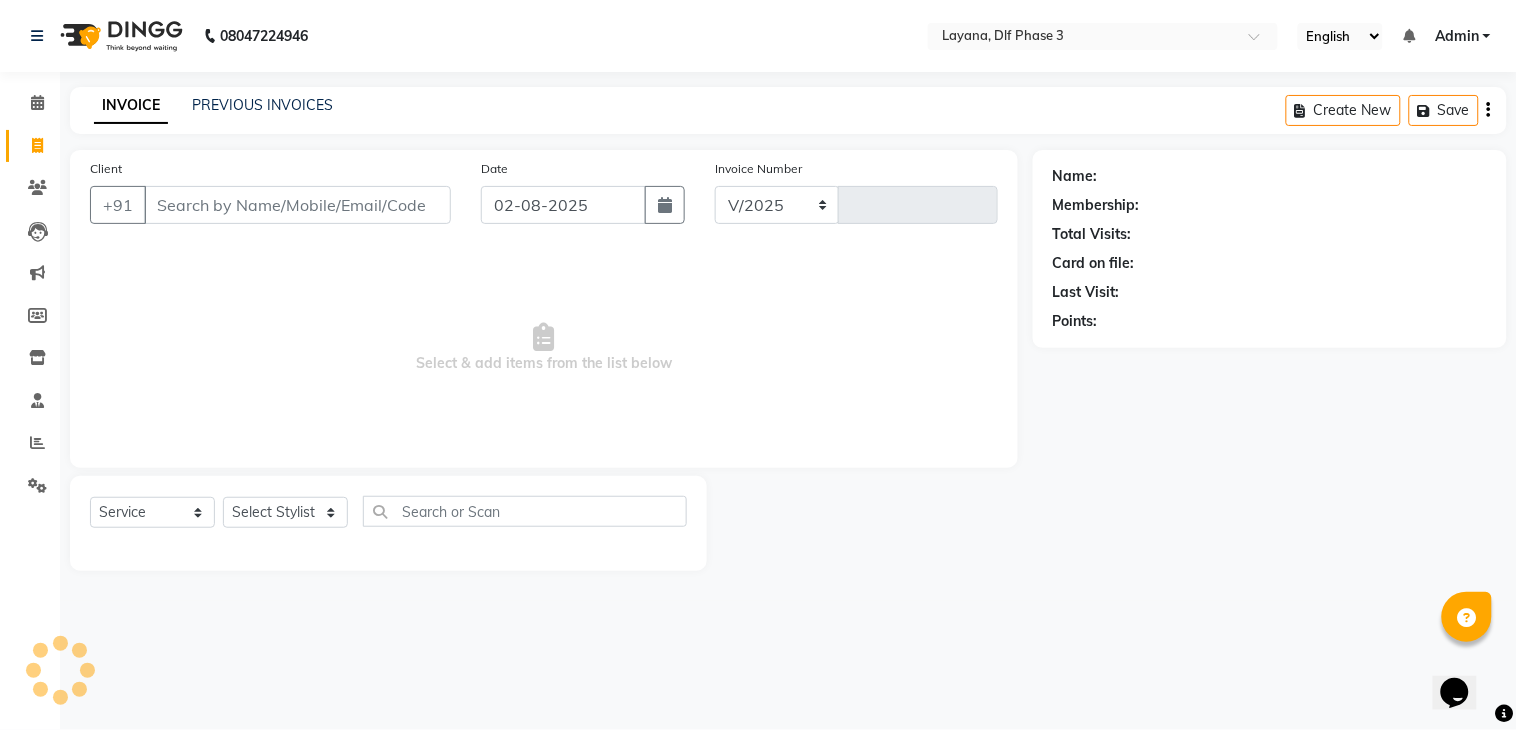 select on "6973" 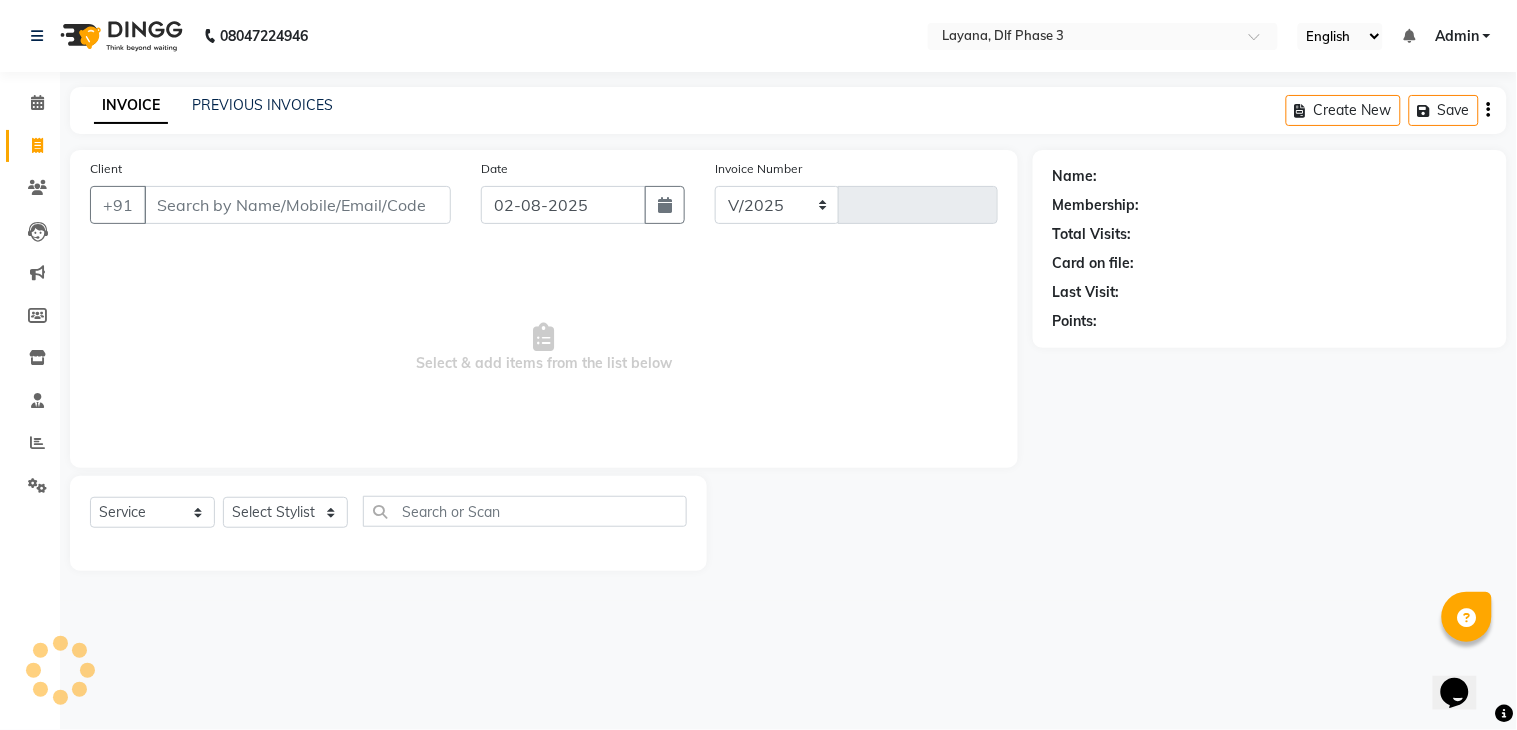 type on "2265" 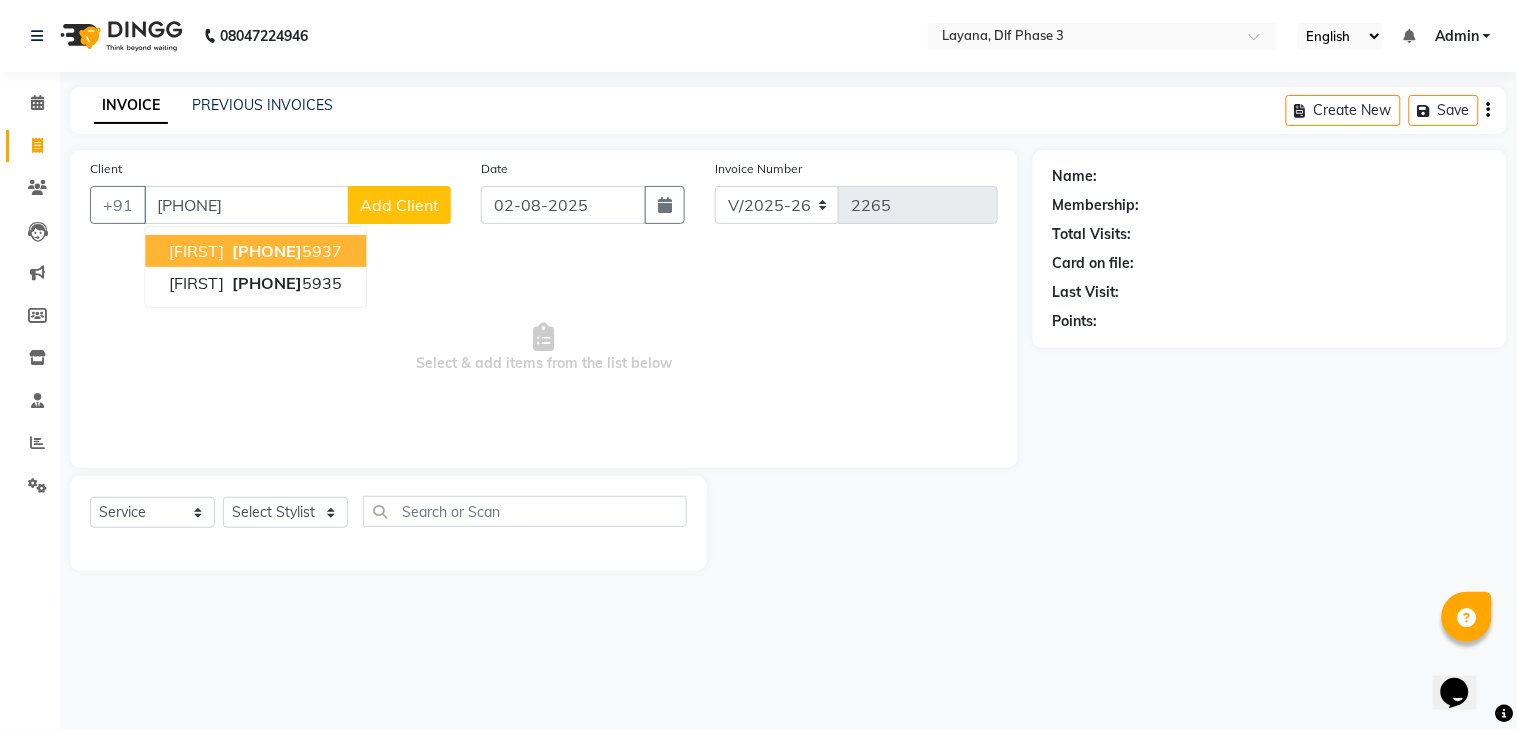 click on "[PHONE]" at bounding box center (267, 251) 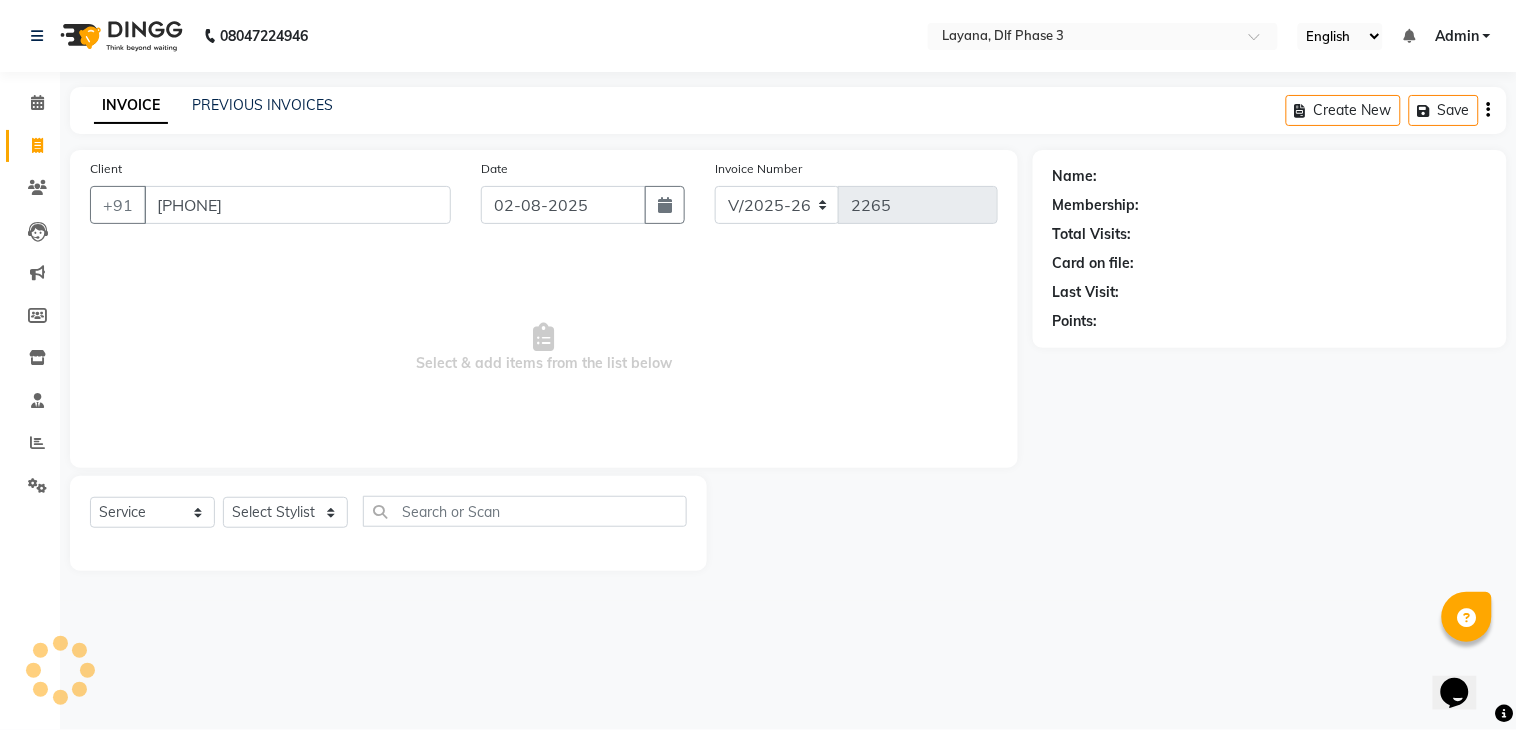 type on "[PHONE]" 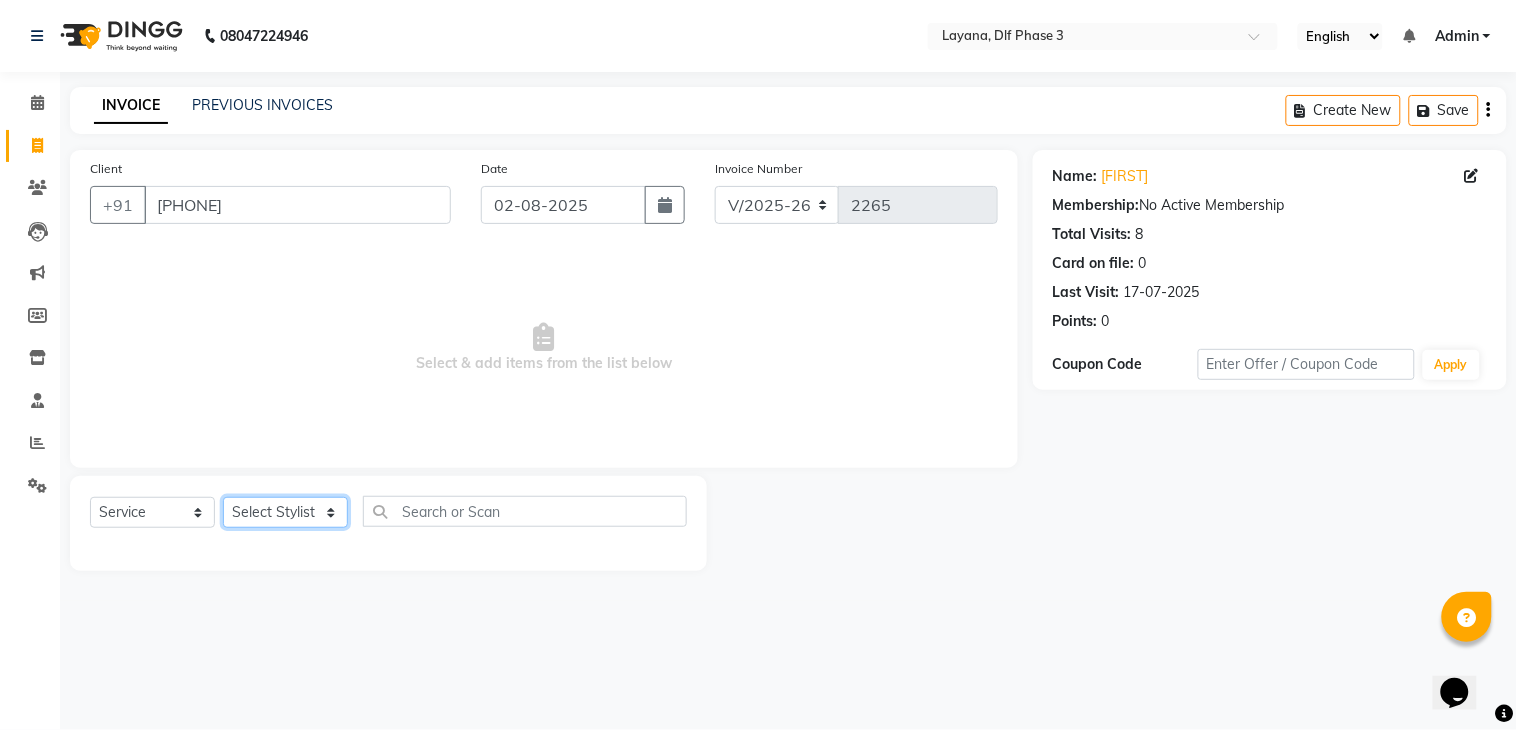 click on "Select Stylist [FIRST] [LAST] [FIRST] [FIRST] [FIRST] [FIRST] [FIRST] [FIRST]" 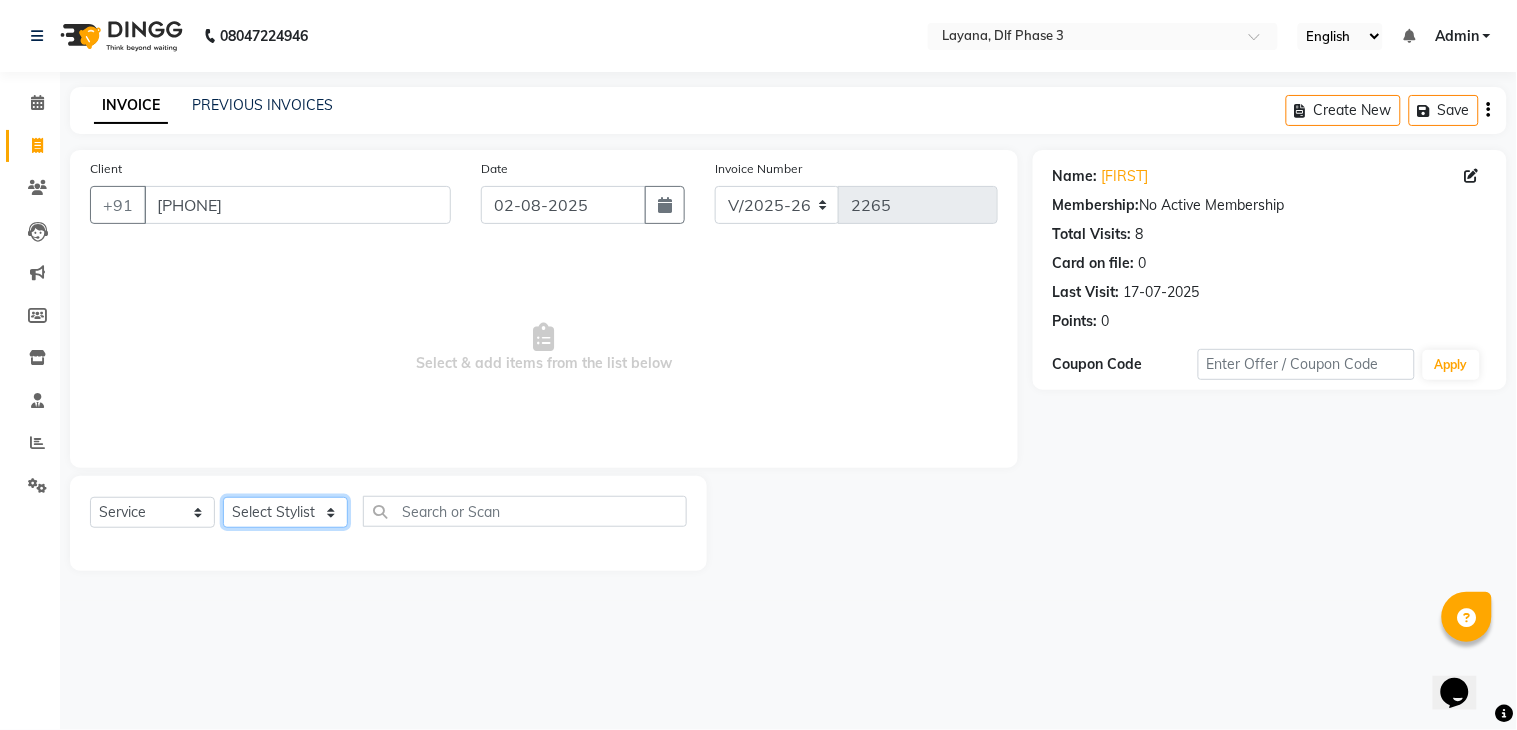 select on "70193" 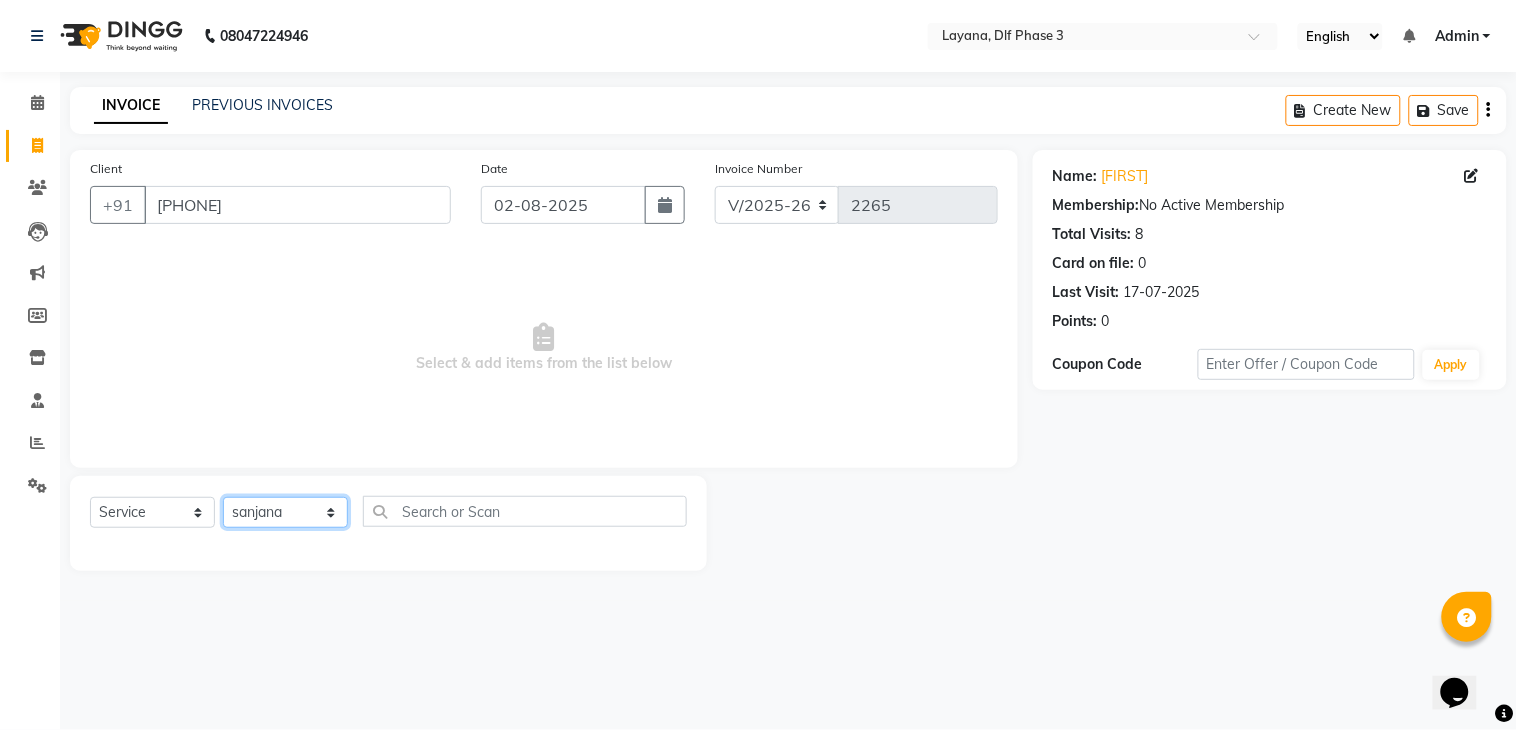 click on "Select Stylist [FIRST] [LAST] [FIRST] [FIRST] [FIRST] [FIRST] [FIRST] [FIRST]" 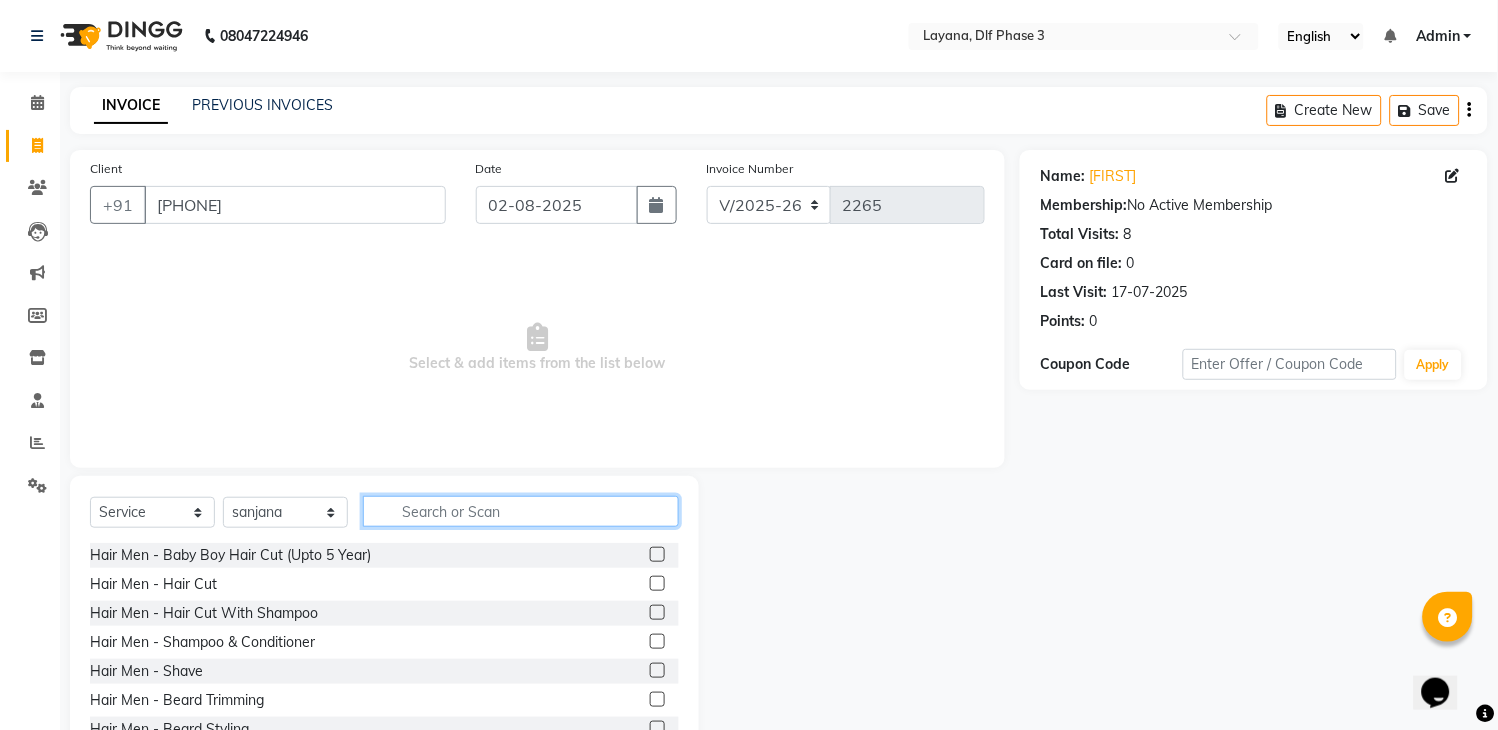 click 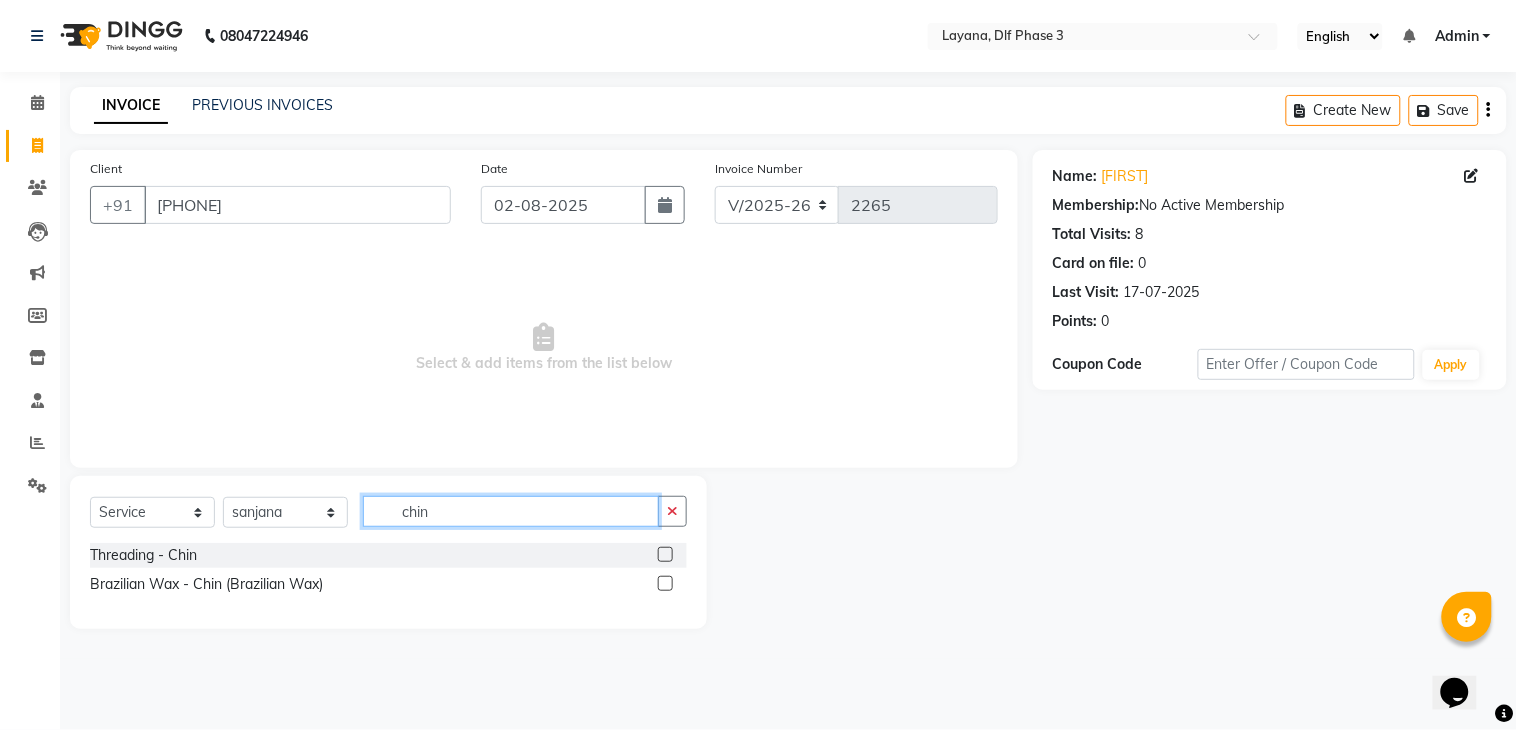 type on "chin" 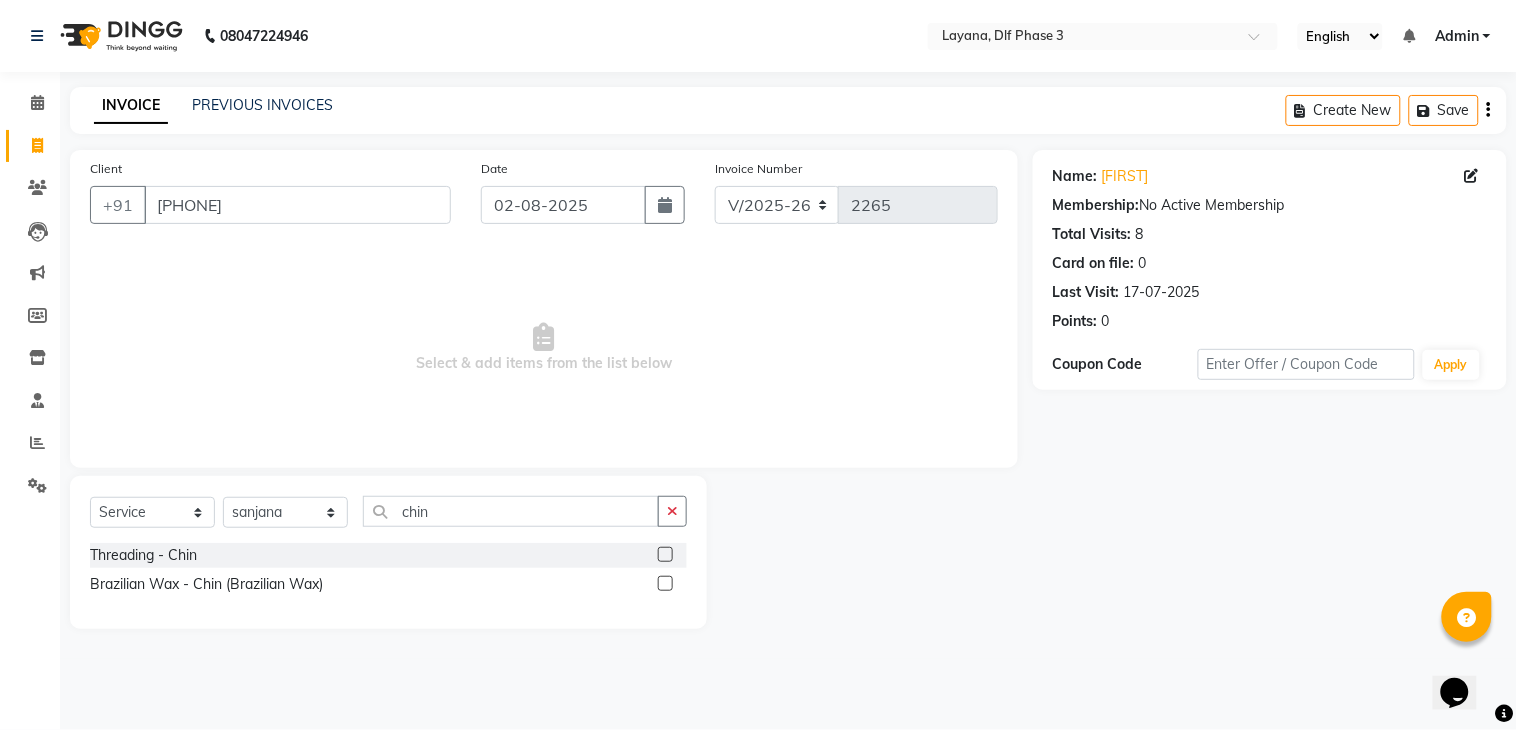 click 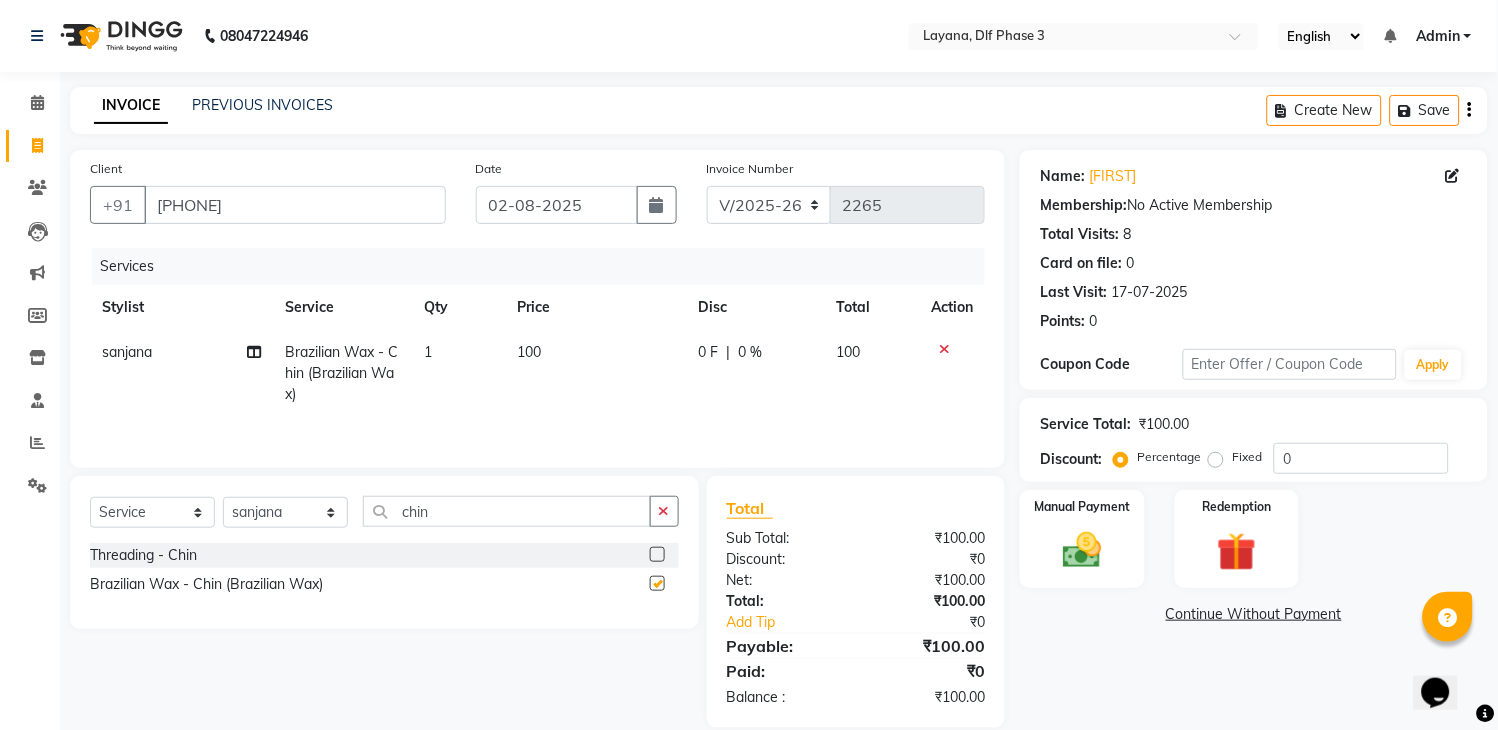checkbox on "false" 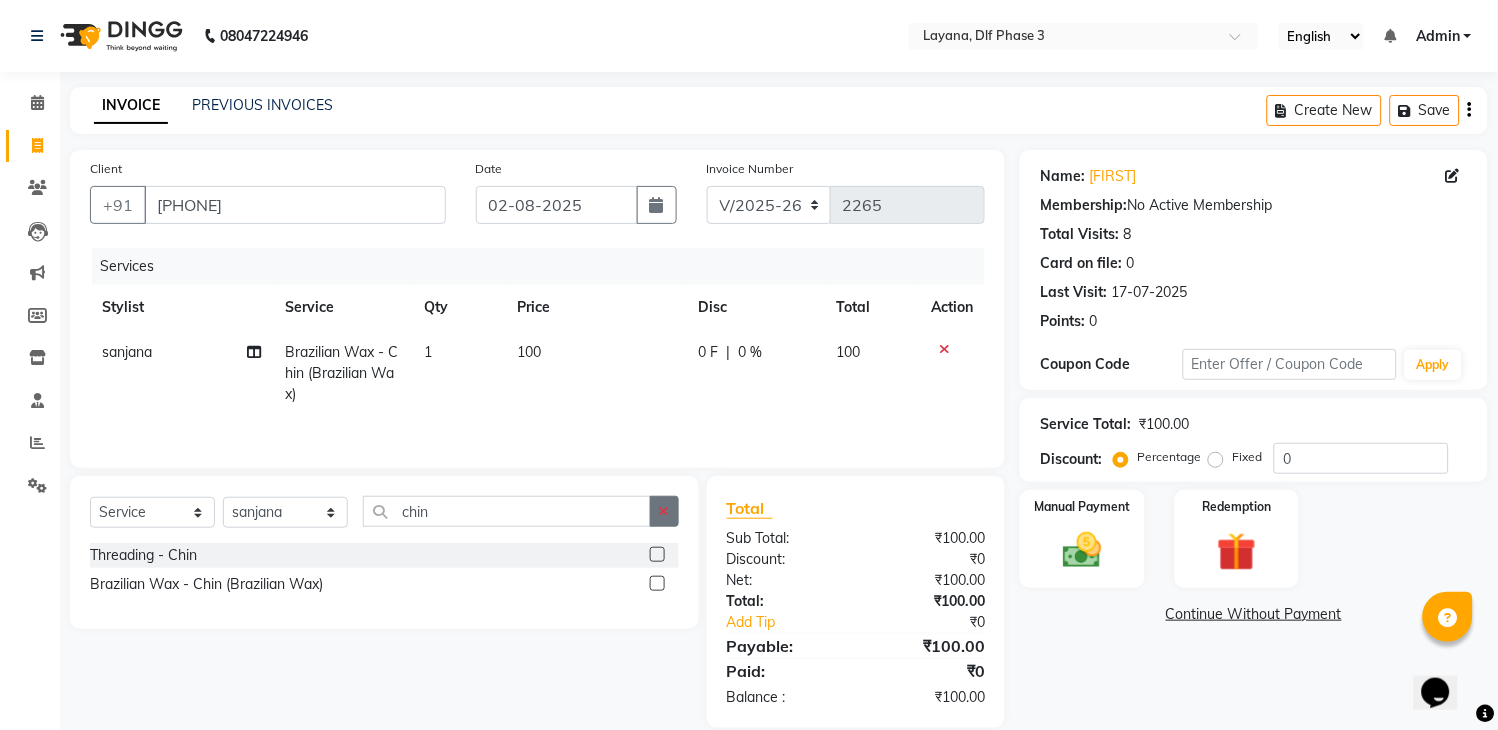 click 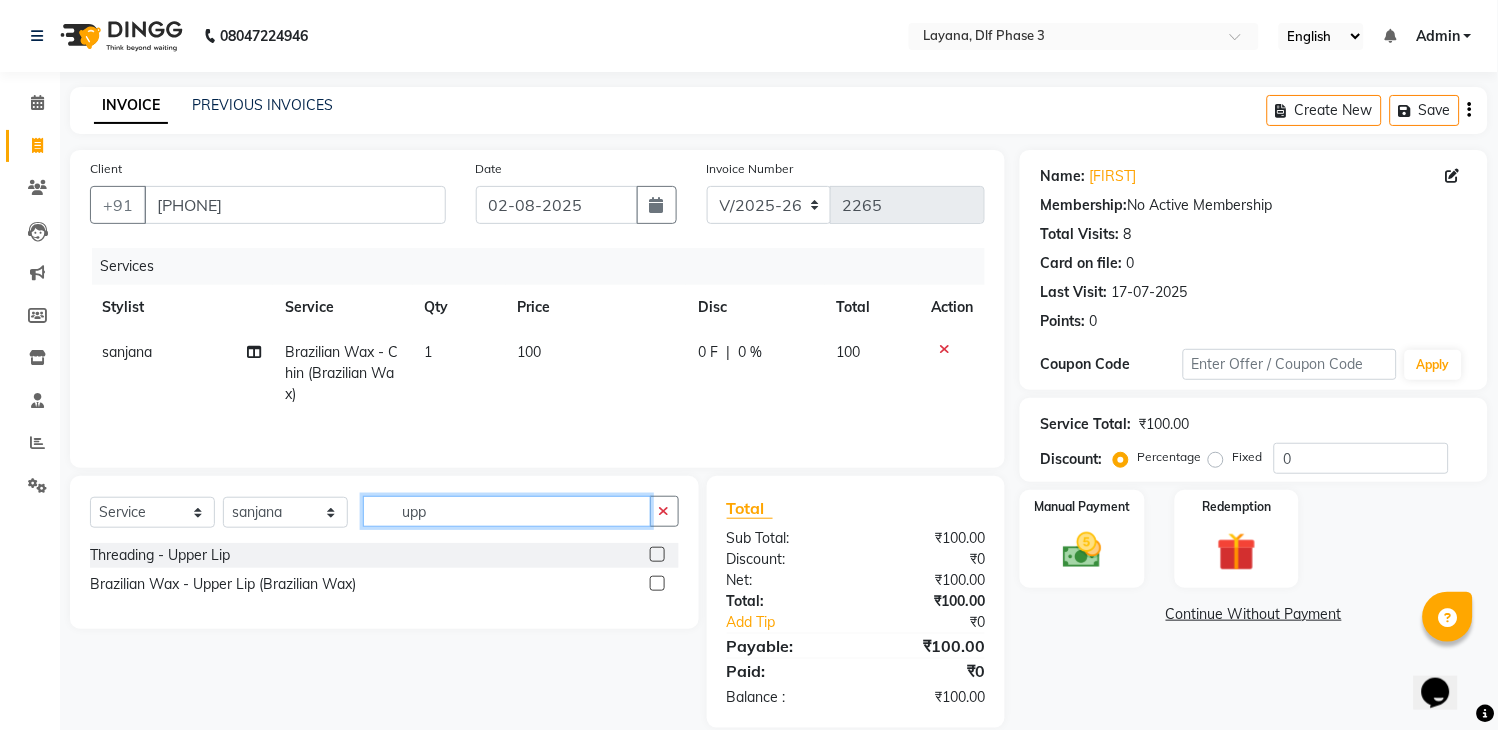type on "upp" 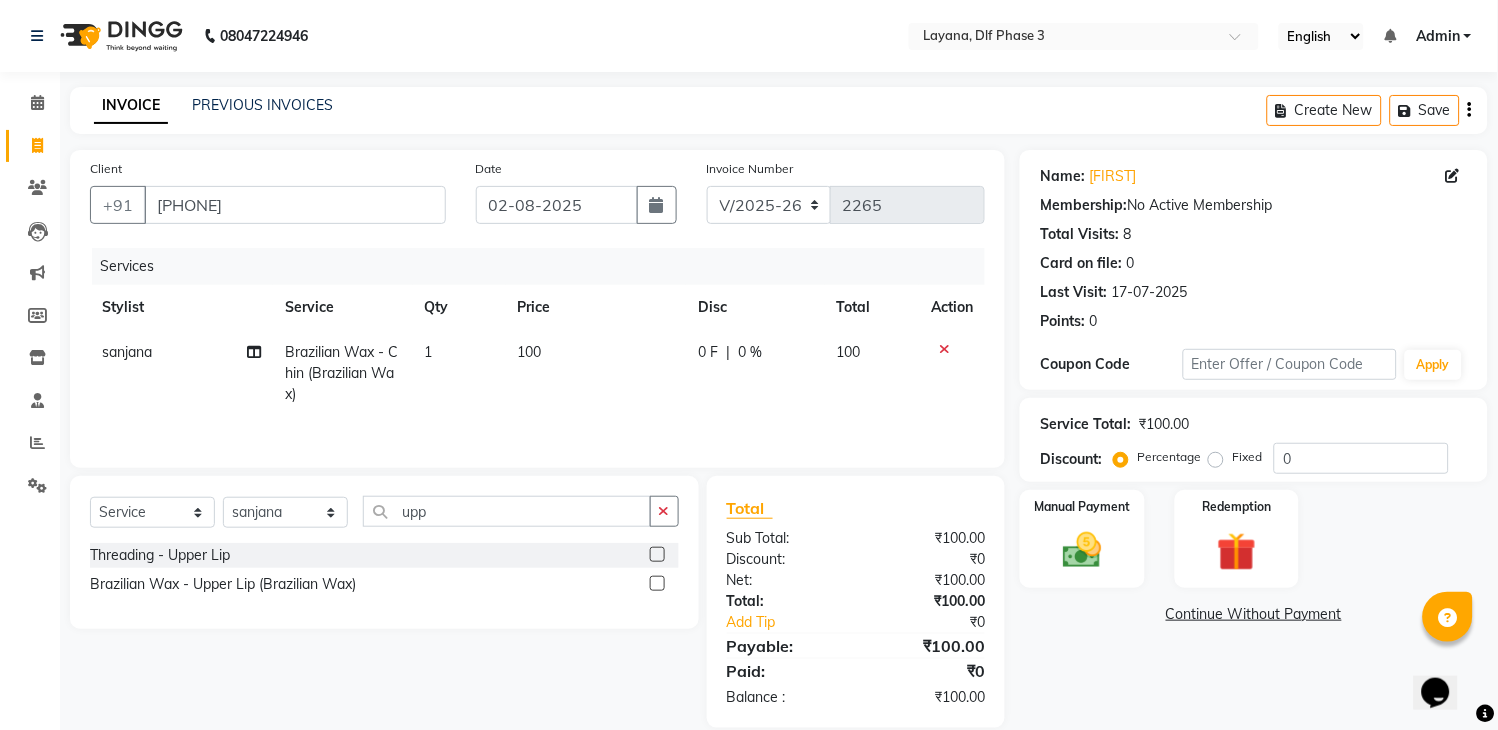 click 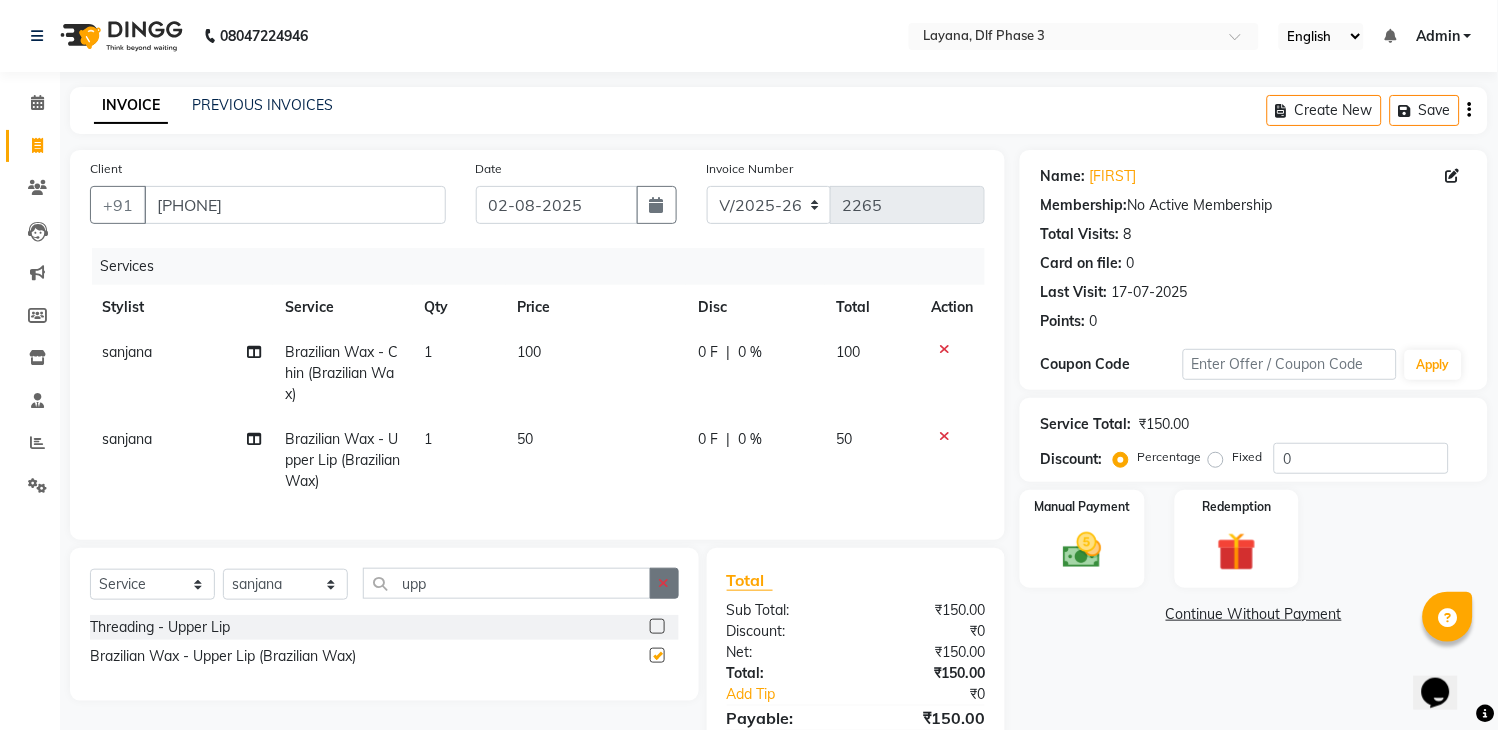 checkbox on "false" 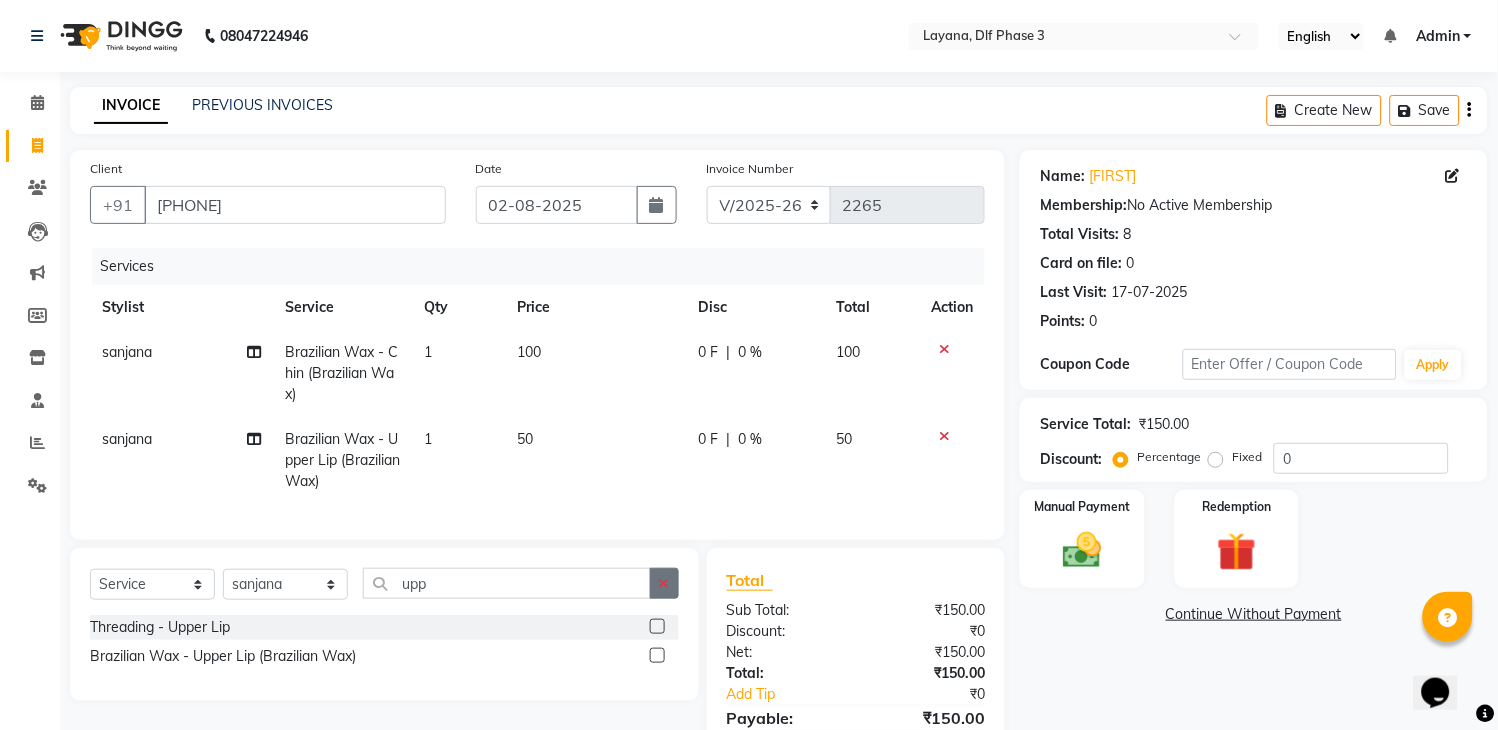 click 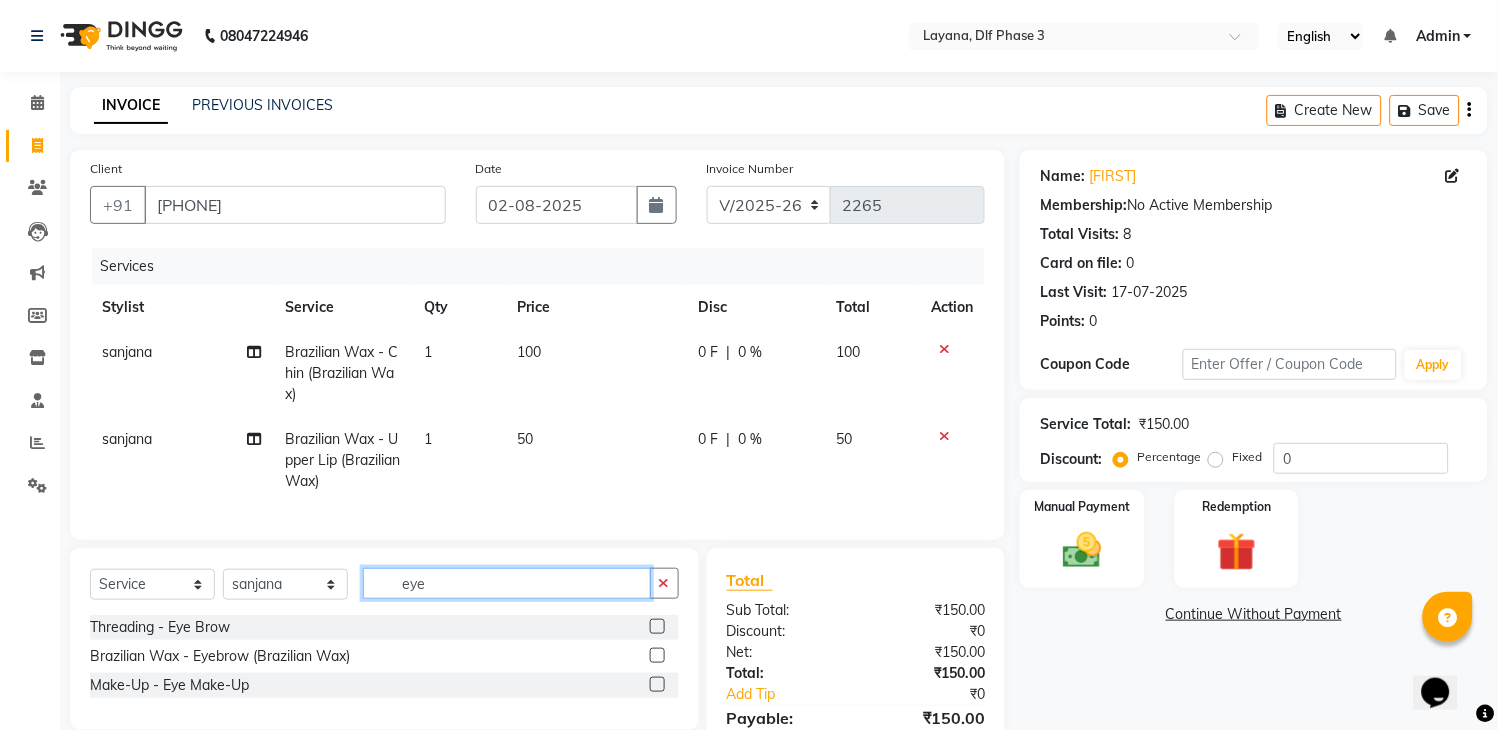 type on "eye" 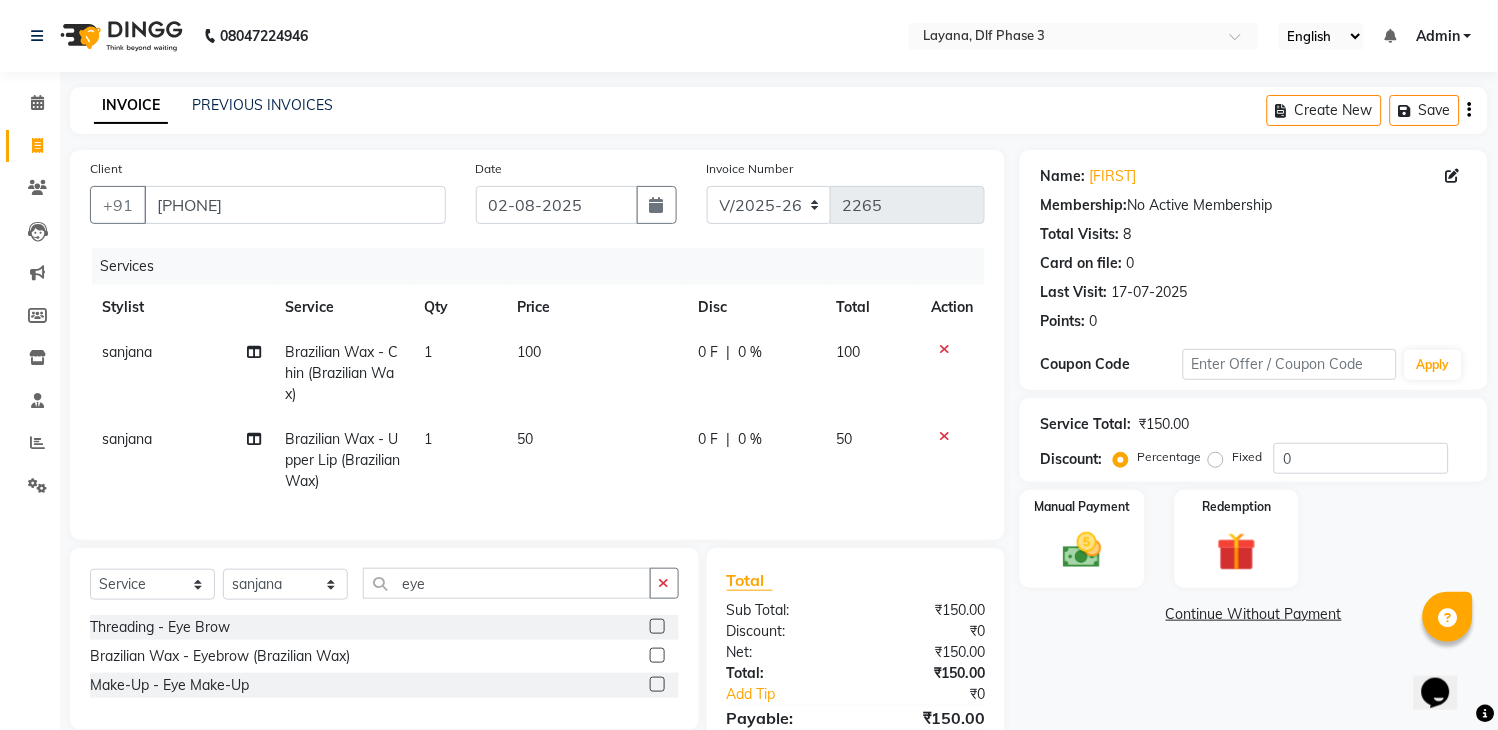 click 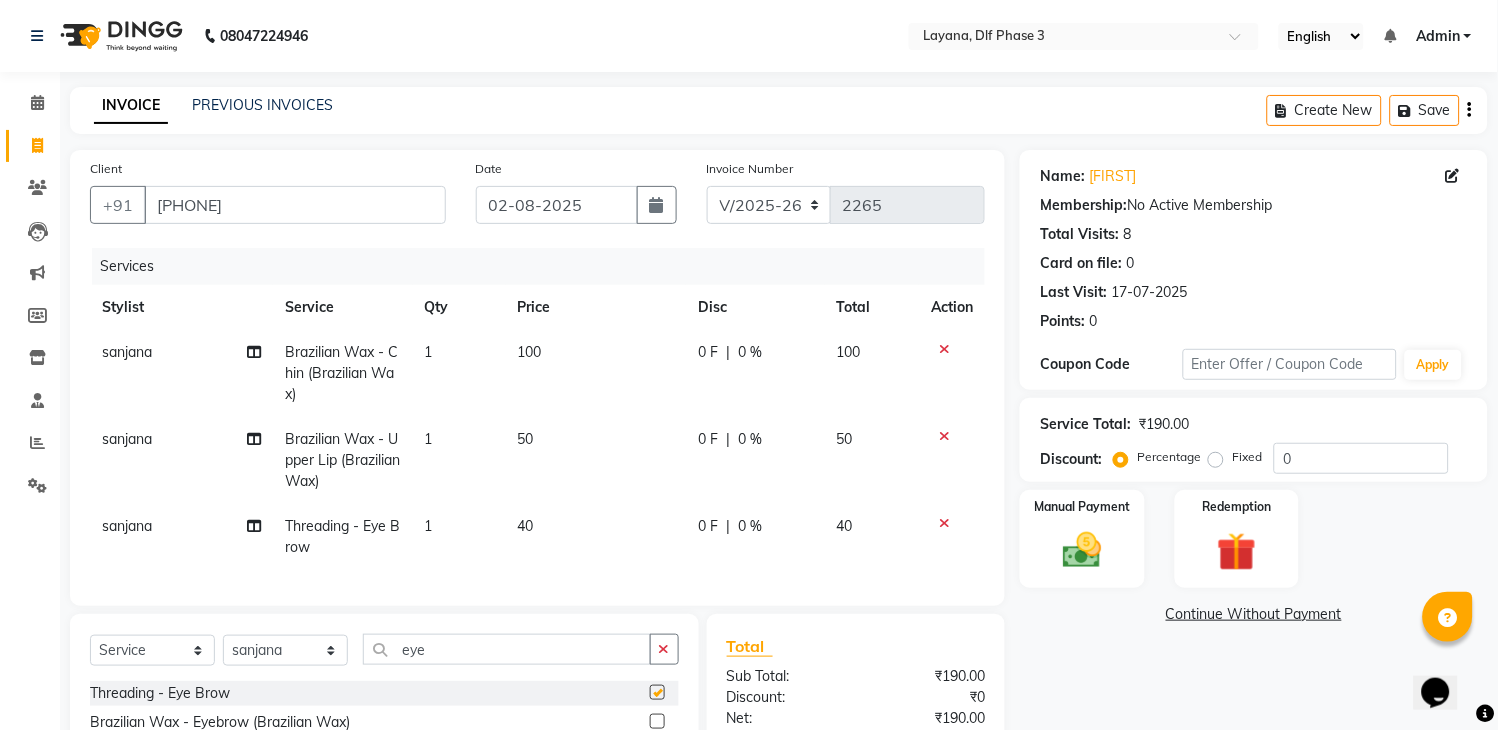 checkbox on "false" 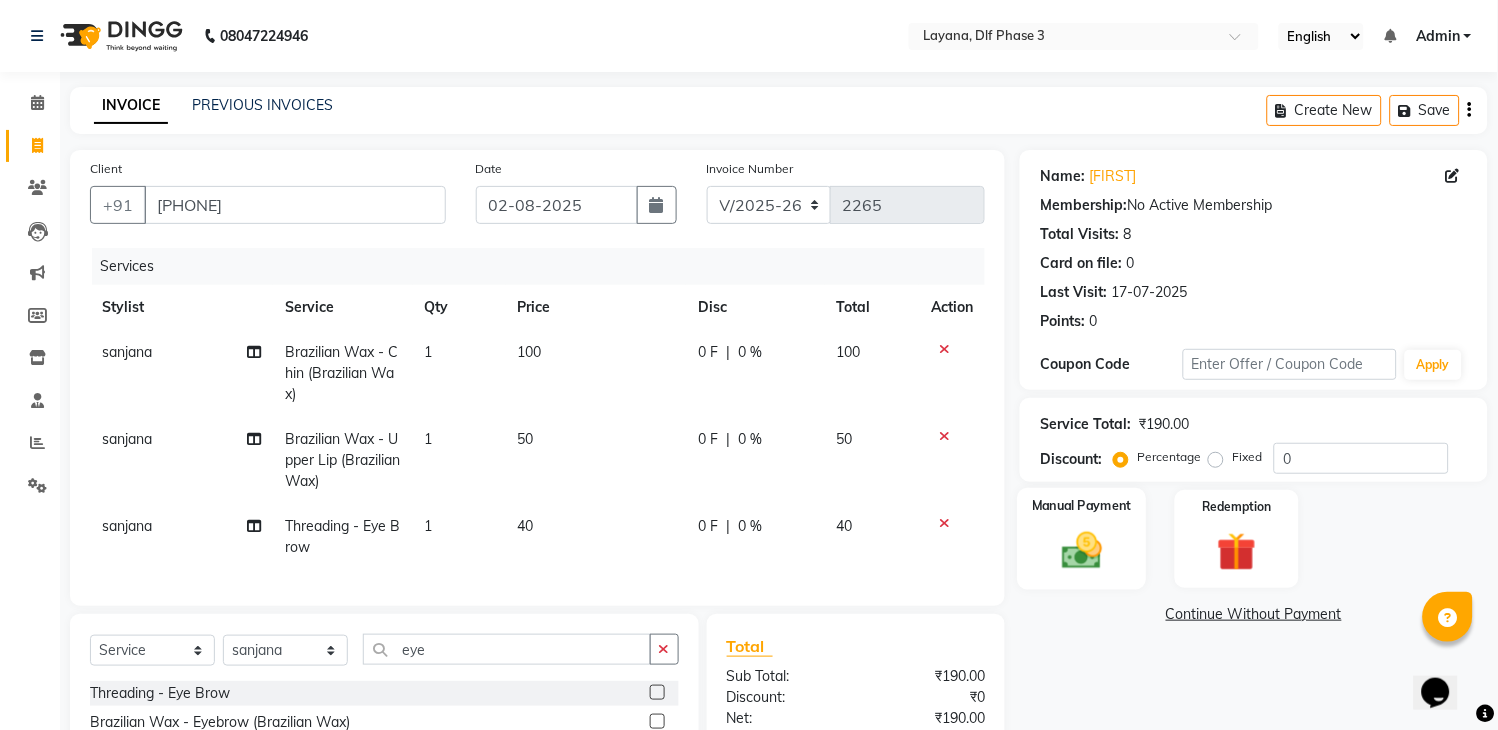 click 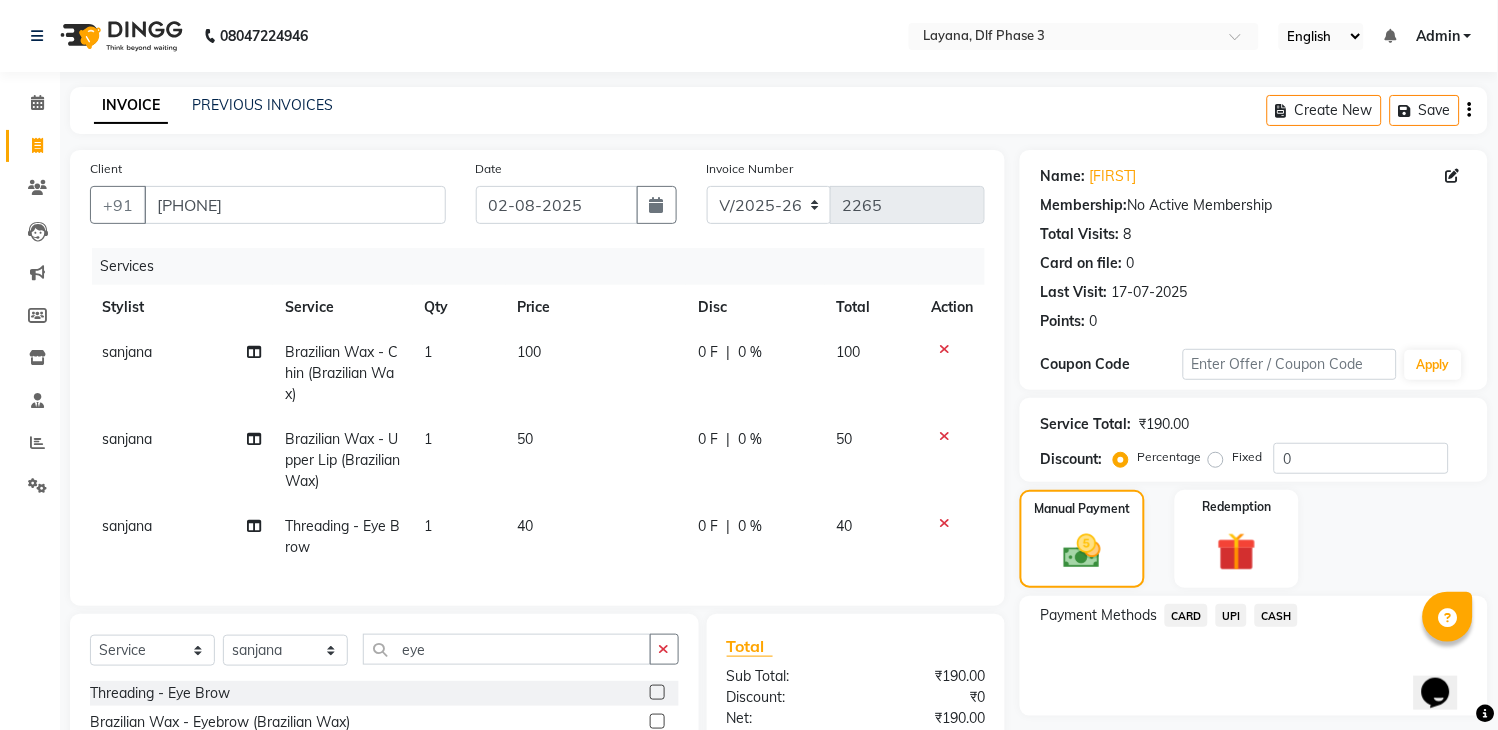 click on "UPI" 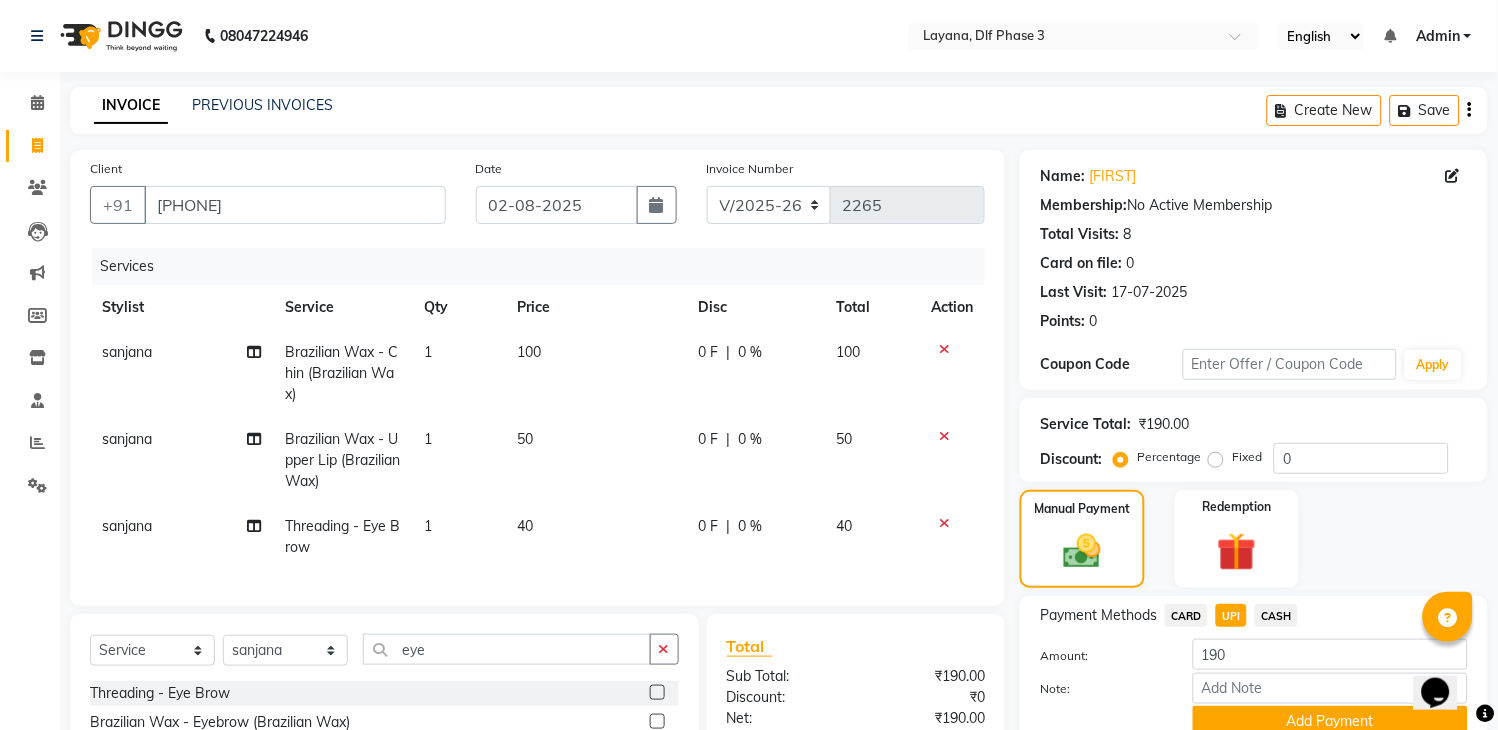 scroll, scrollTop: 185, scrollLeft: 0, axis: vertical 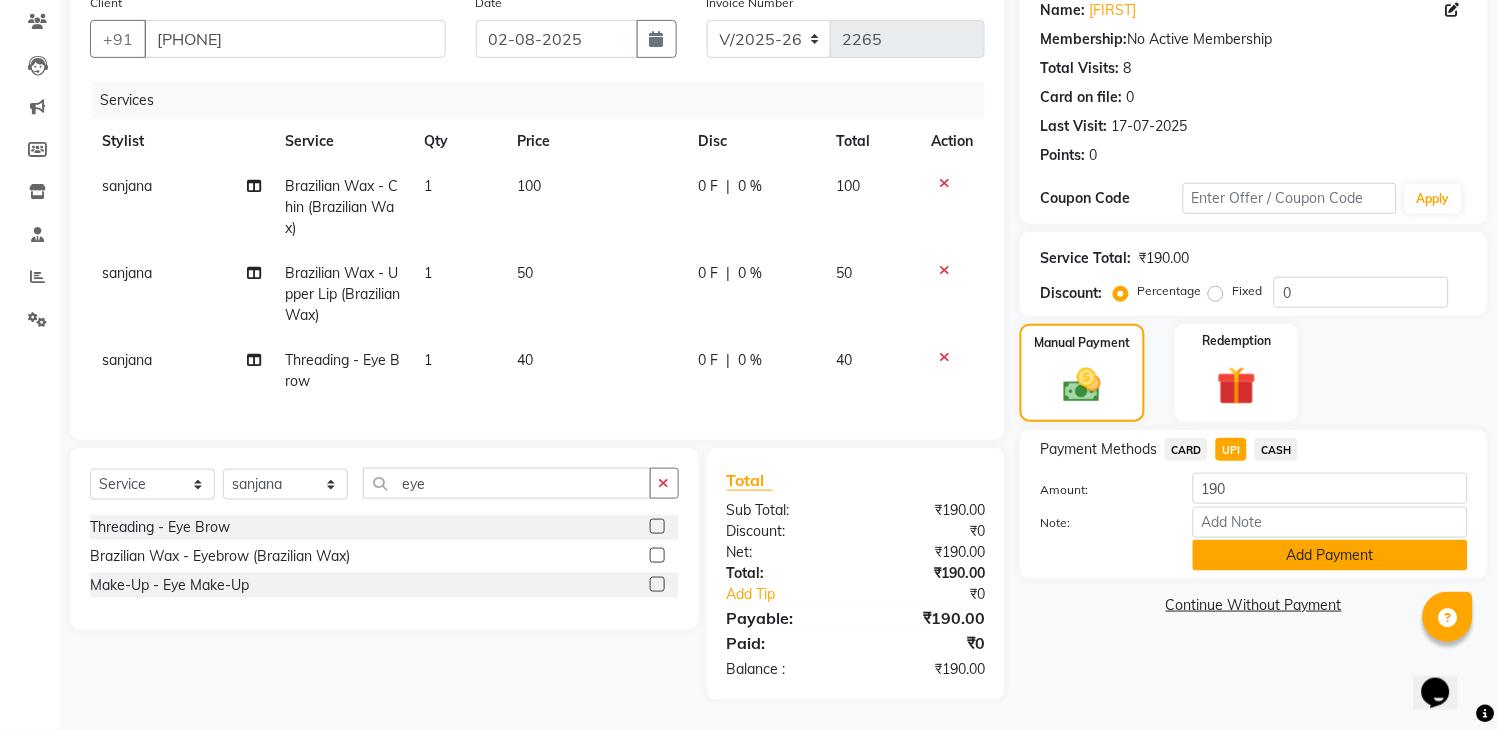 click on "Add Payment" 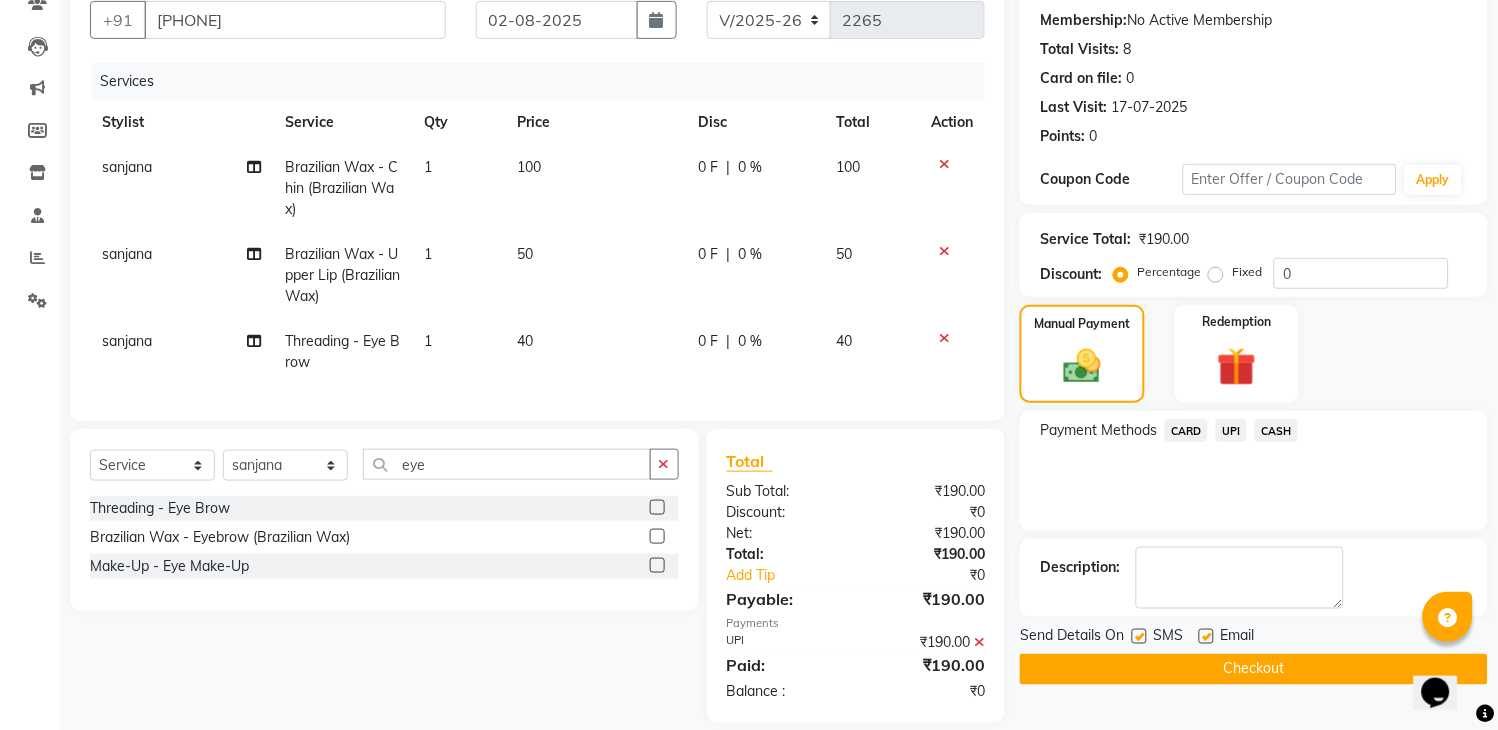 scroll, scrollTop: 226, scrollLeft: 0, axis: vertical 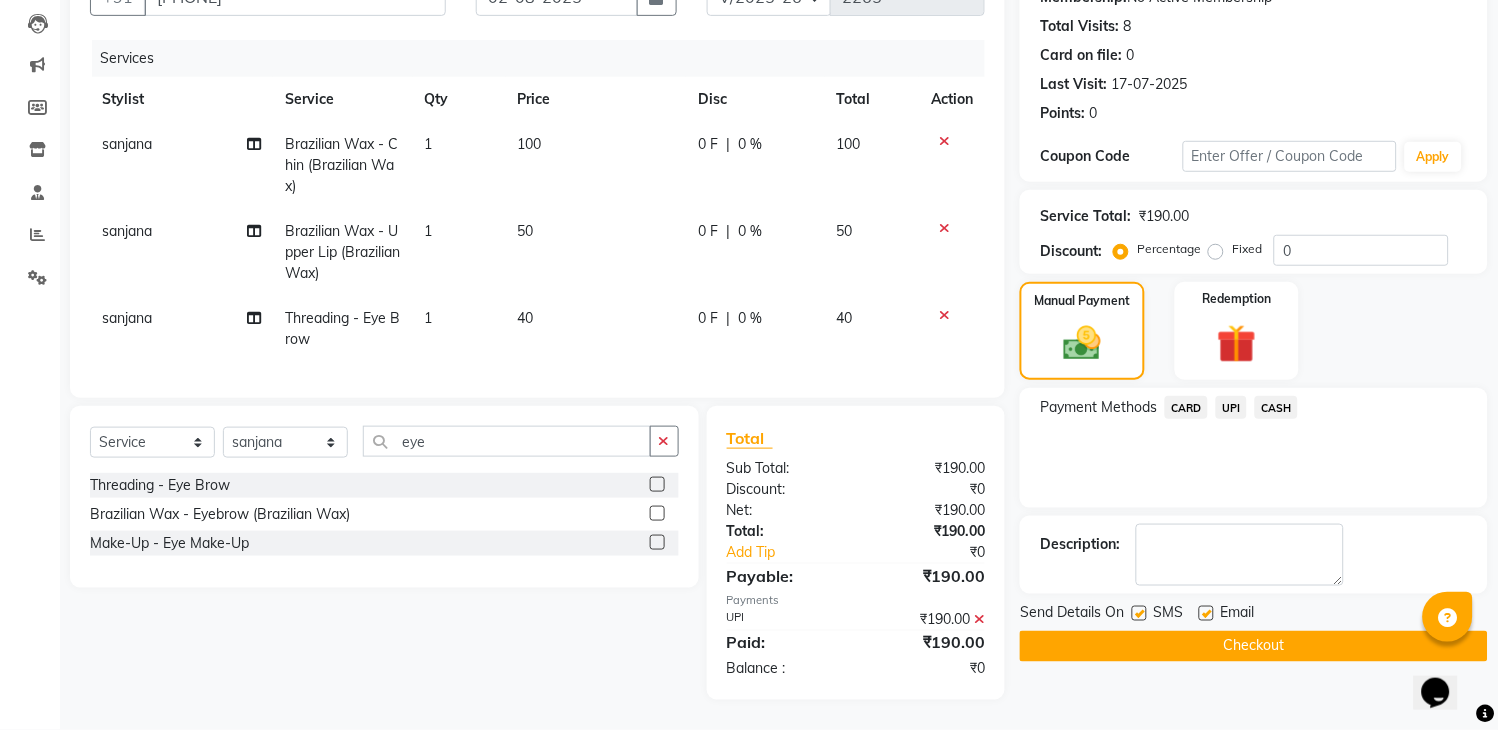 click 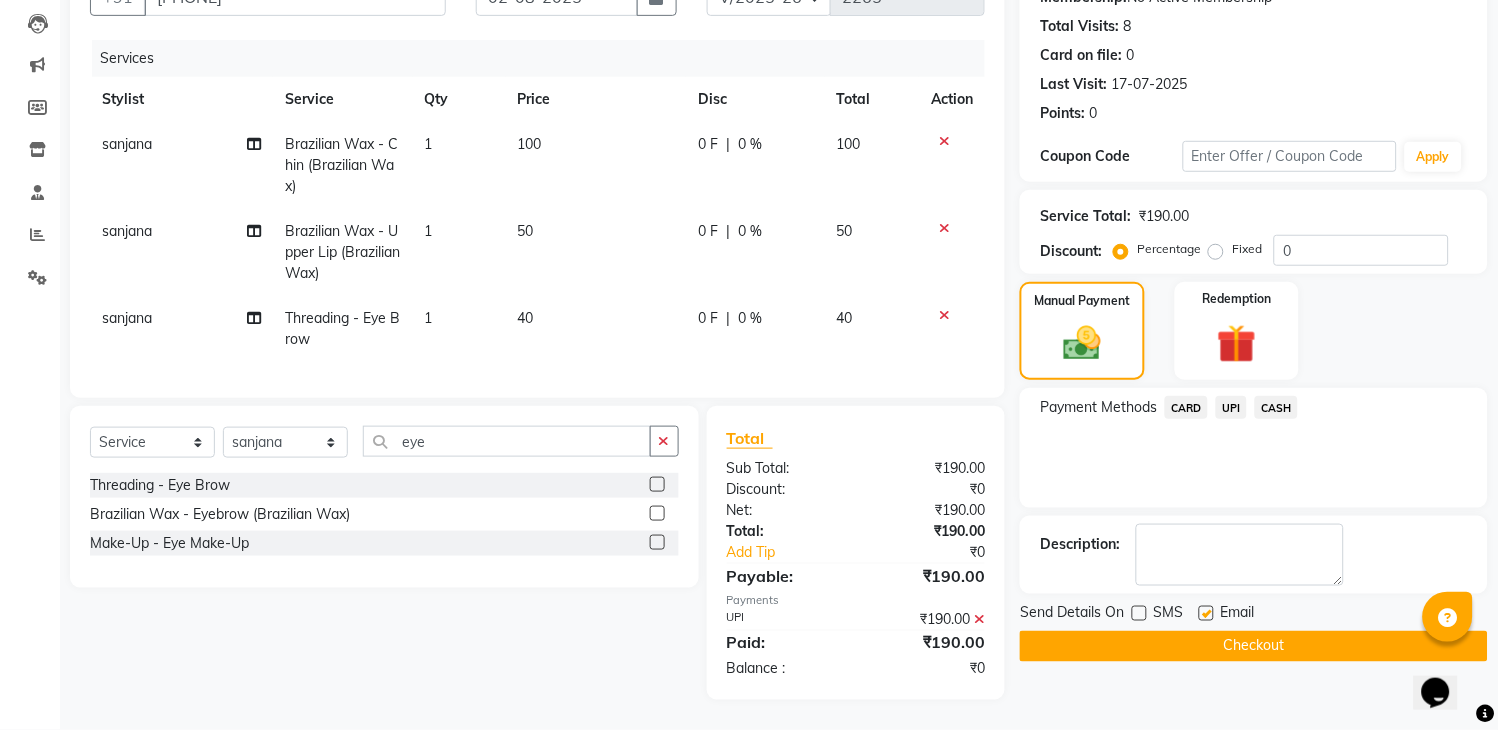 click on "Checkout" 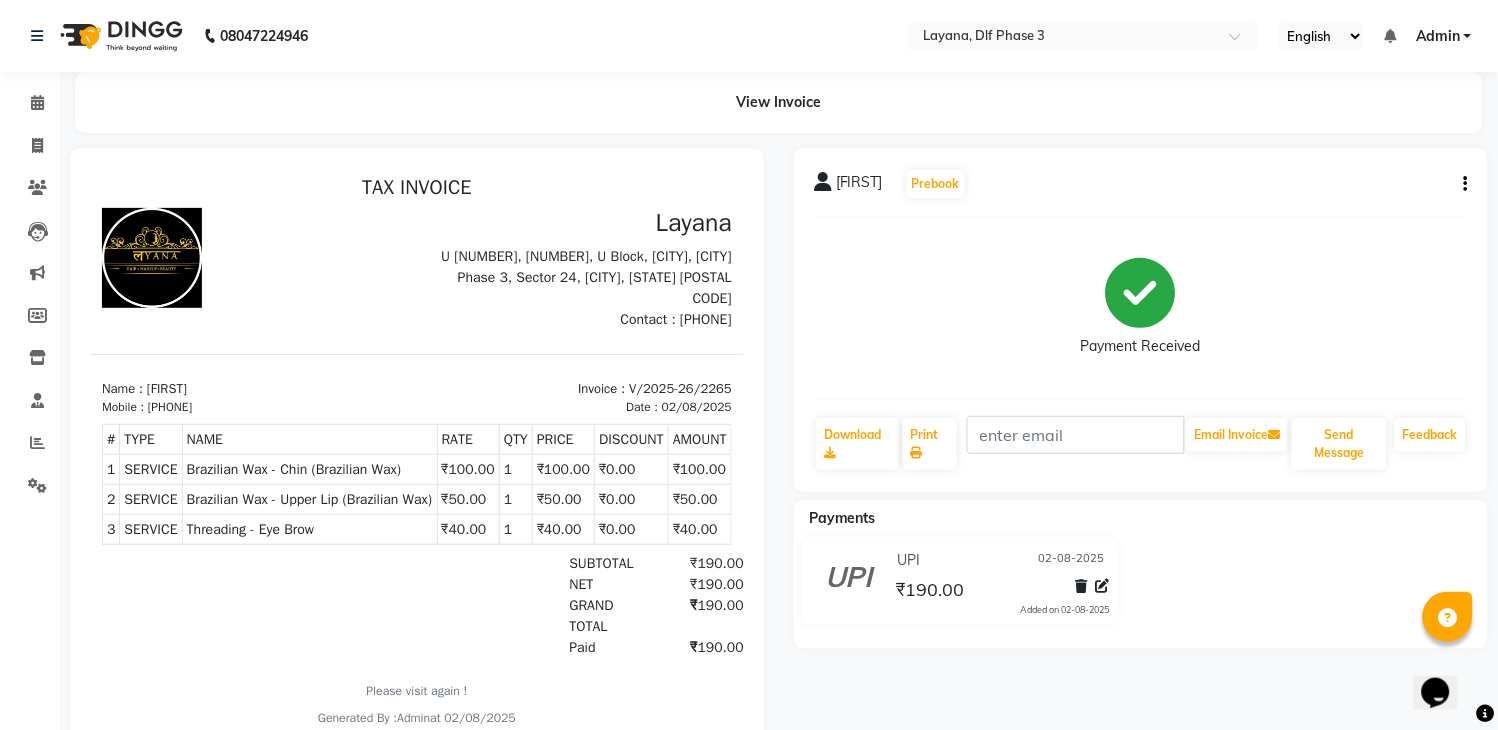 scroll, scrollTop: 0, scrollLeft: 0, axis: both 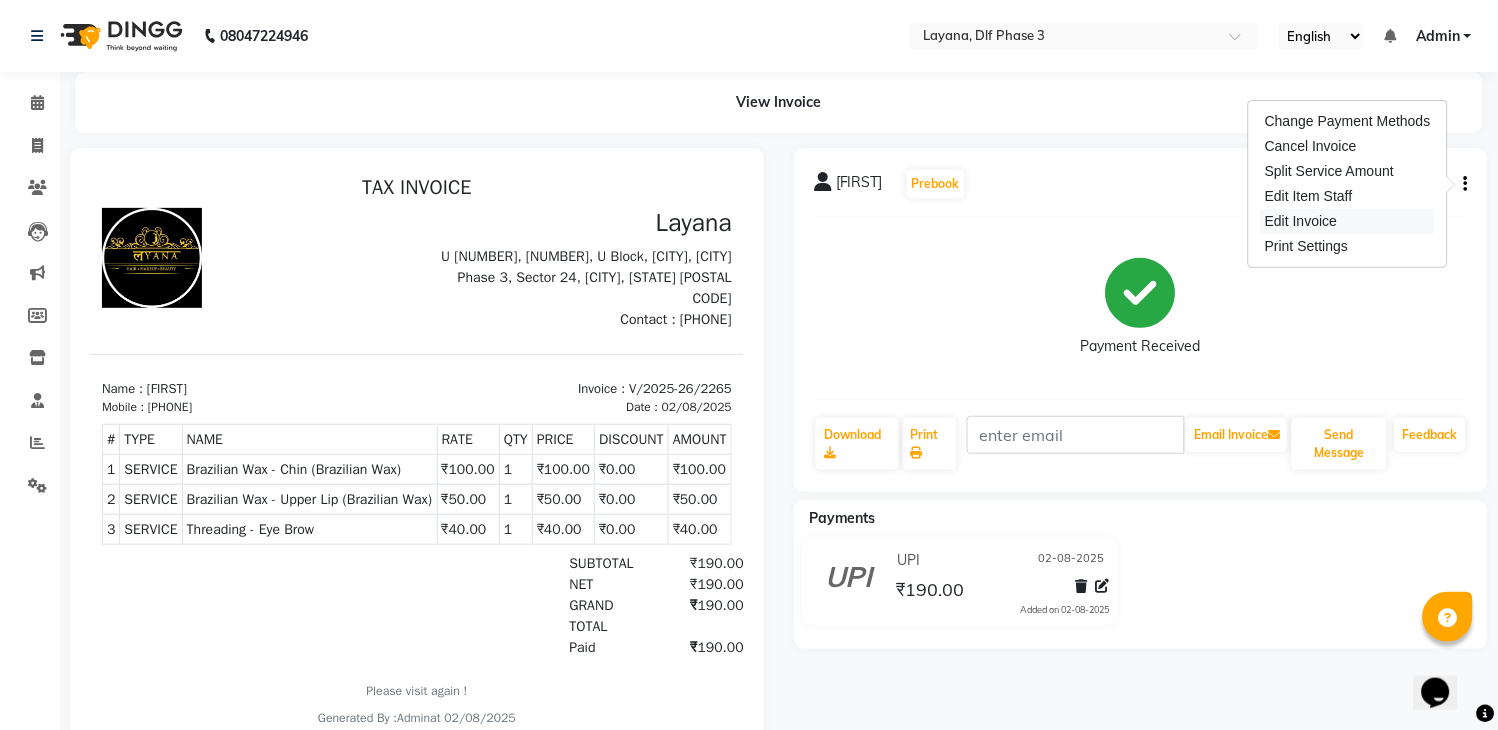 click on "Edit Invoice" at bounding box center (1348, 221) 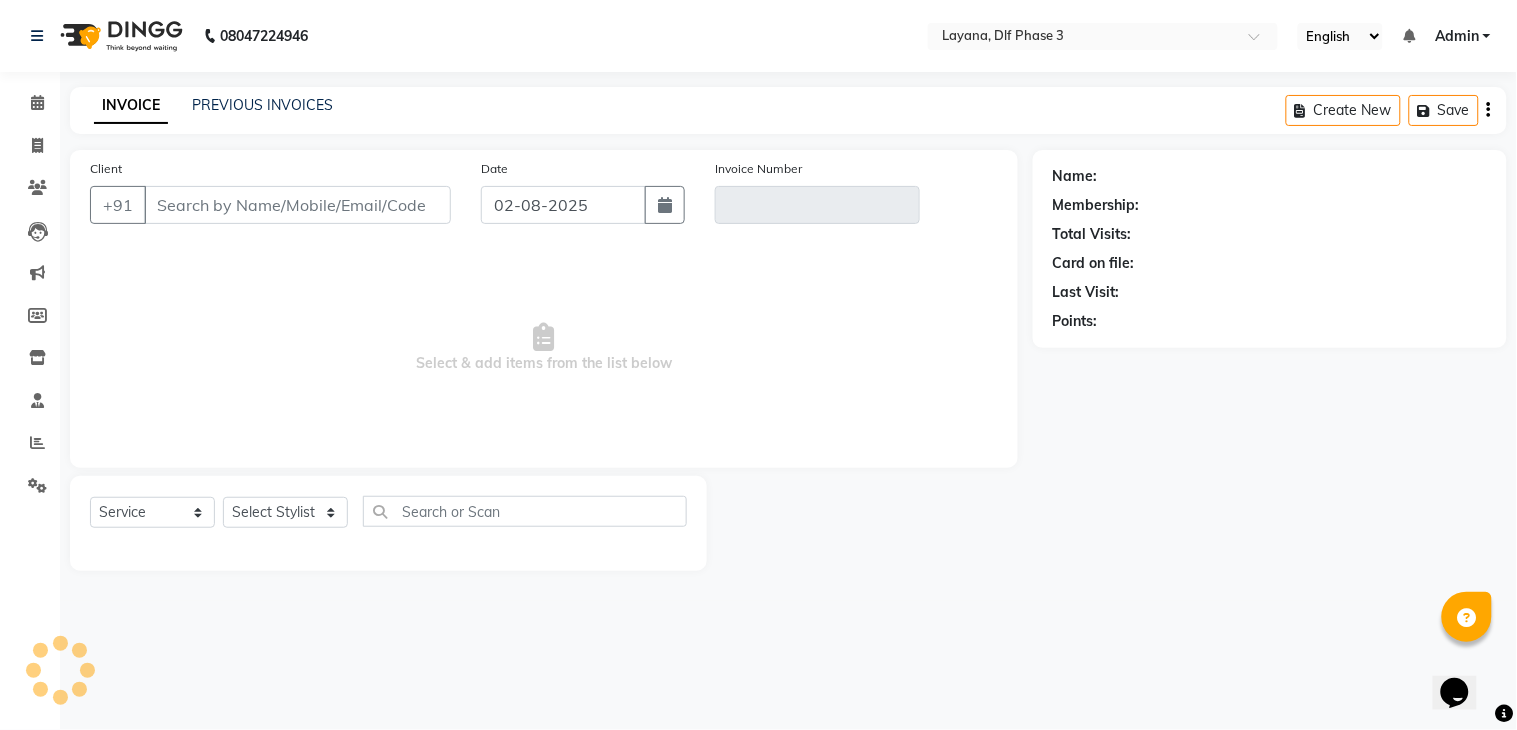 type on "[PHONE]" 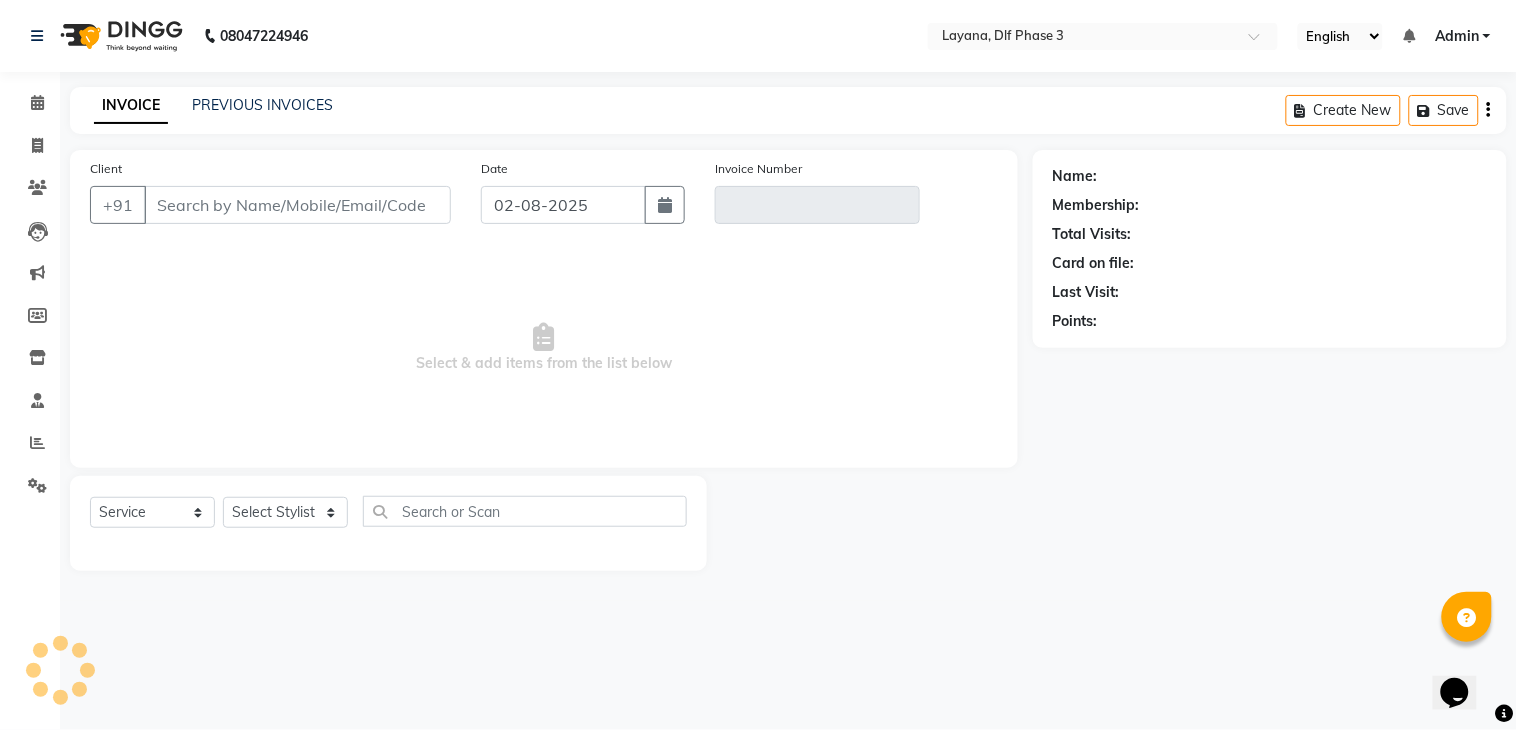 type on "V/2025-26/2265" 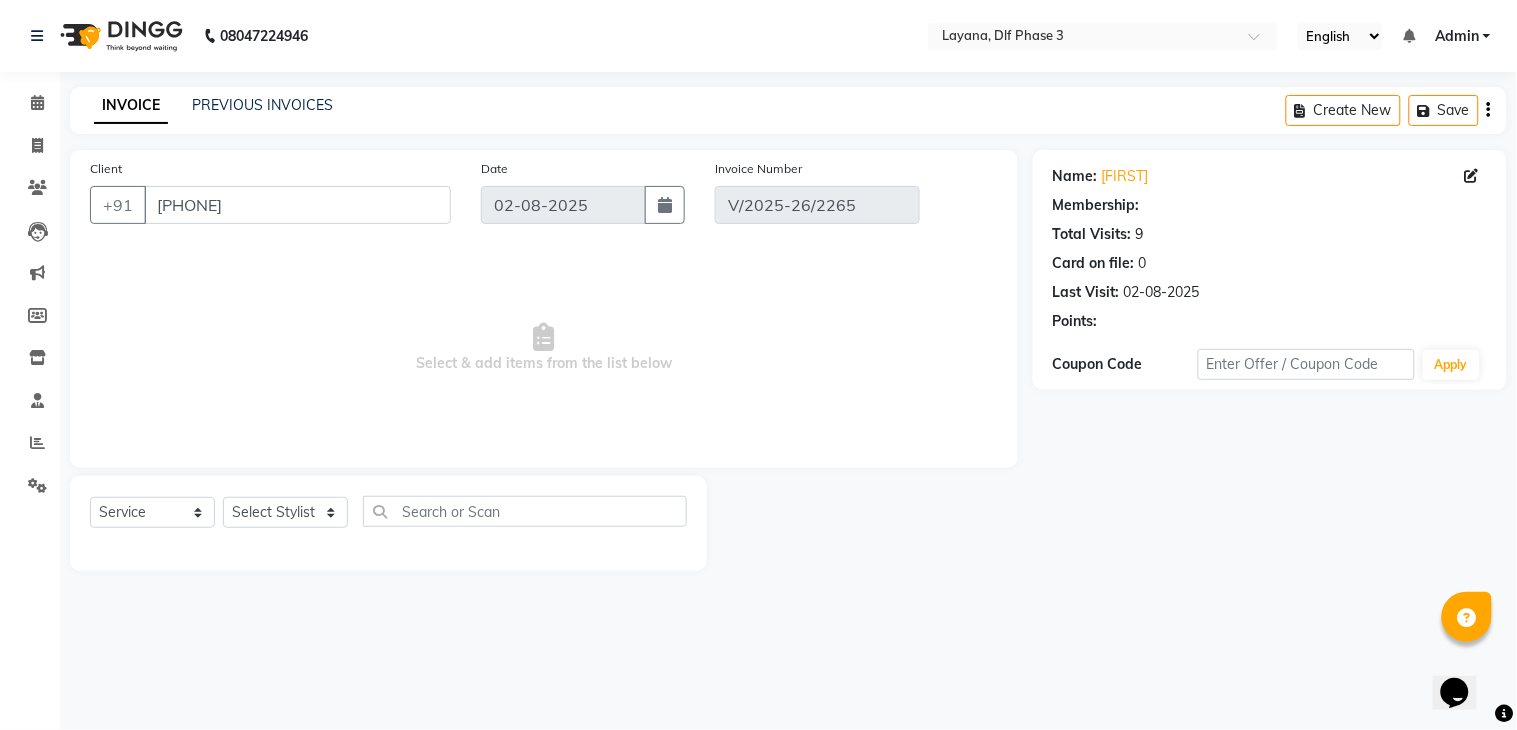 select on "select" 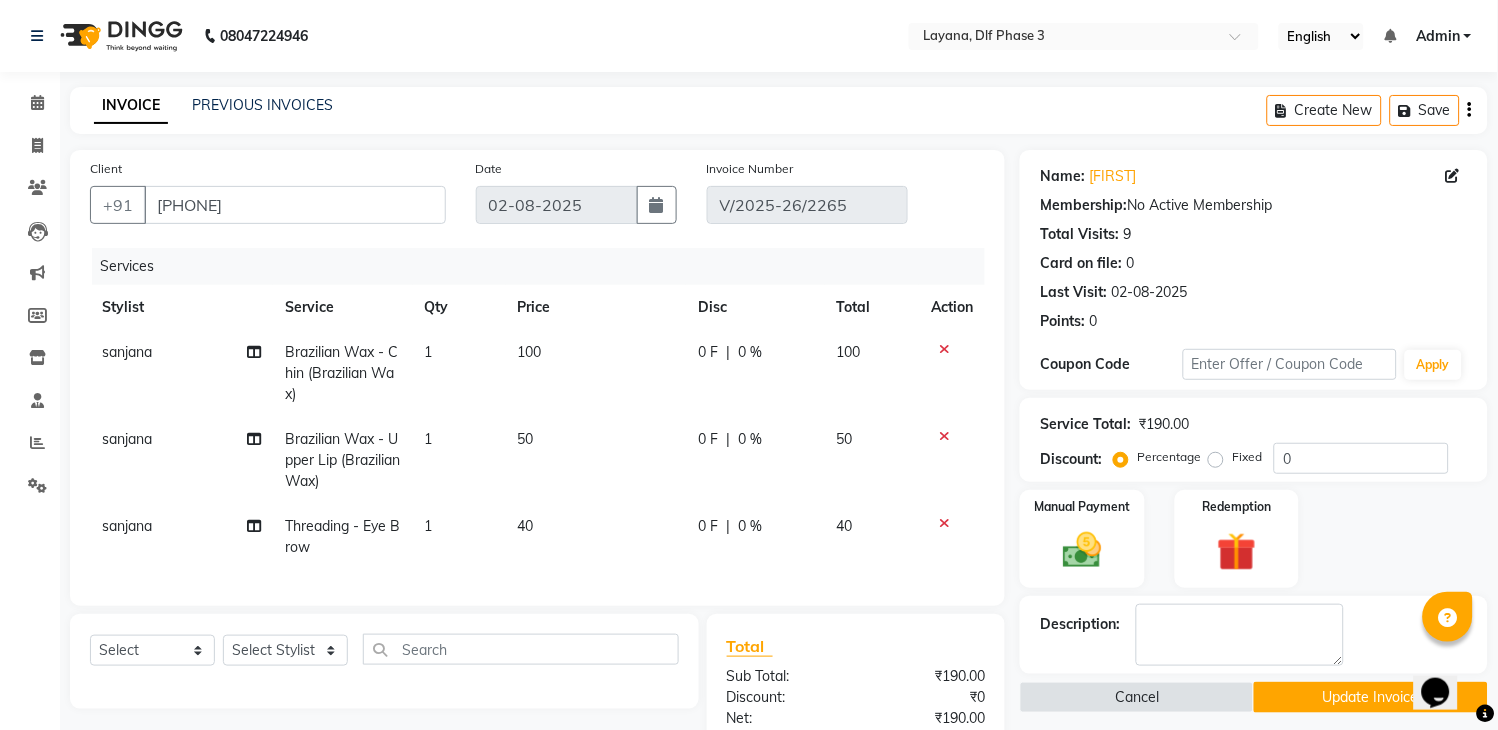 click on "Update Invoice" 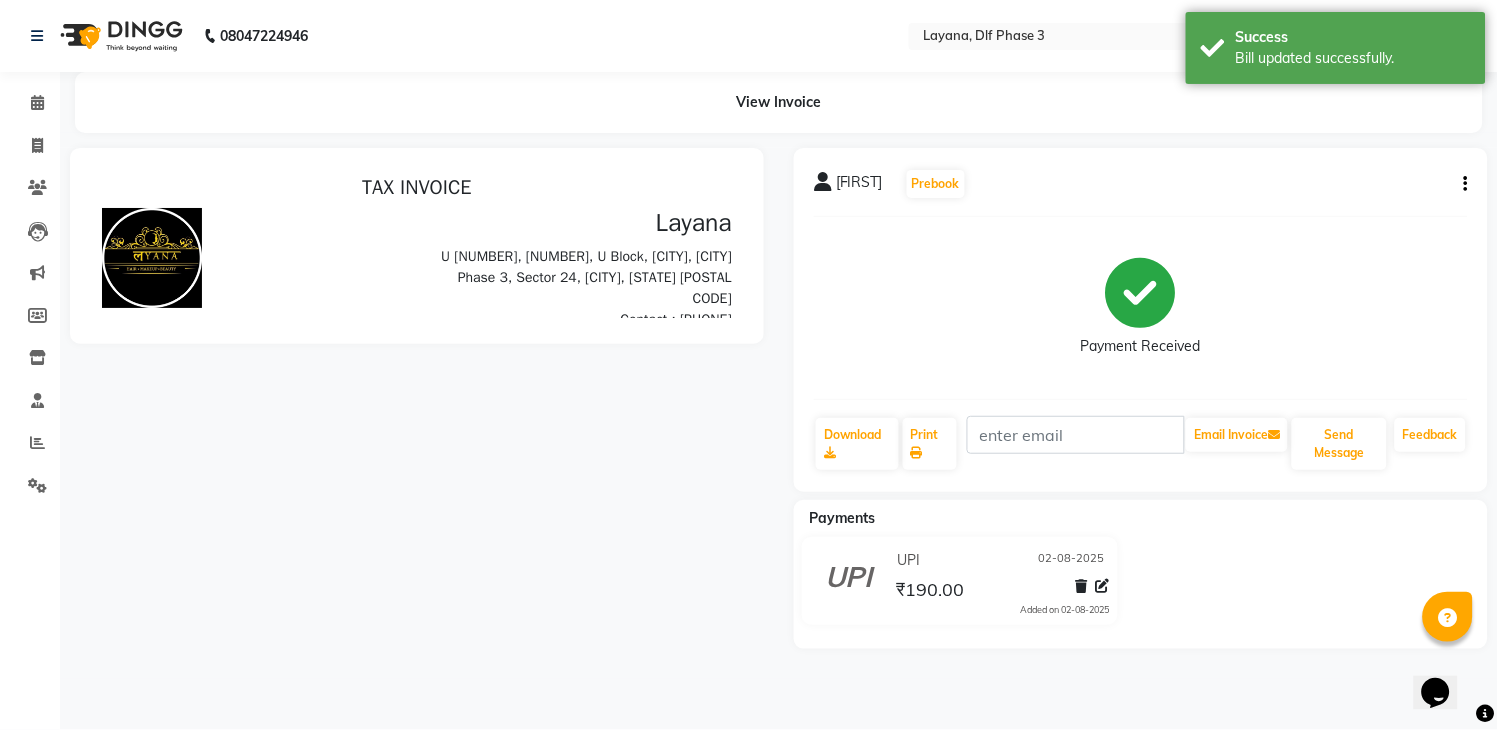 scroll, scrollTop: 0, scrollLeft: 0, axis: both 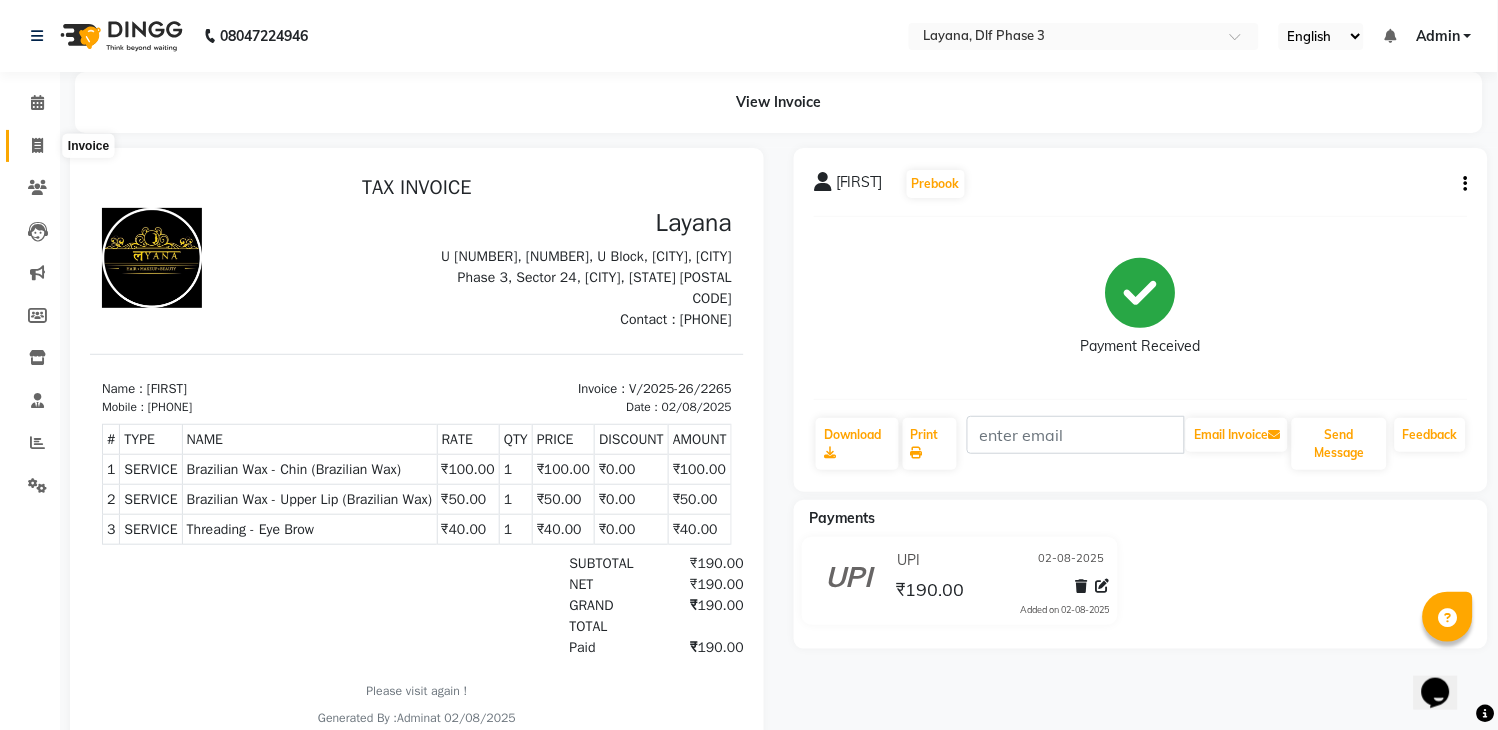click 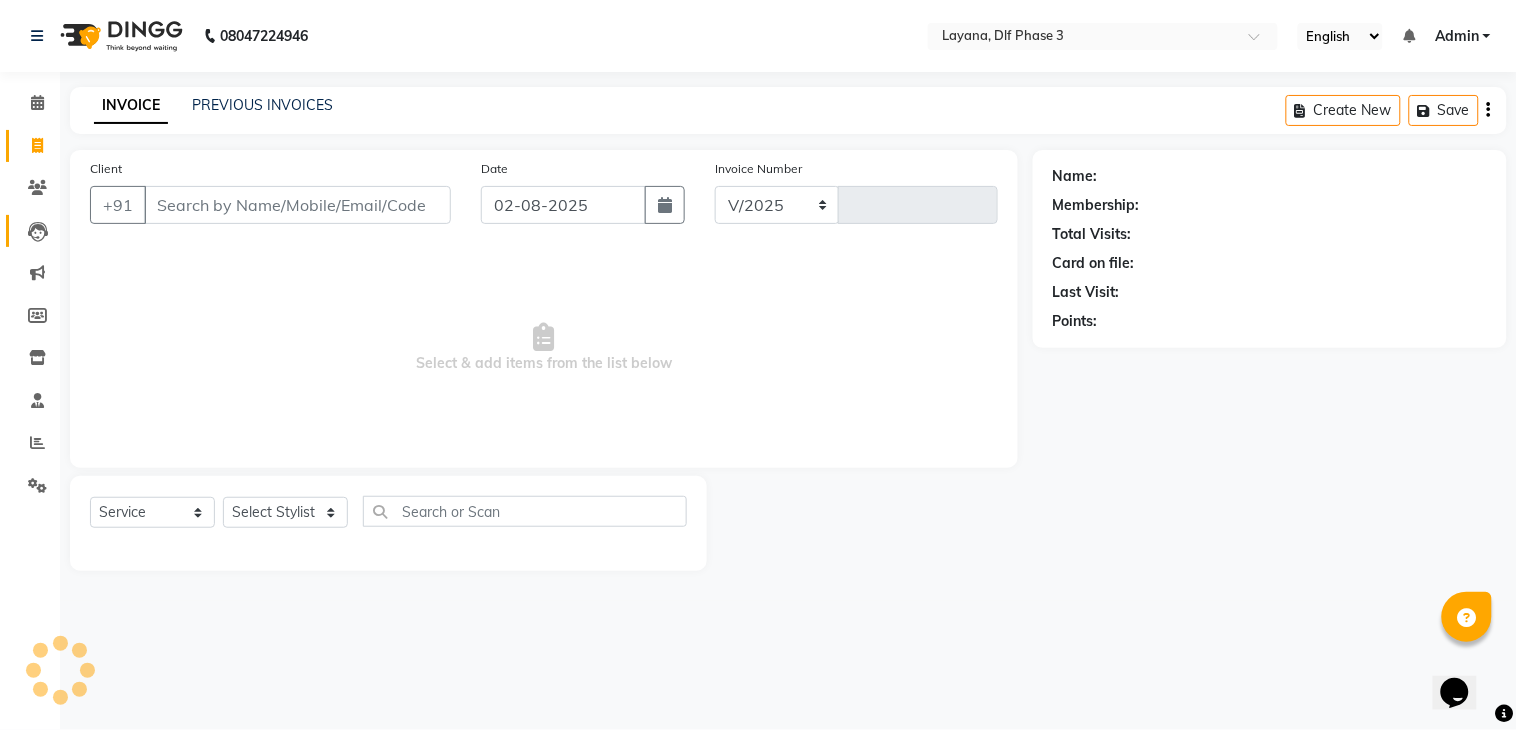 select on "6973" 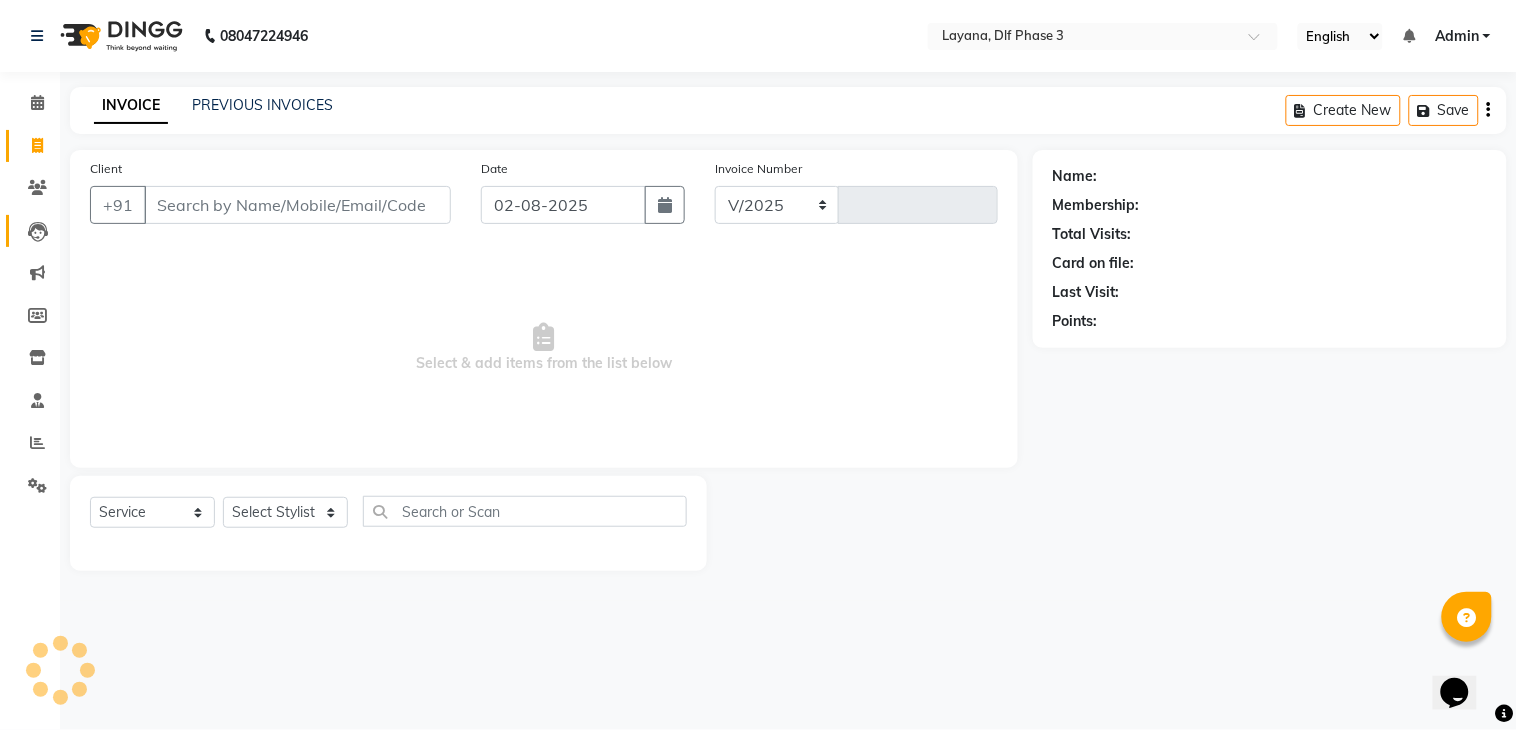 type on "2266" 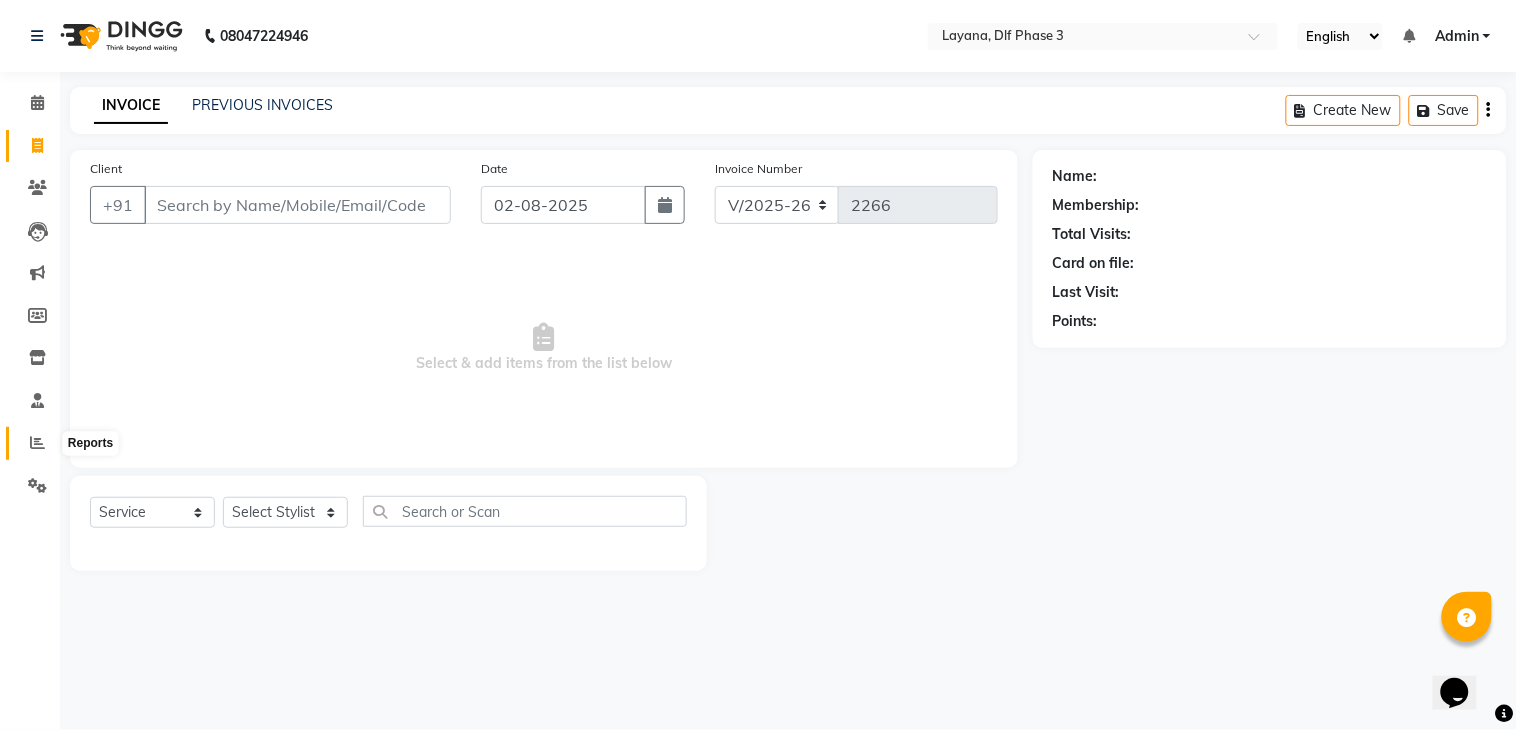 click 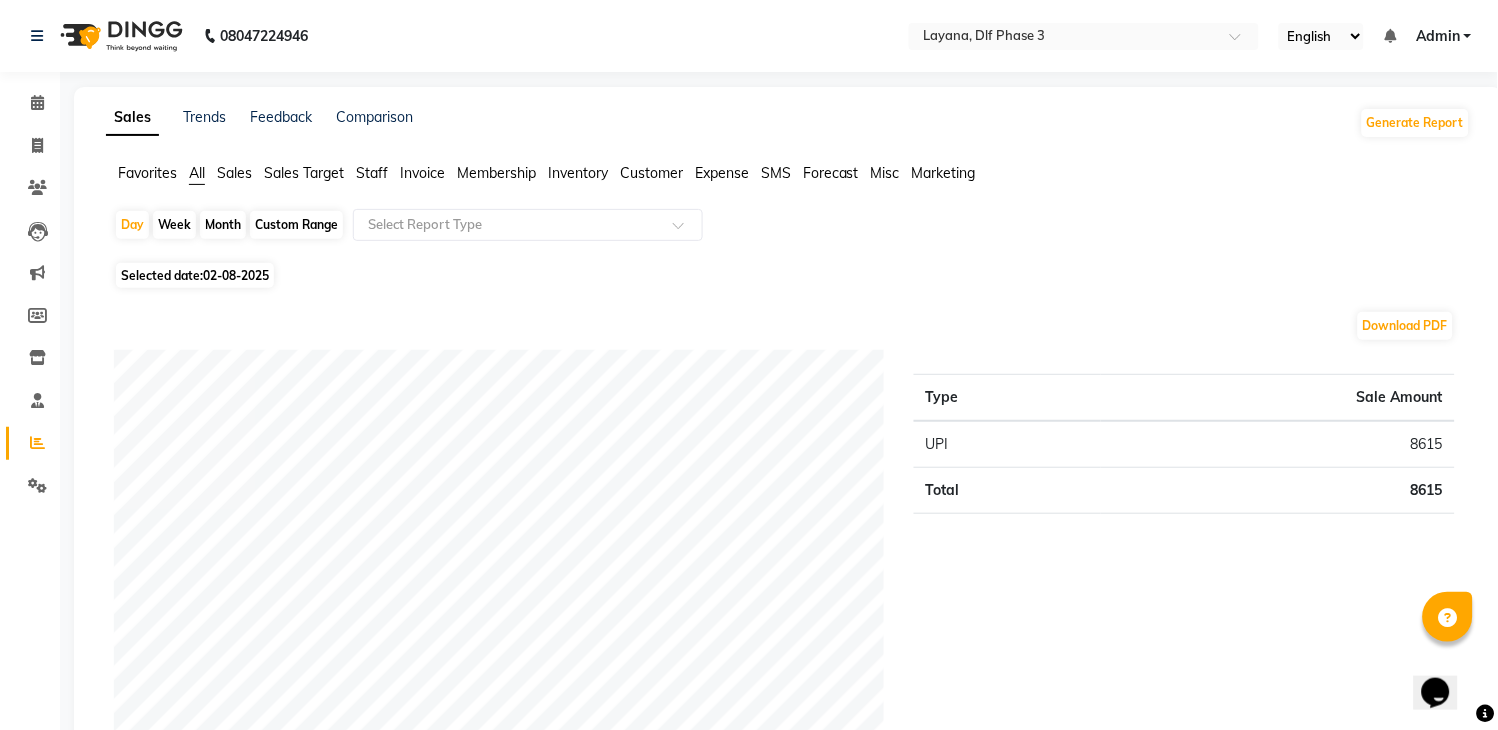scroll, scrollTop: 638, scrollLeft: 0, axis: vertical 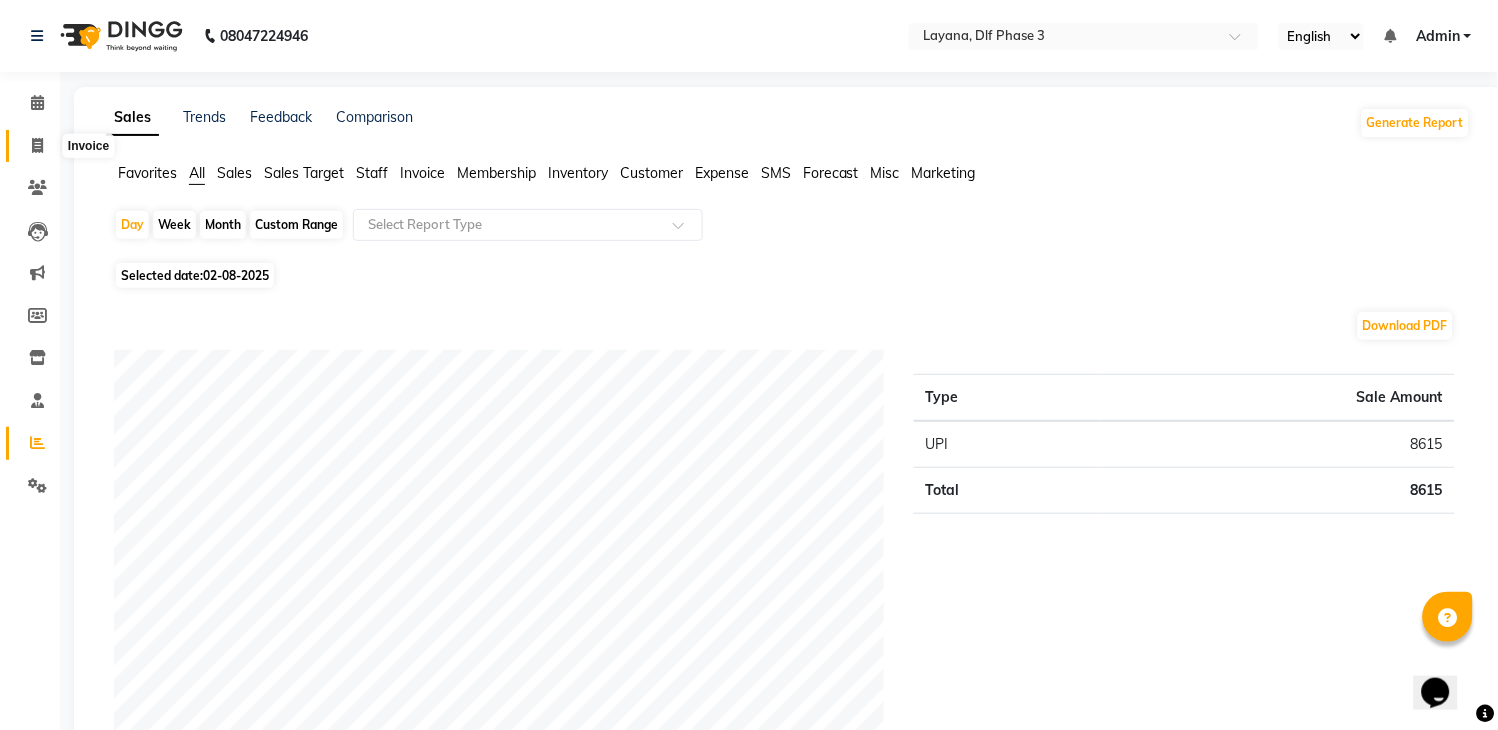 click 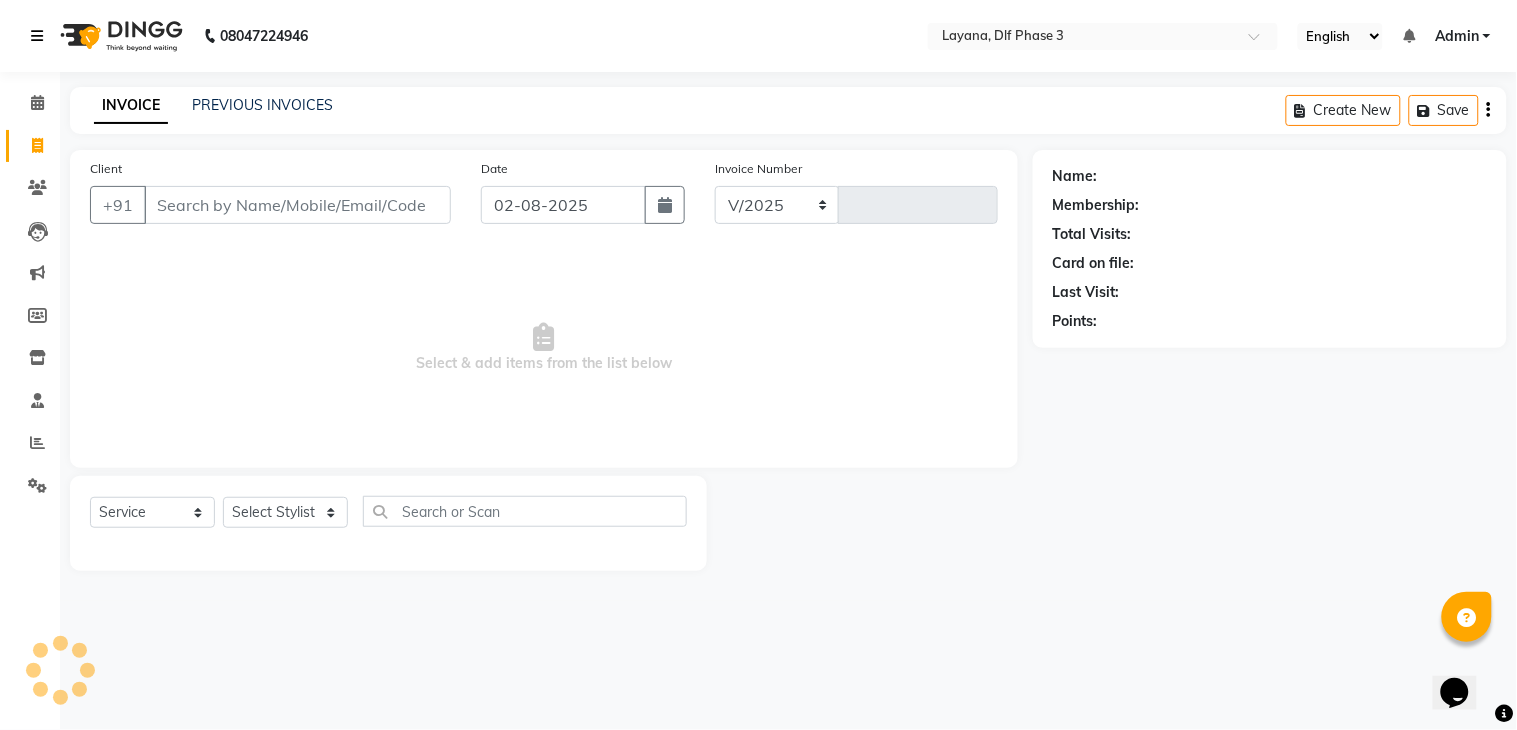 select on "6973" 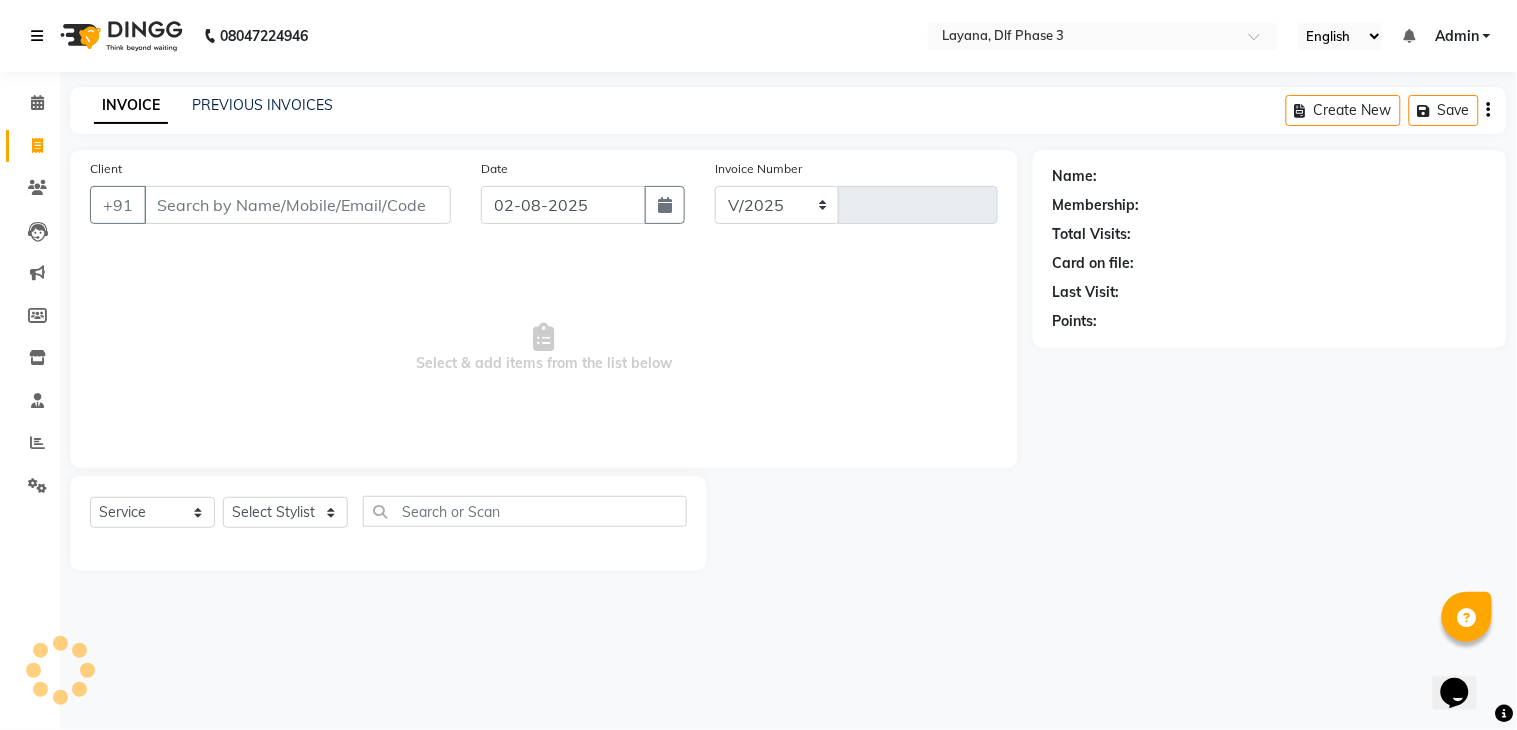 type on "2266" 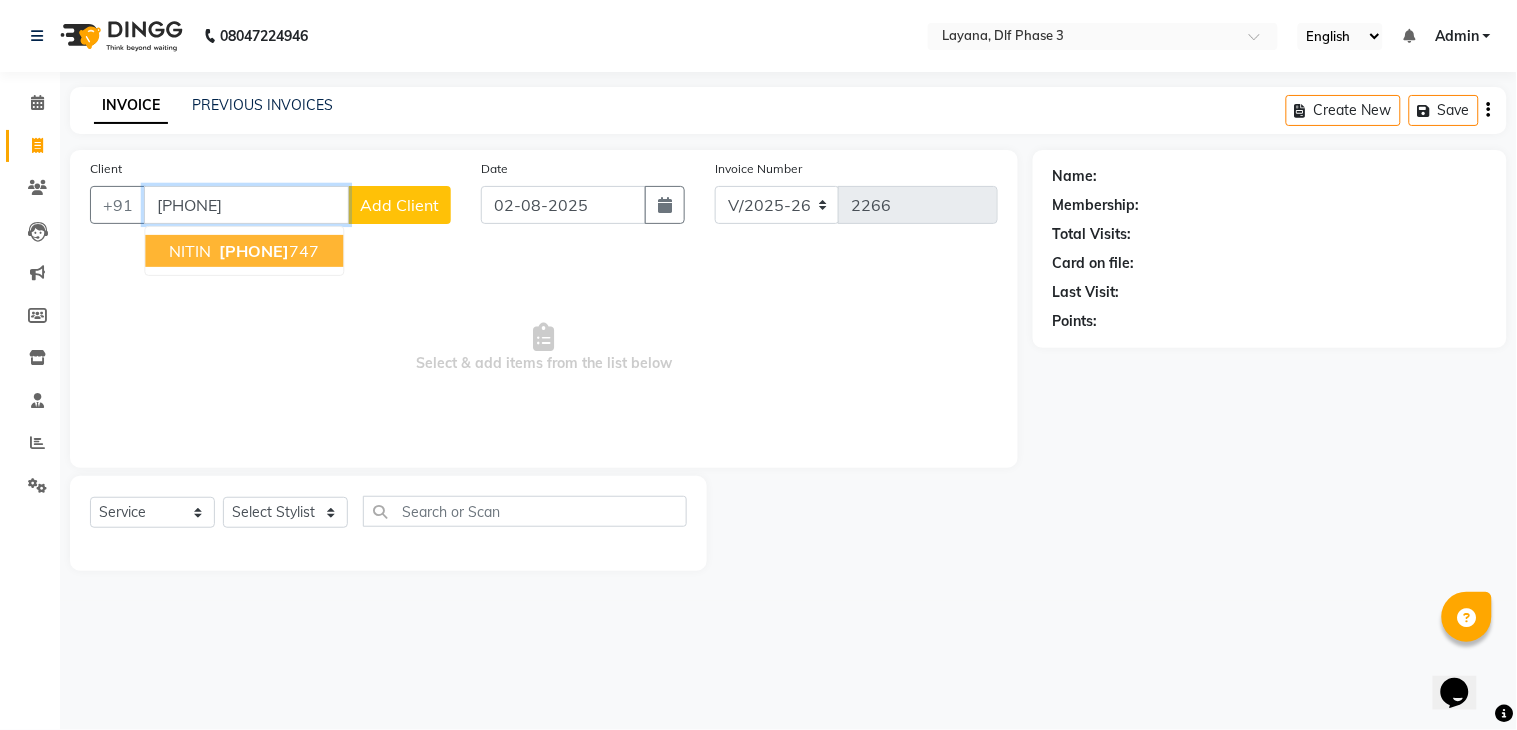 click on "[FIRST] [PHONE]" at bounding box center [244, 251] 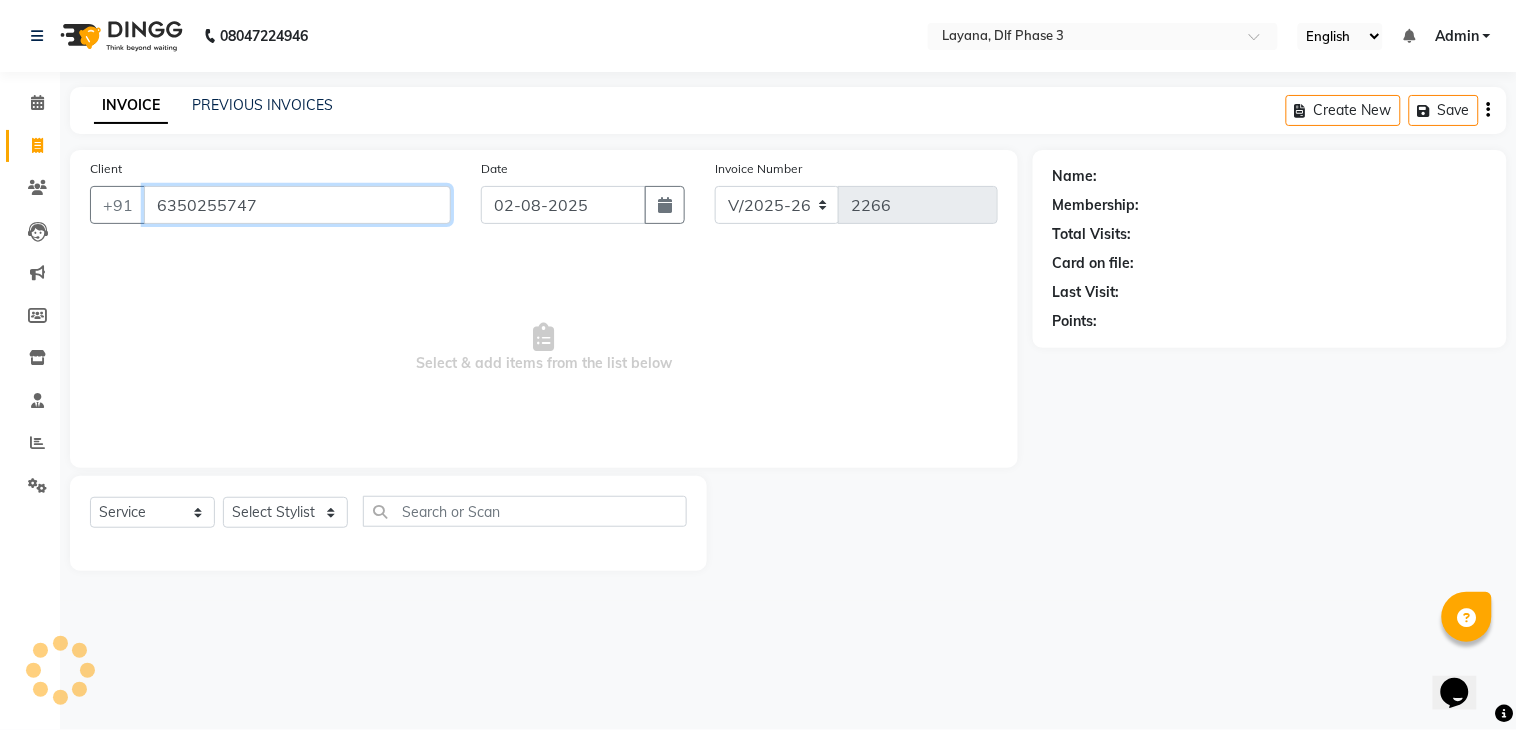 type on "6350255747" 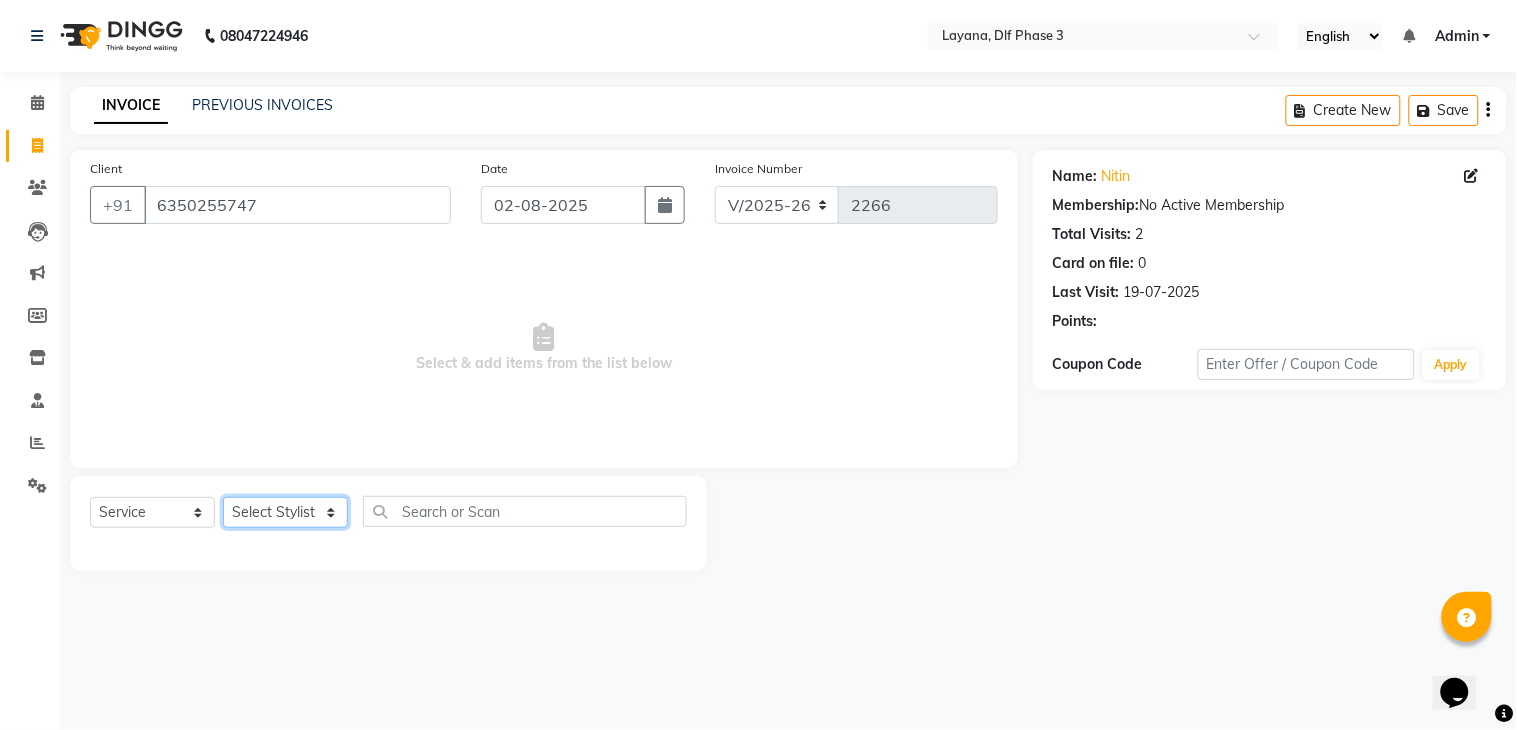 click on "Select Stylist [FIRST] [LAST] [FIRST] [FIRST] [FIRST] [FIRST] [FIRST] [FIRST]" 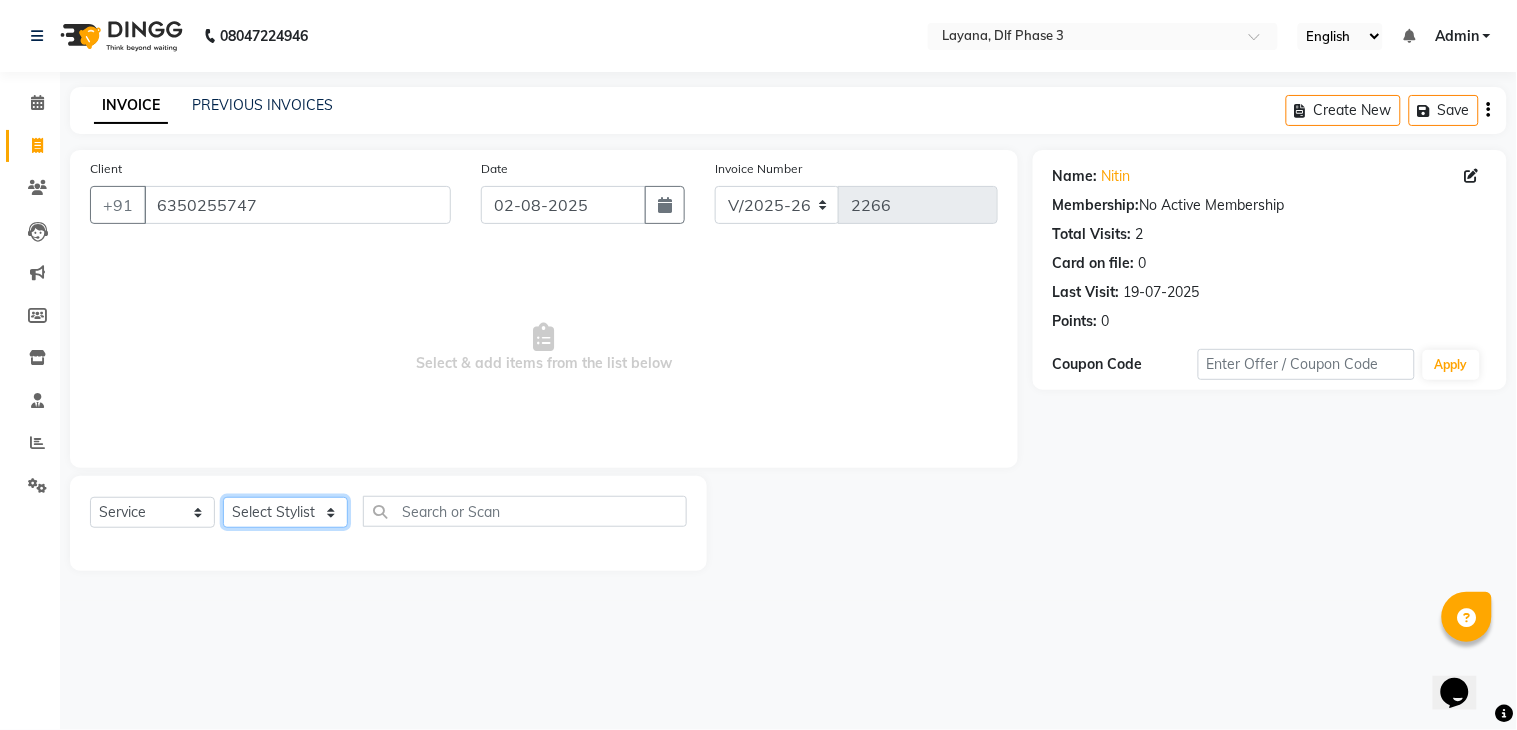select on "85237" 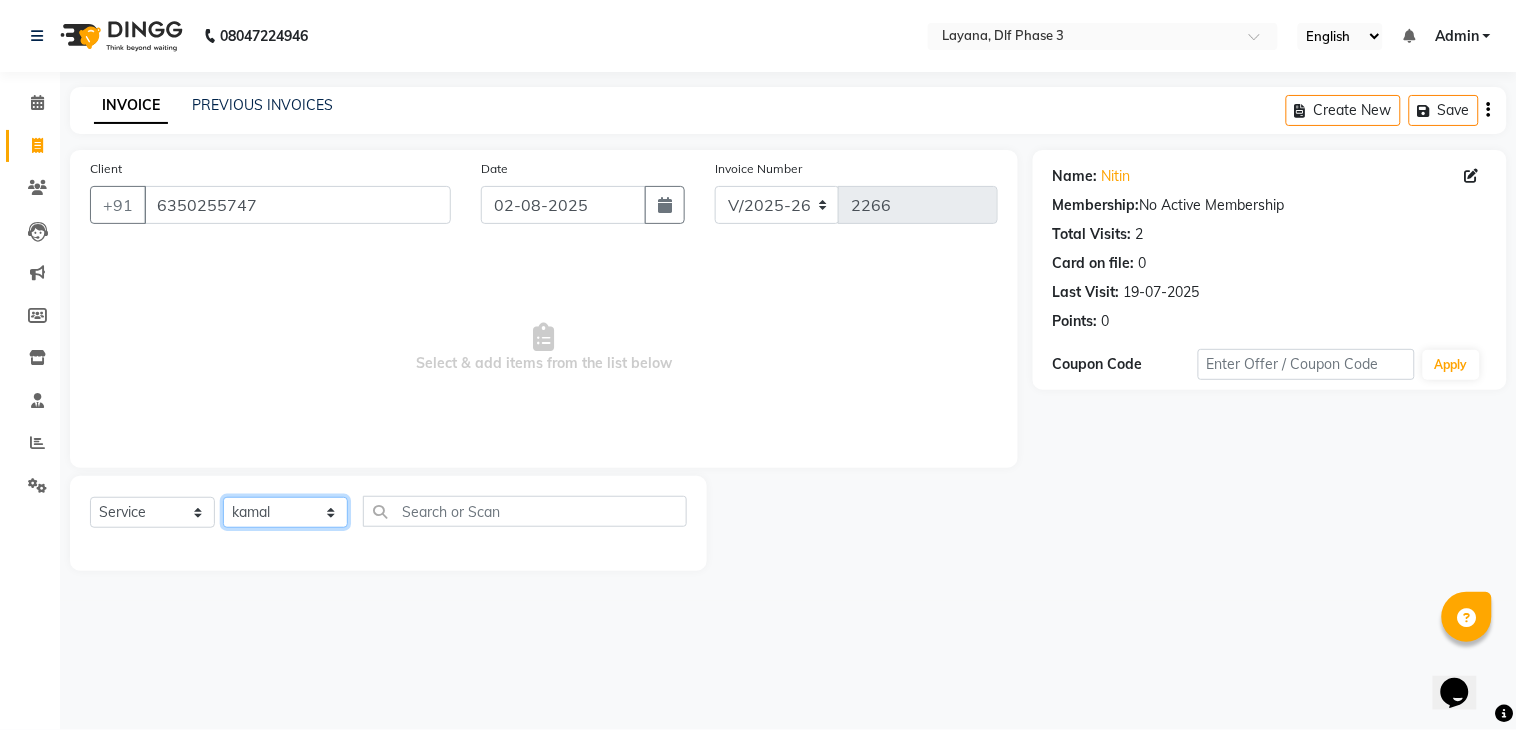 click on "Select Stylist [FIRST] [LAST] [FIRST] [FIRST] [FIRST] [FIRST] [FIRST] [FIRST]" 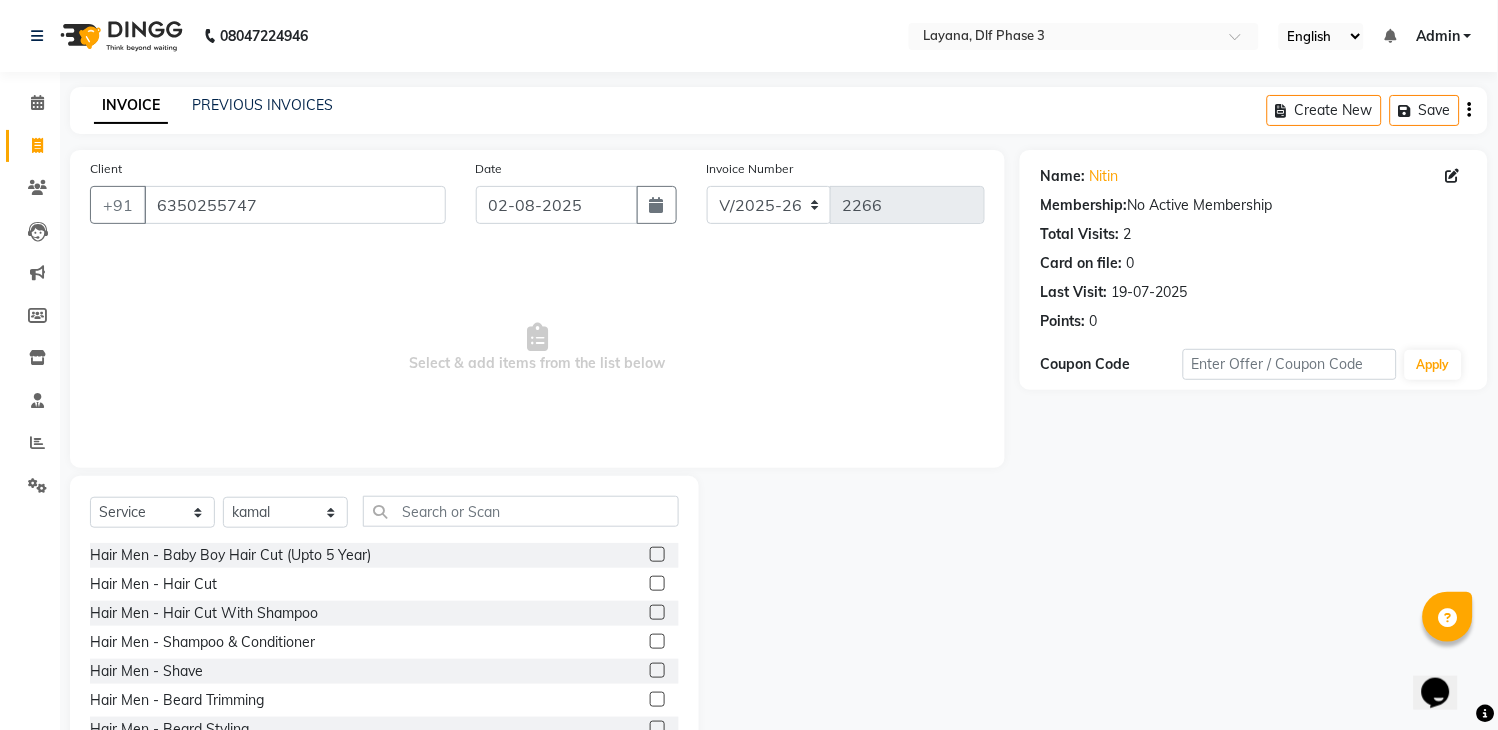 click 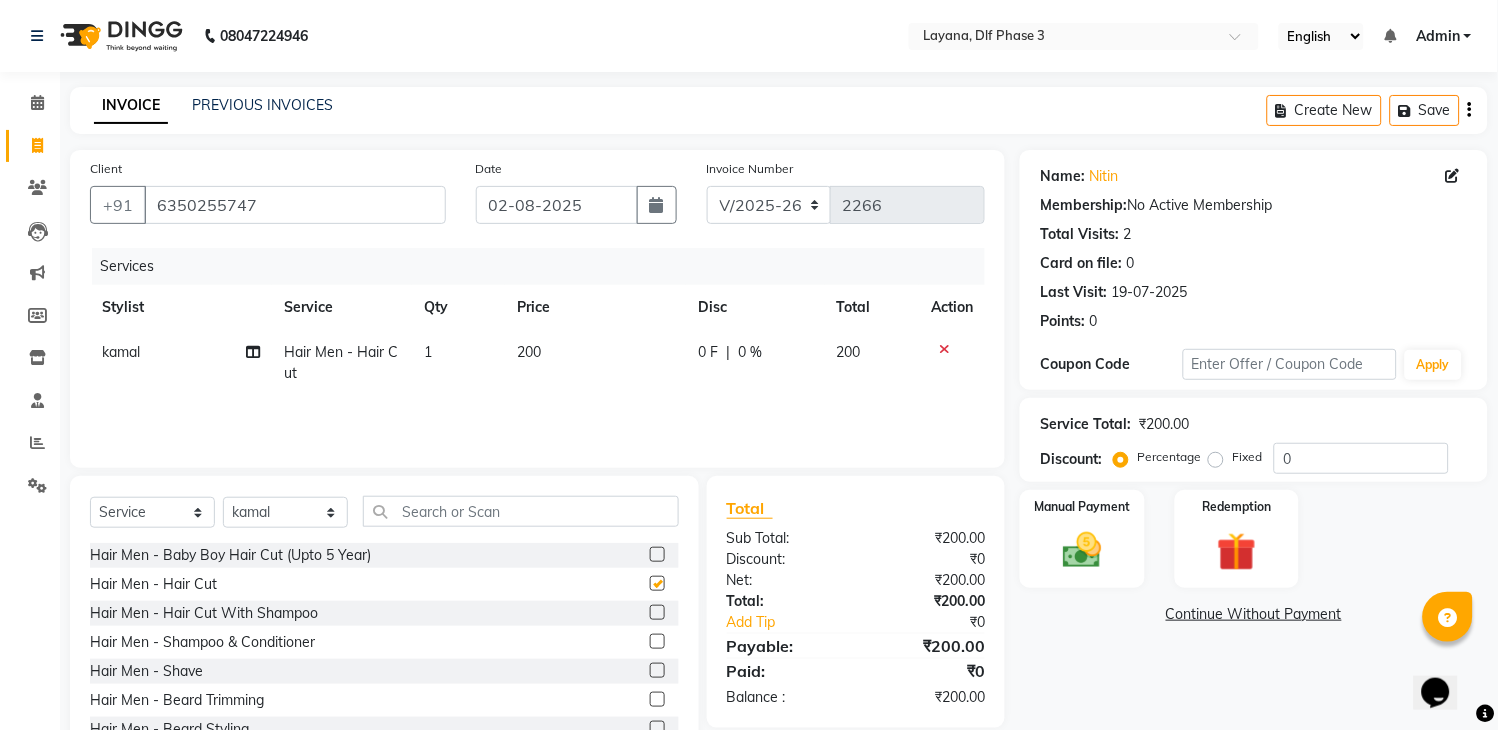 checkbox on "false" 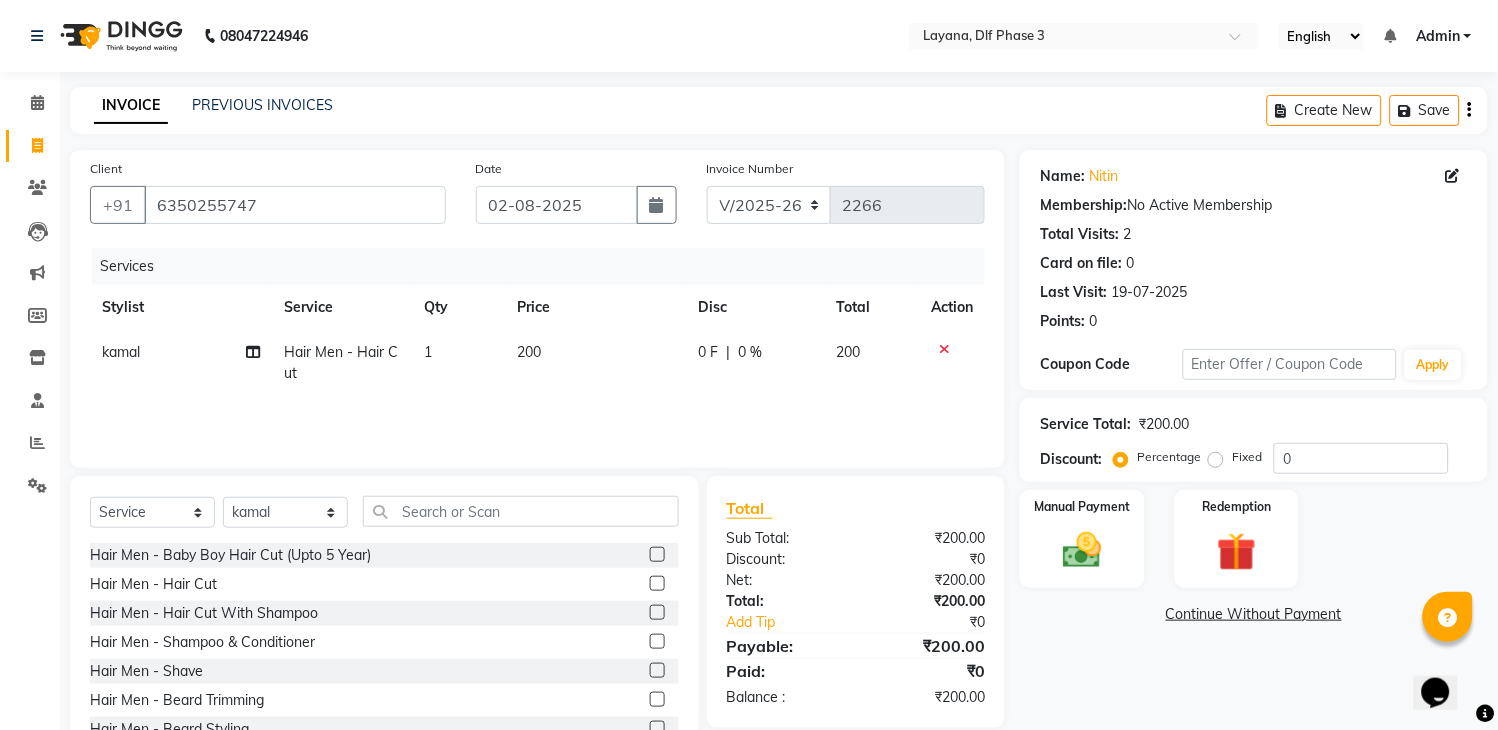 click 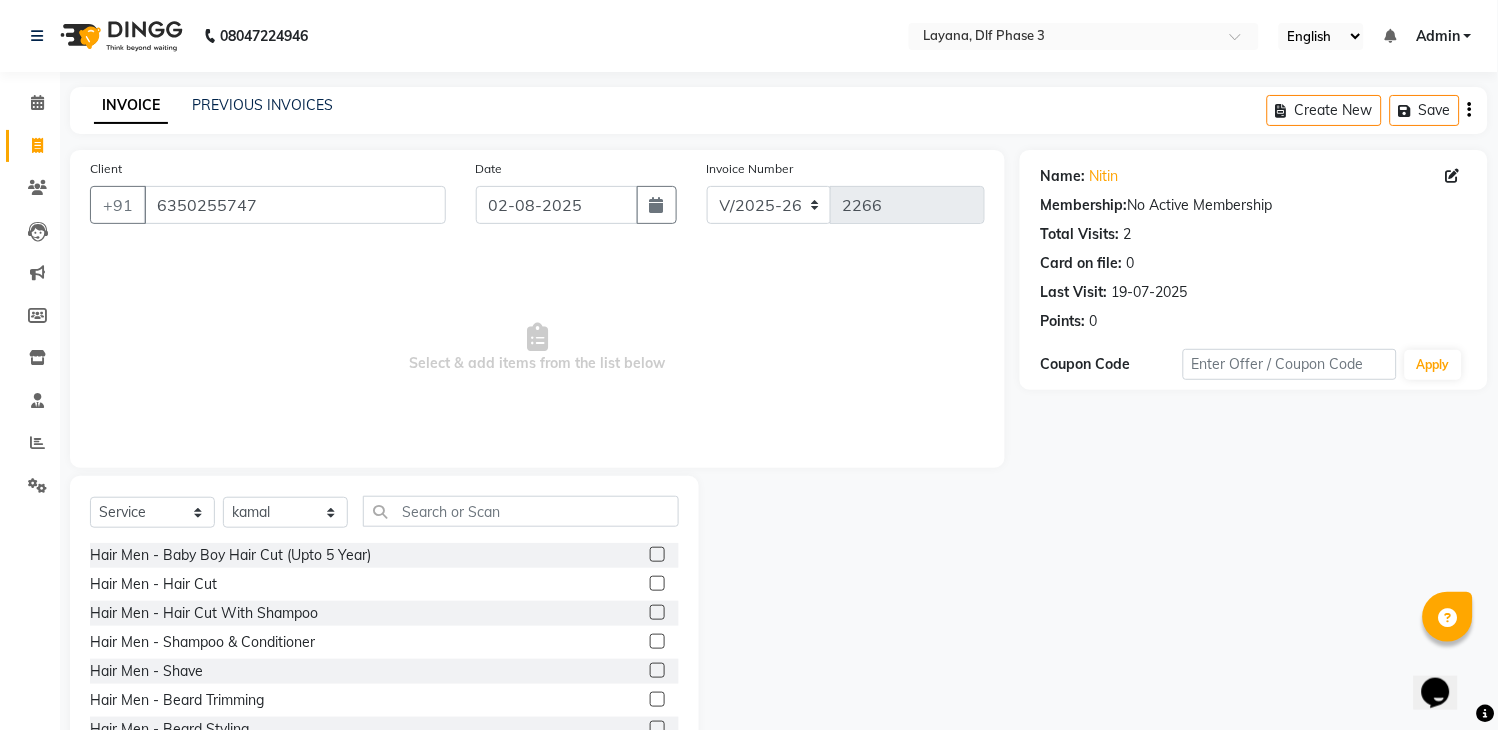 click 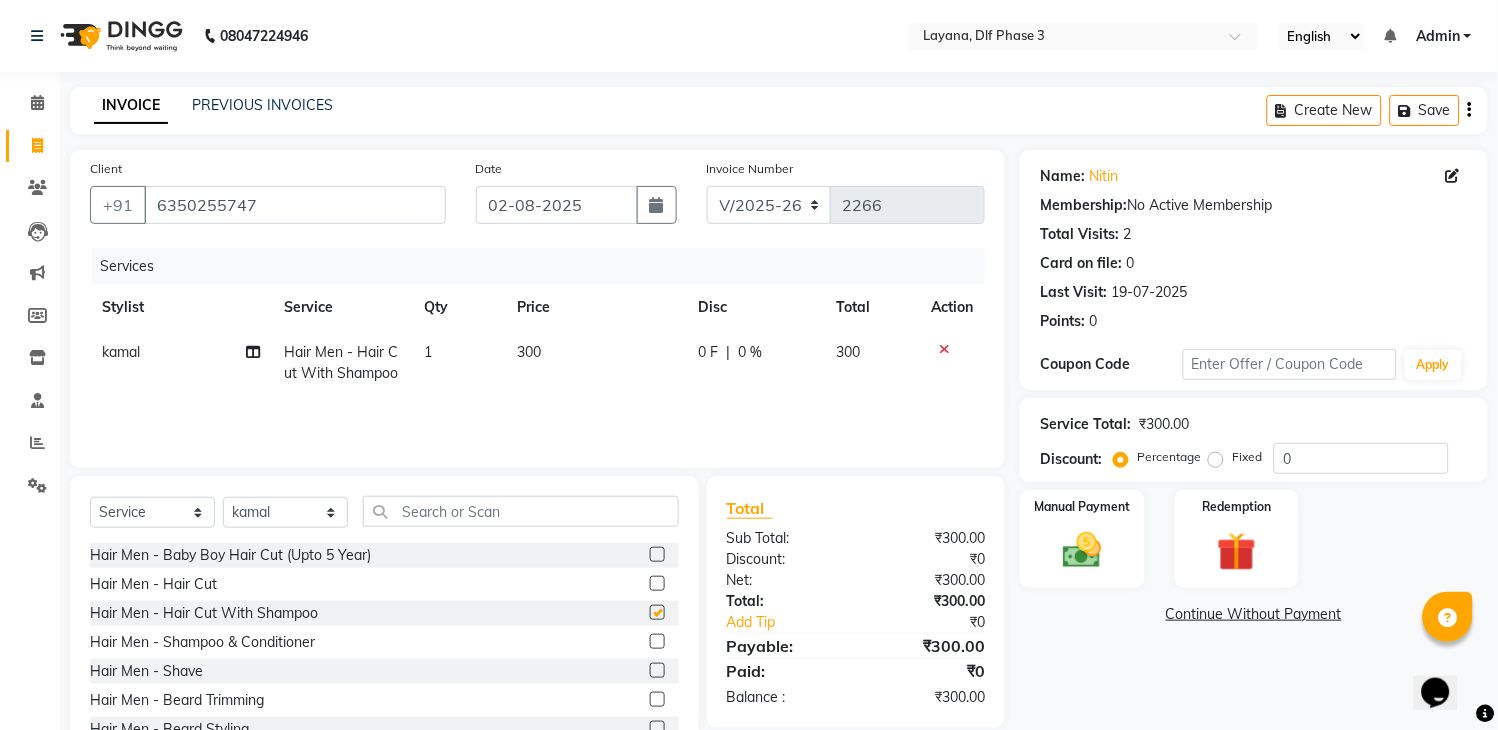 checkbox on "false" 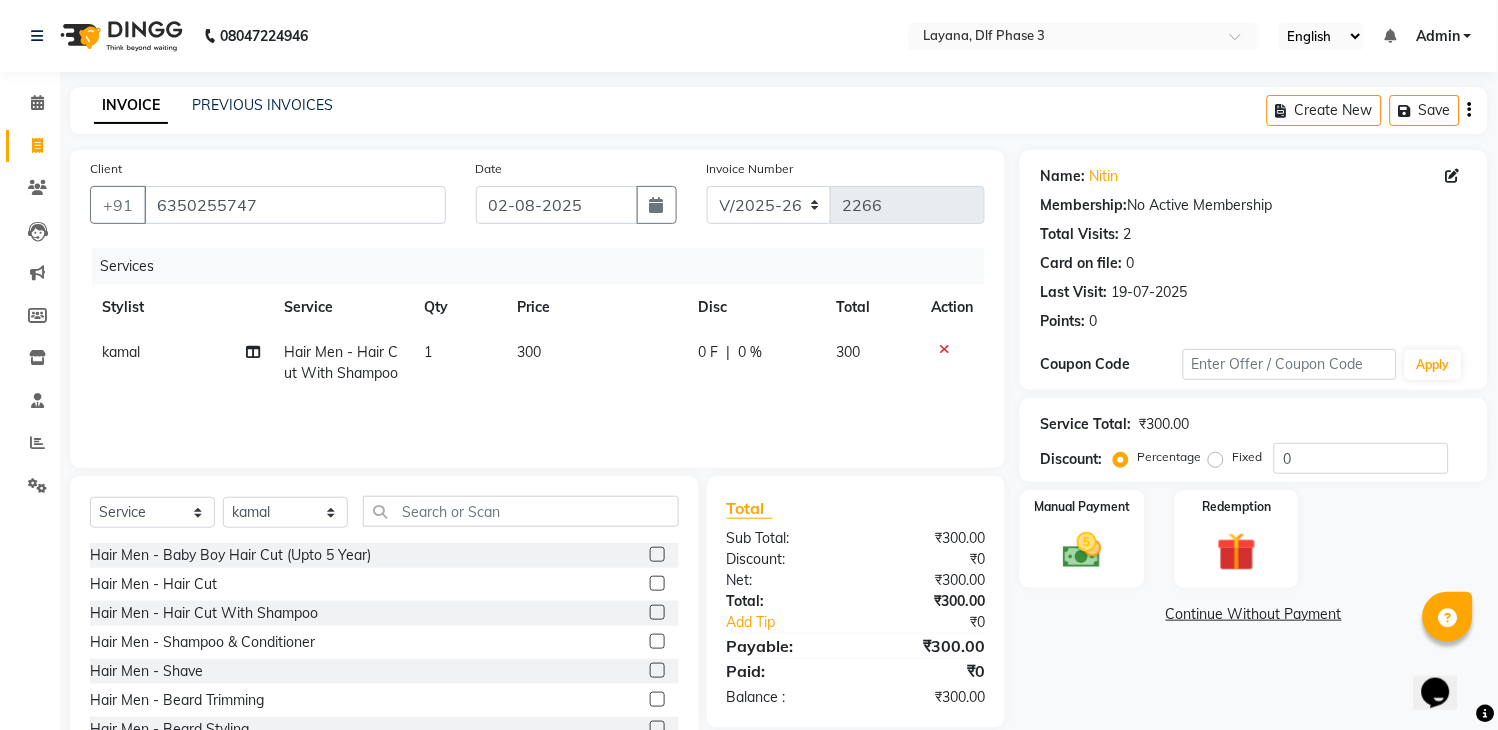 click 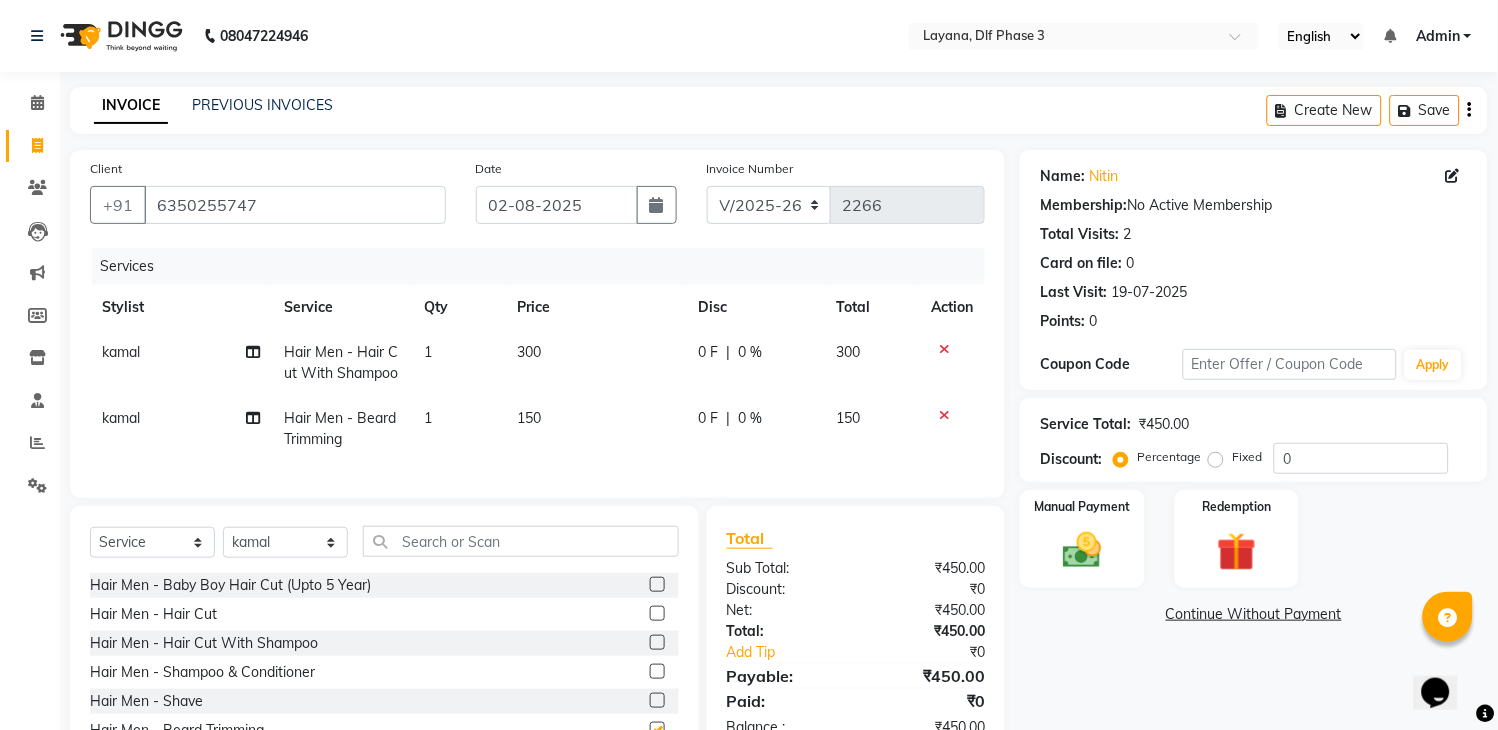 checkbox on "false" 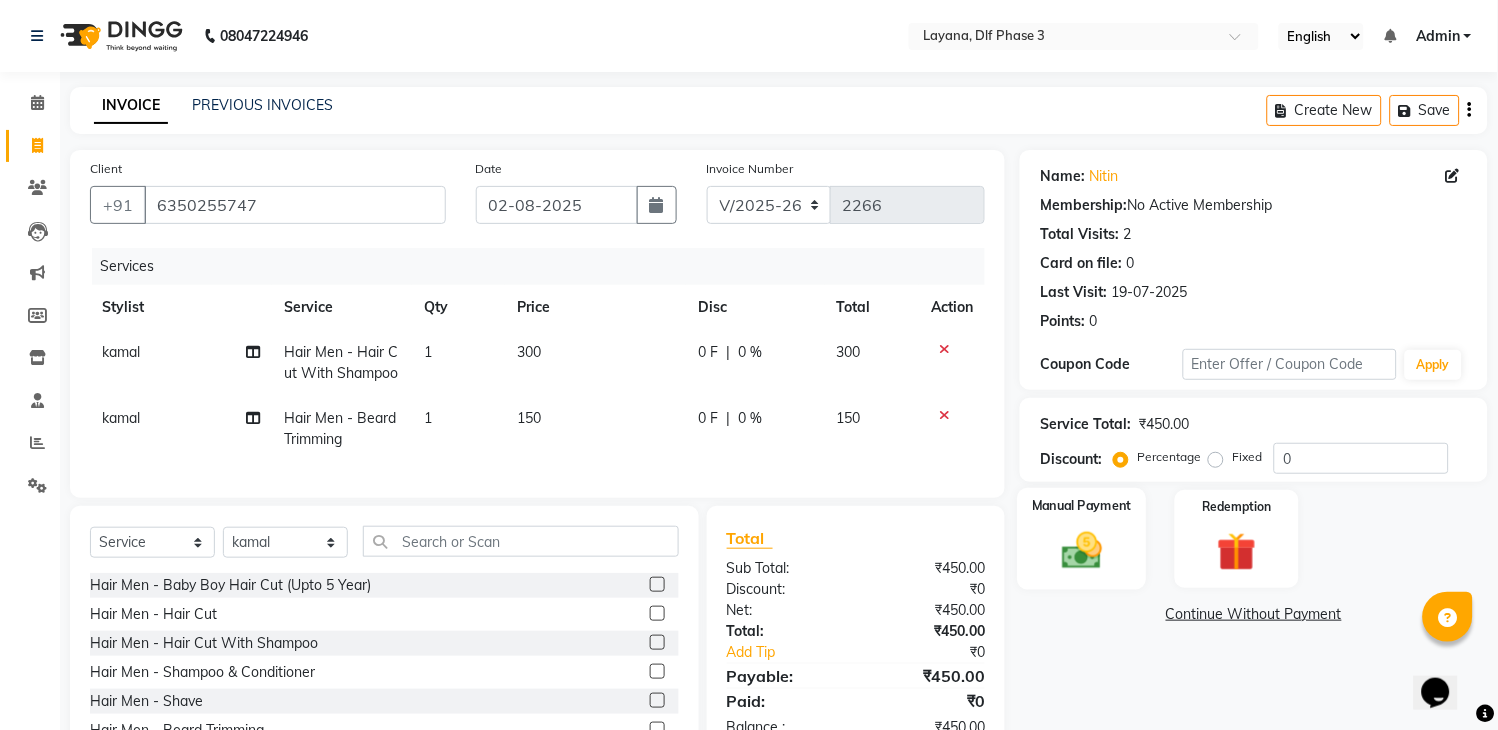 click on "Manual Payment" 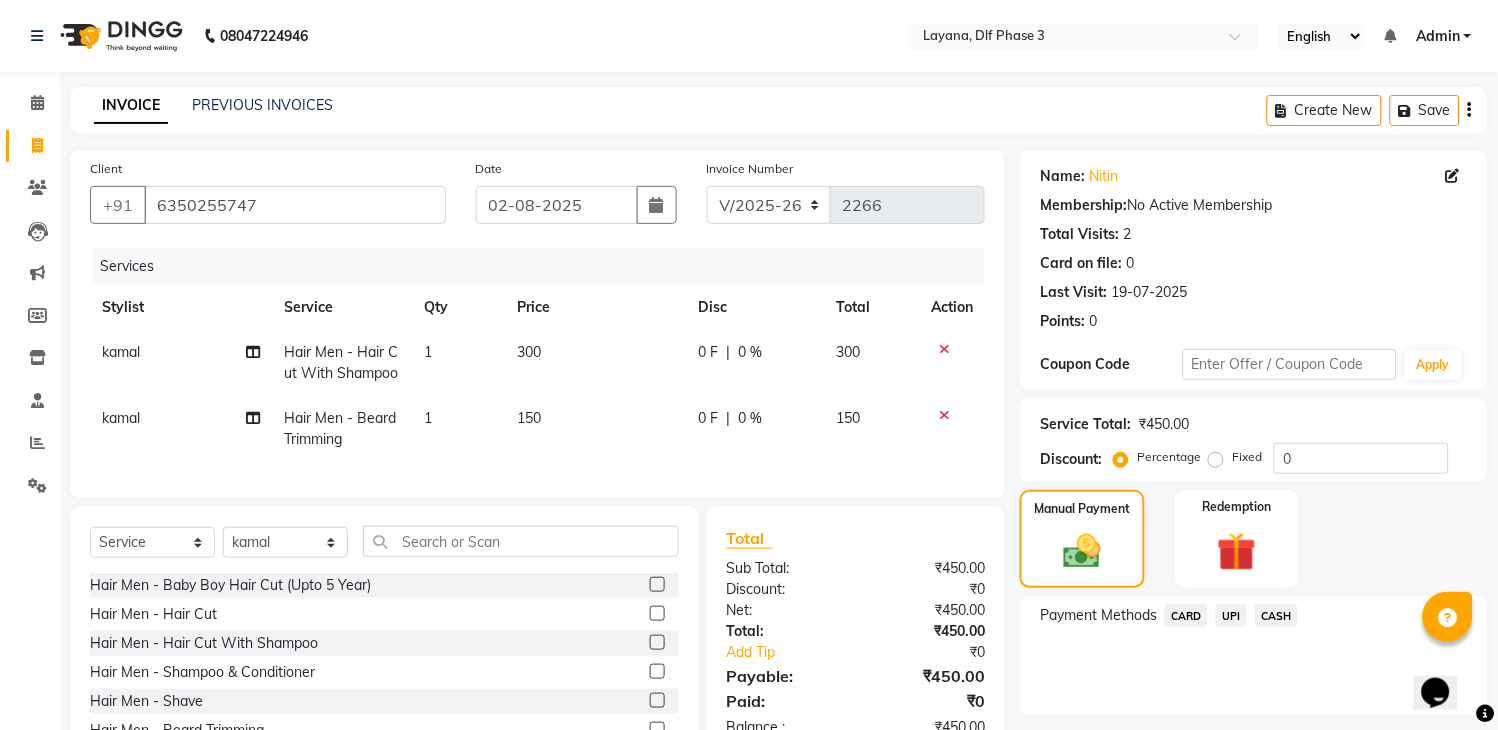 click on "UPI" 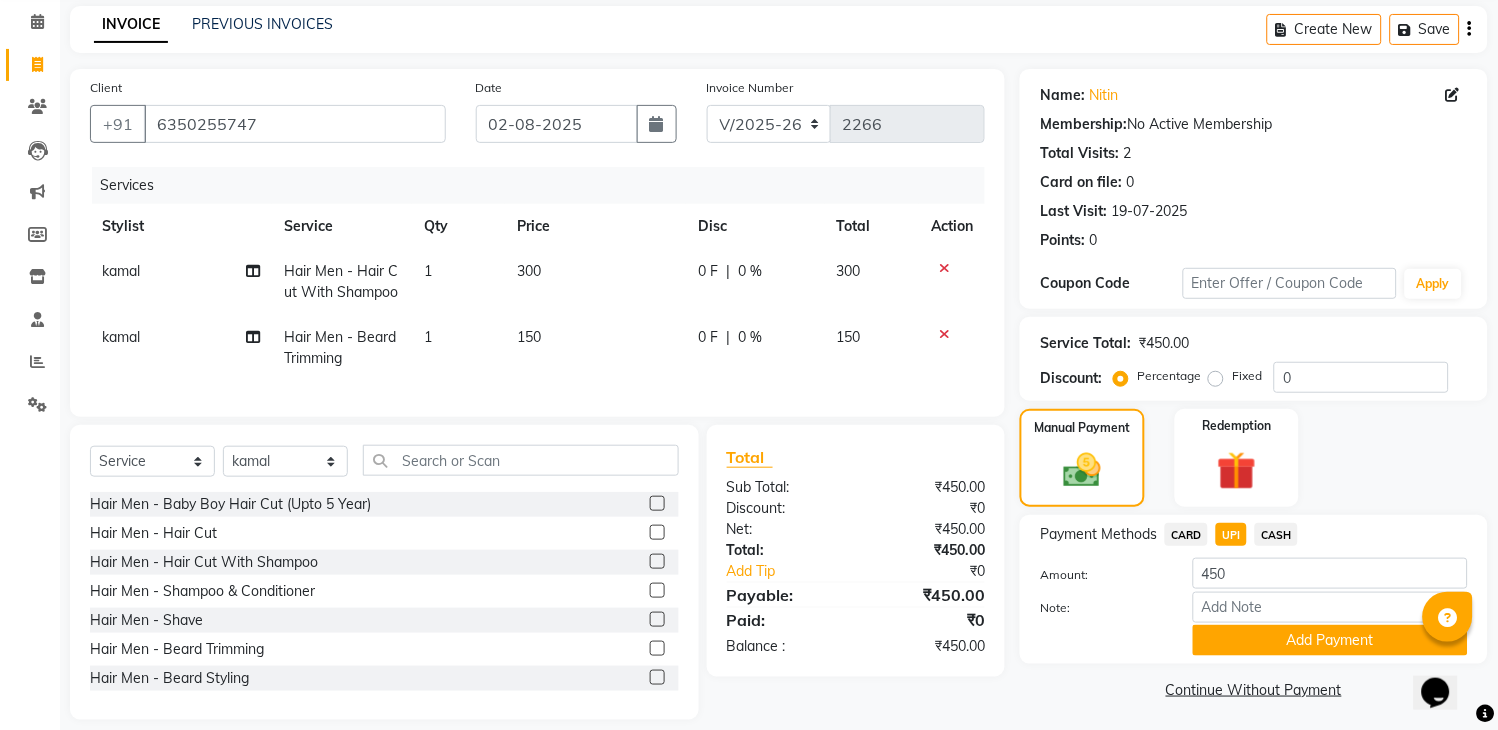 scroll, scrollTop: 120, scrollLeft: 0, axis: vertical 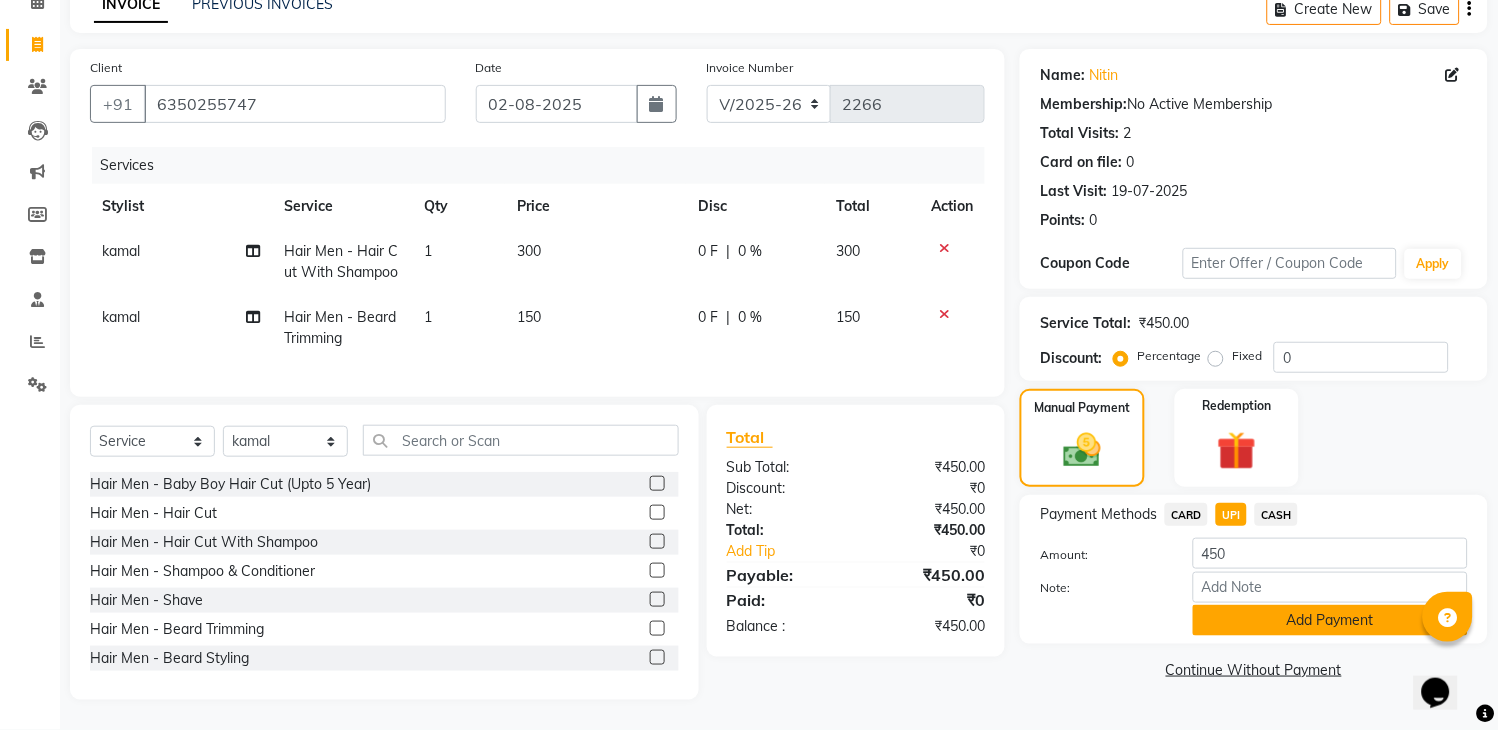 click on "Add Payment" 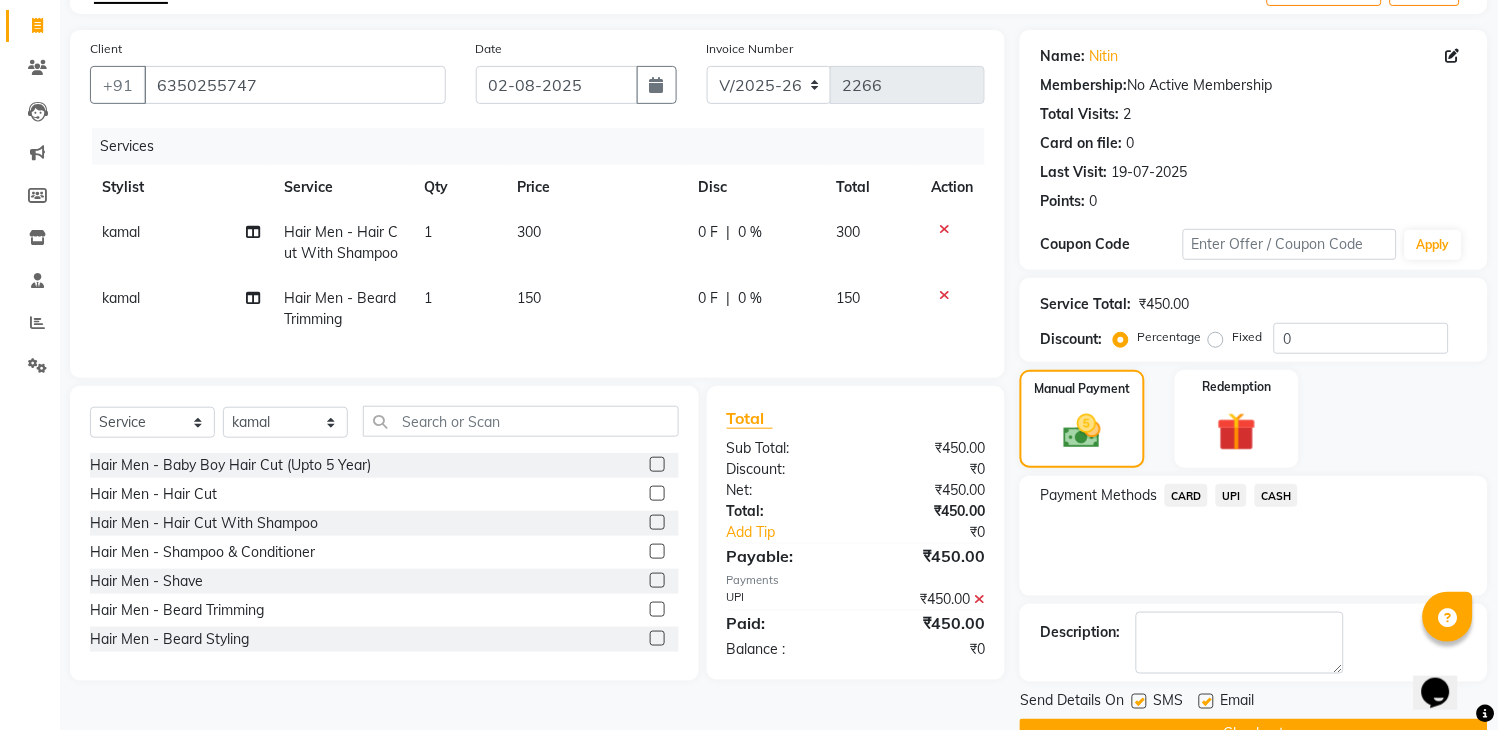 scroll, scrollTop: 170, scrollLeft: 0, axis: vertical 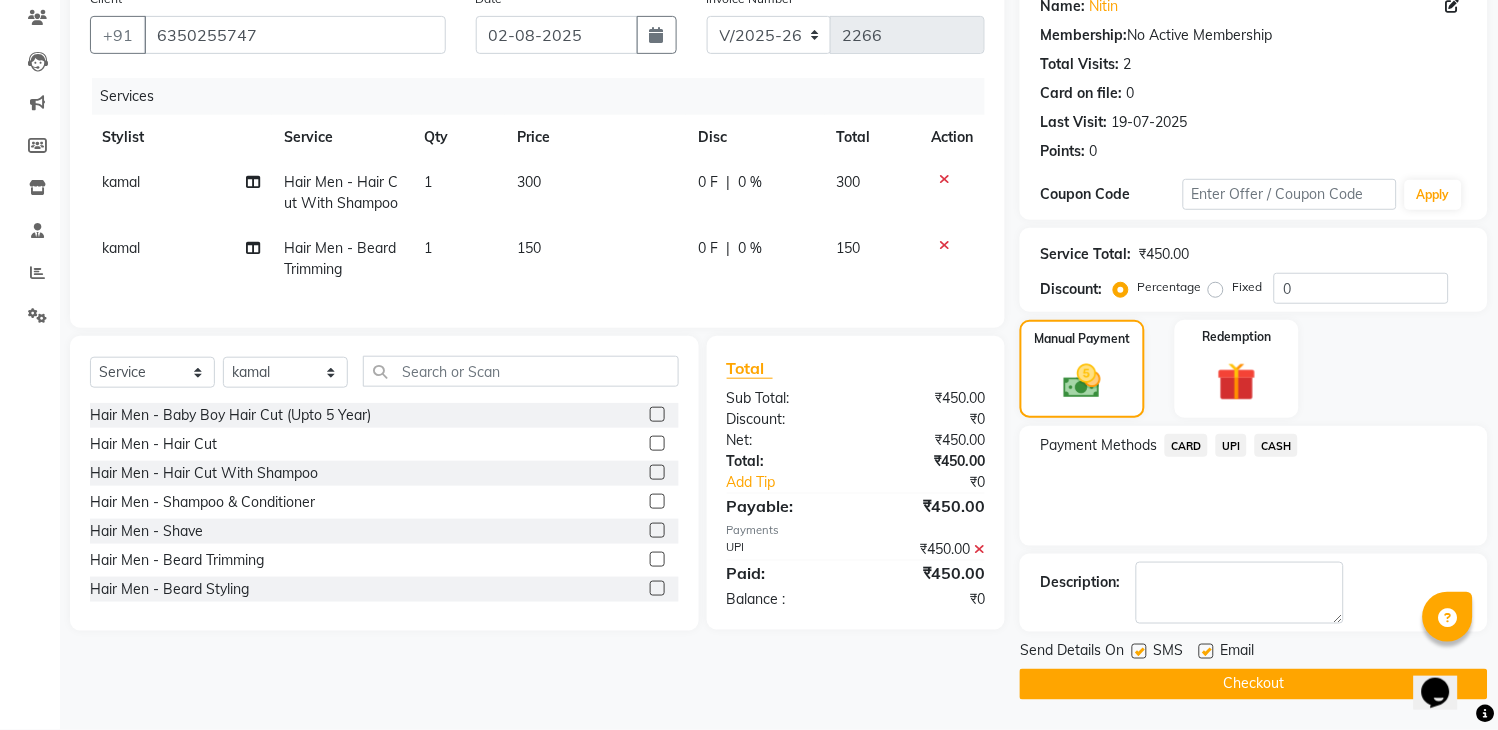 click 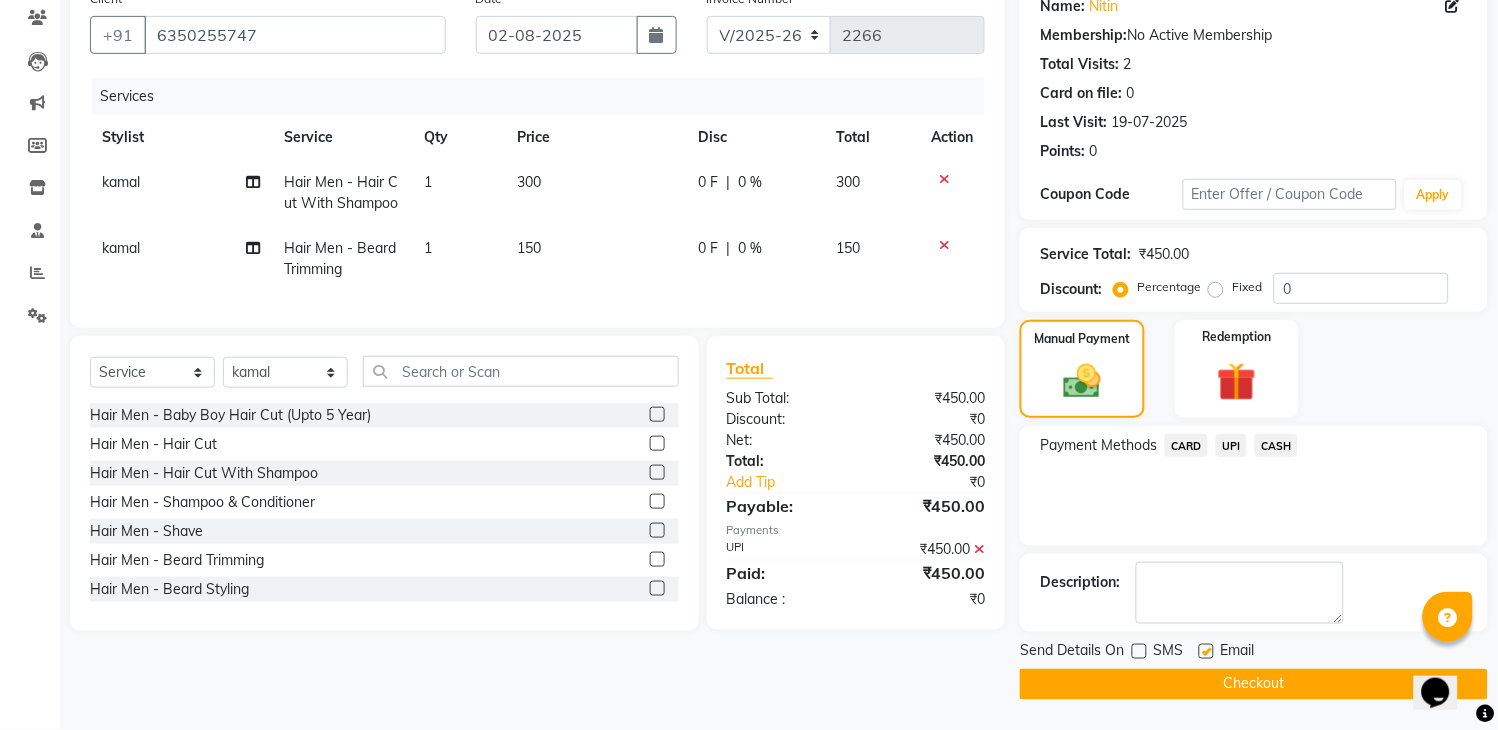 click 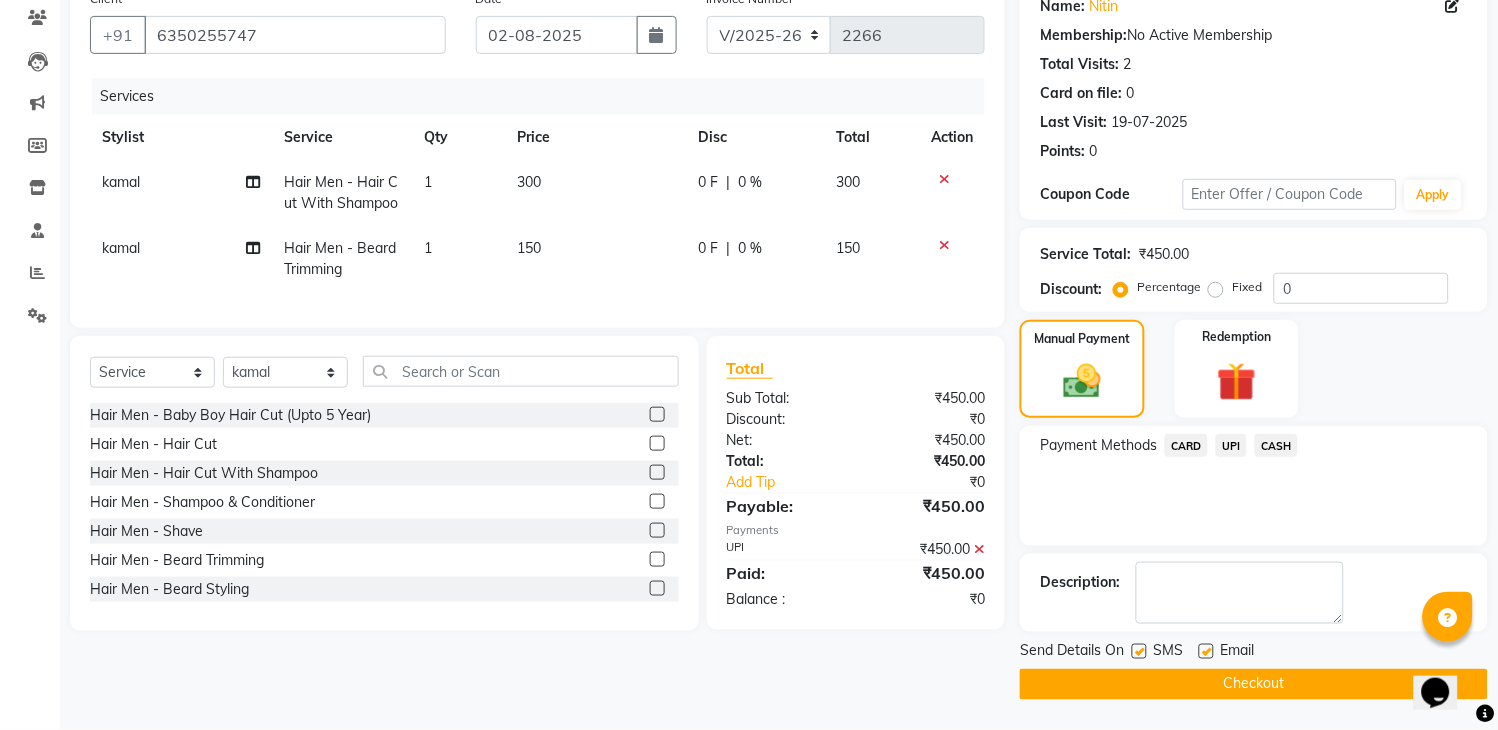 click on "Checkout" 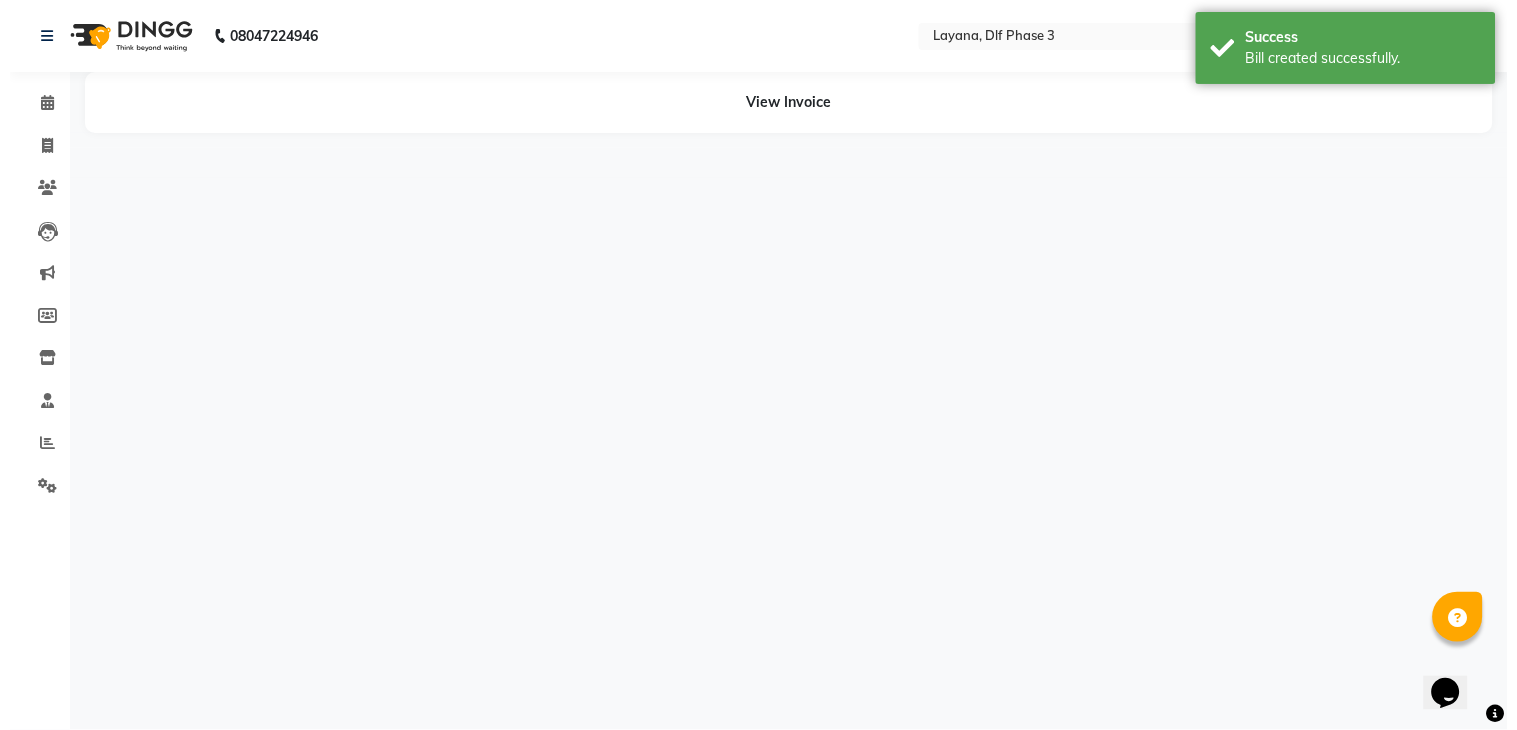 scroll, scrollTop: 0, scrollLeft: 0, axis: both 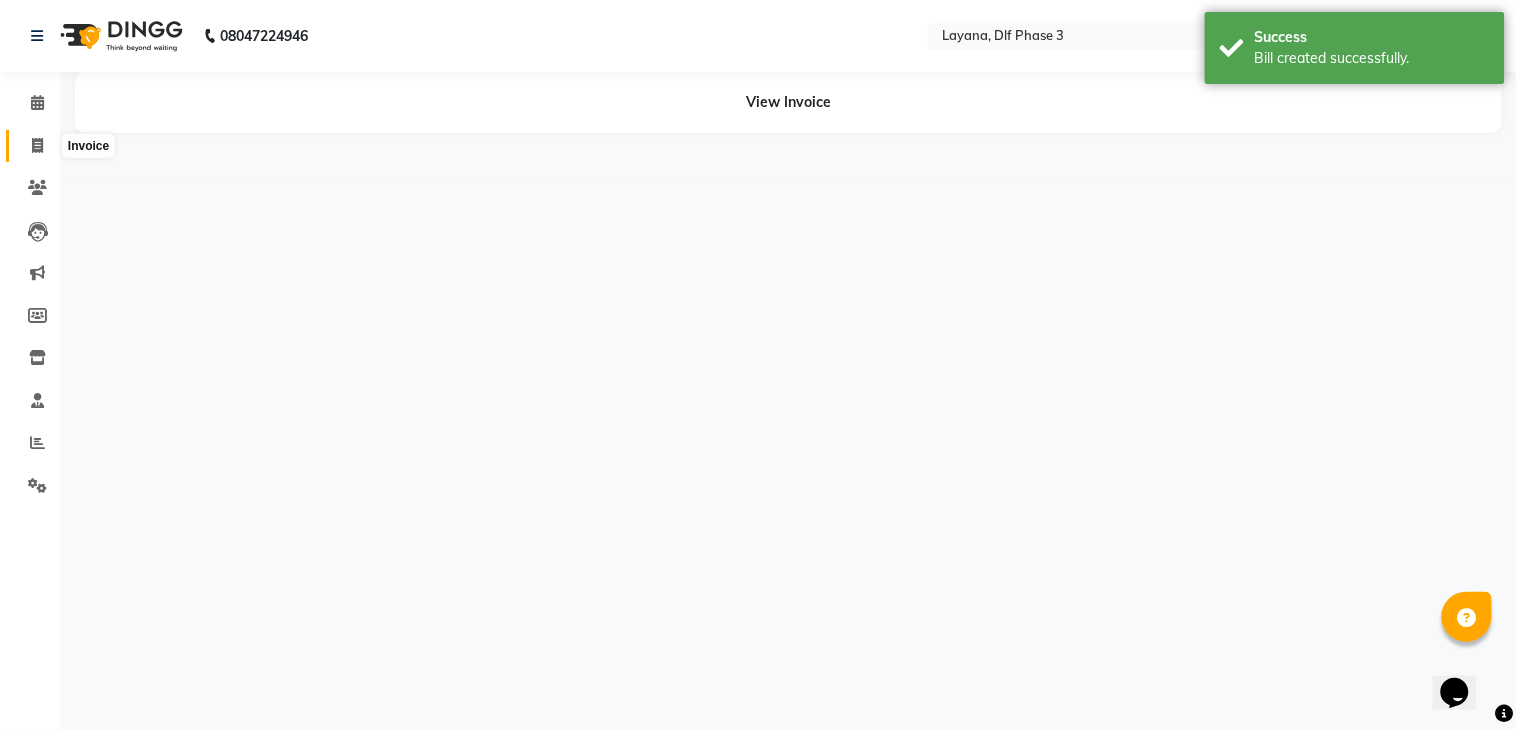 click 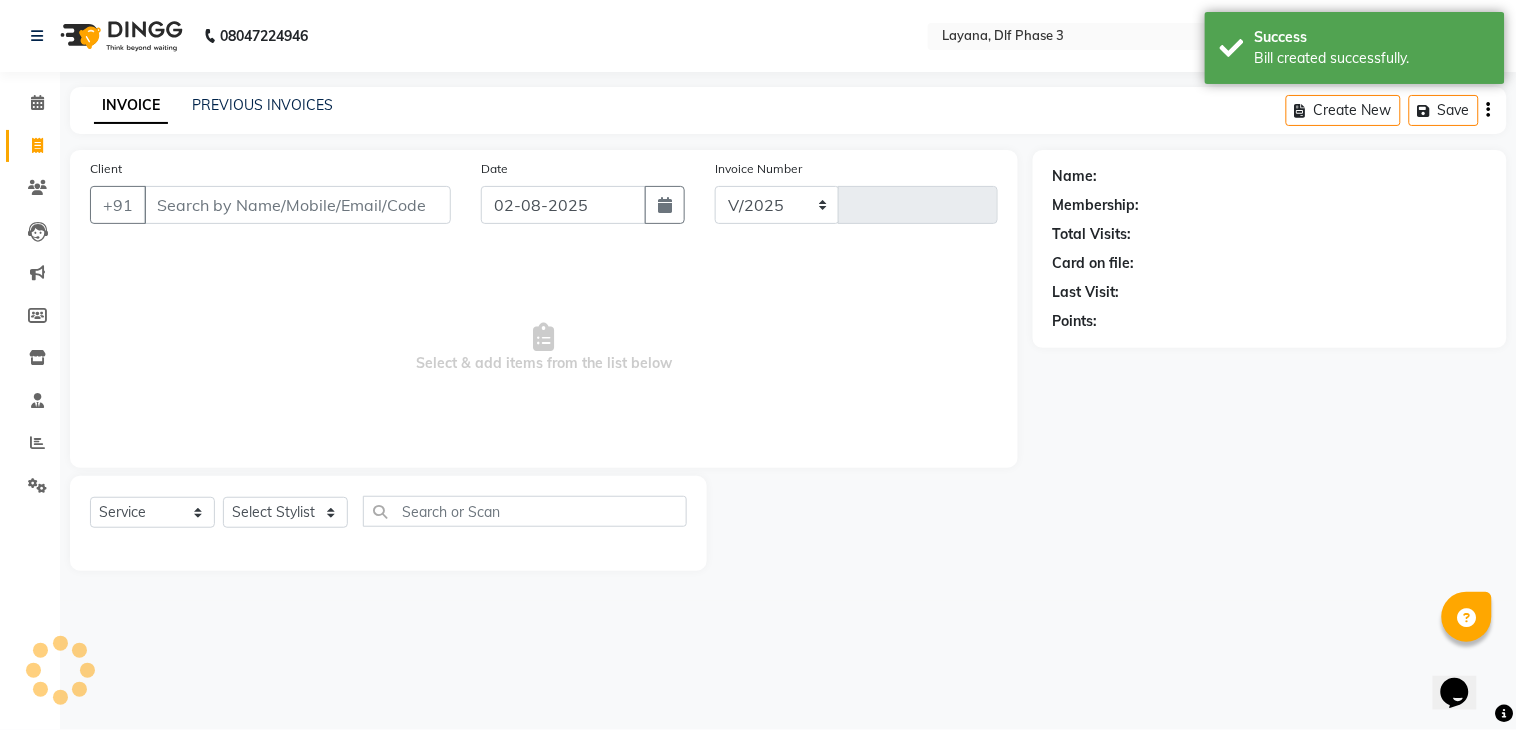 select on "6973" 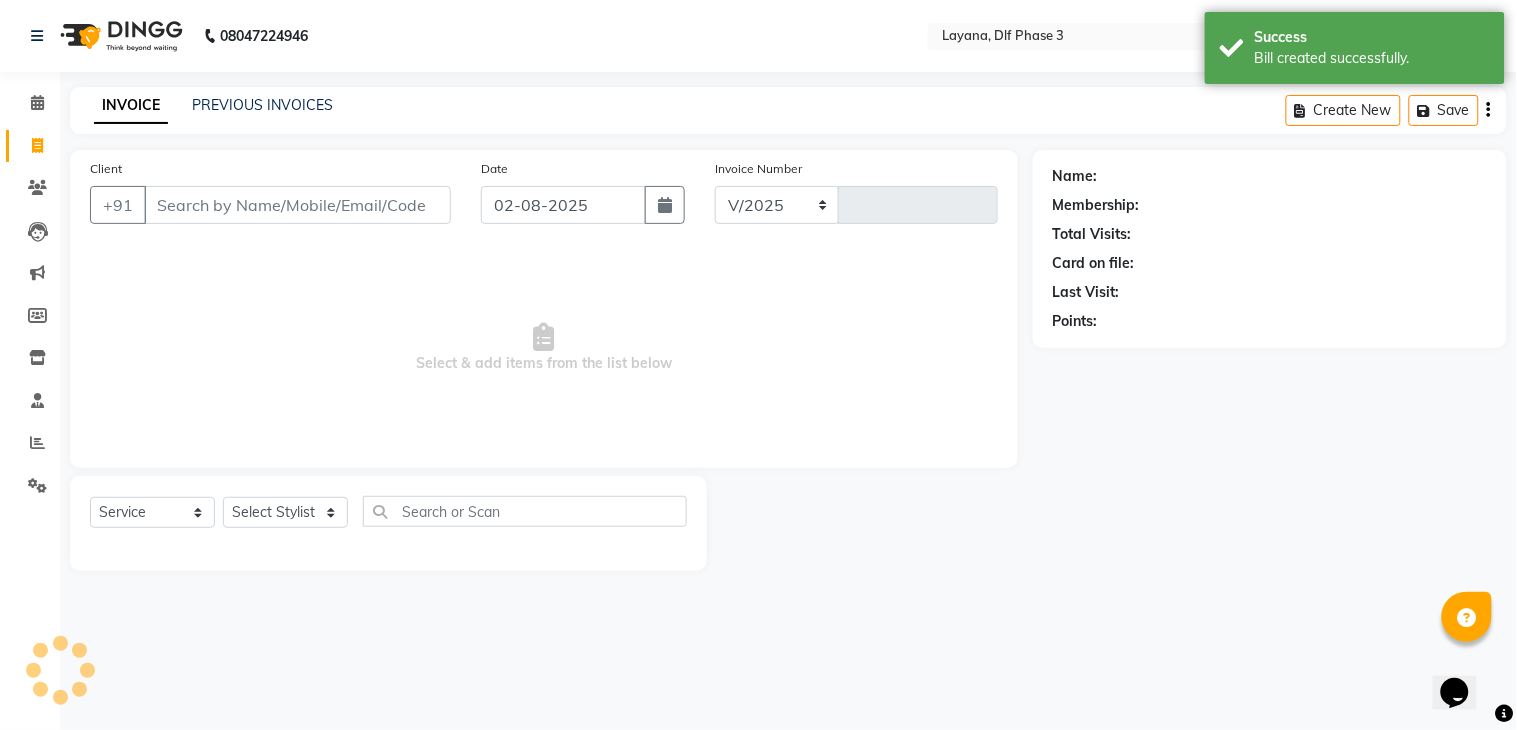 type on "2267" 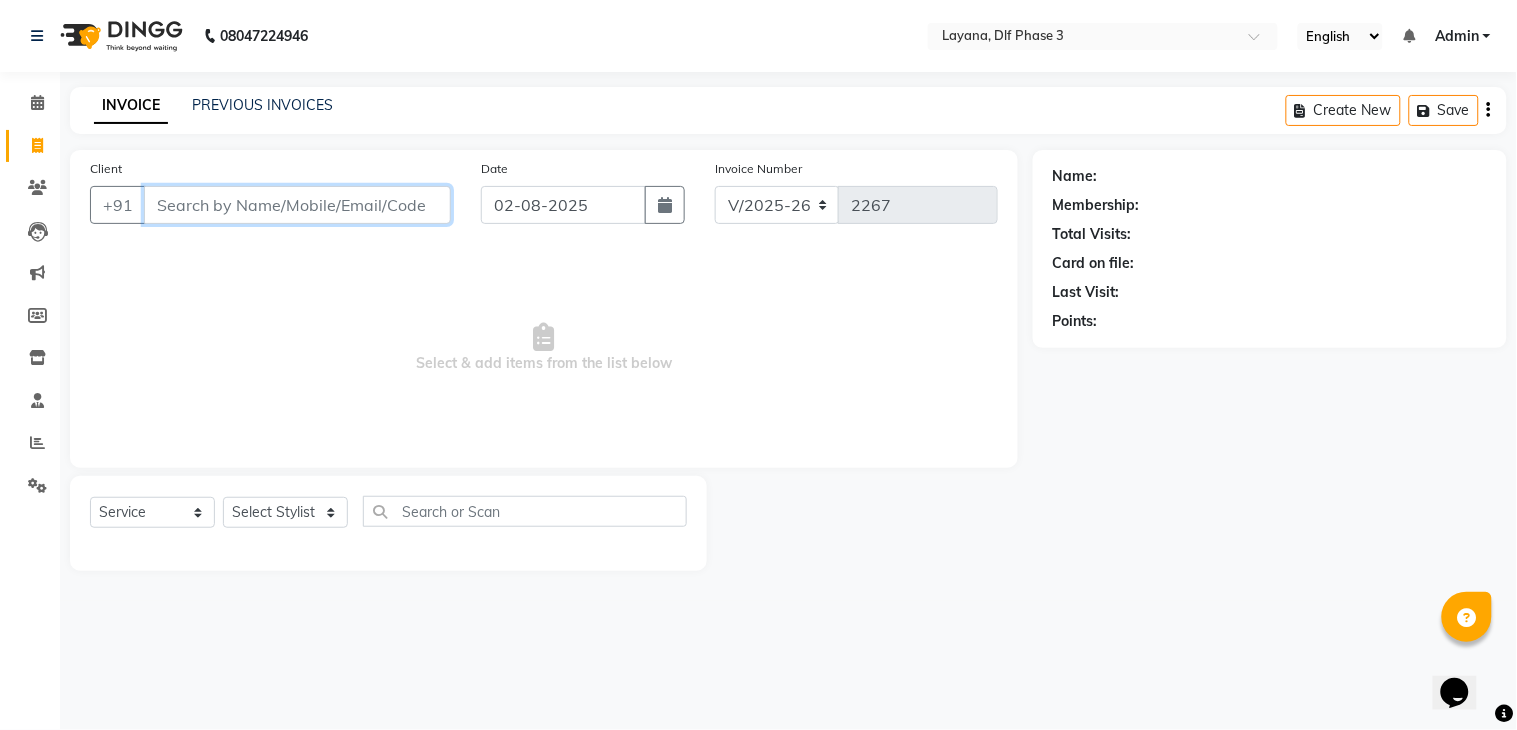 click on "Client" at bounding box center [297, 205] 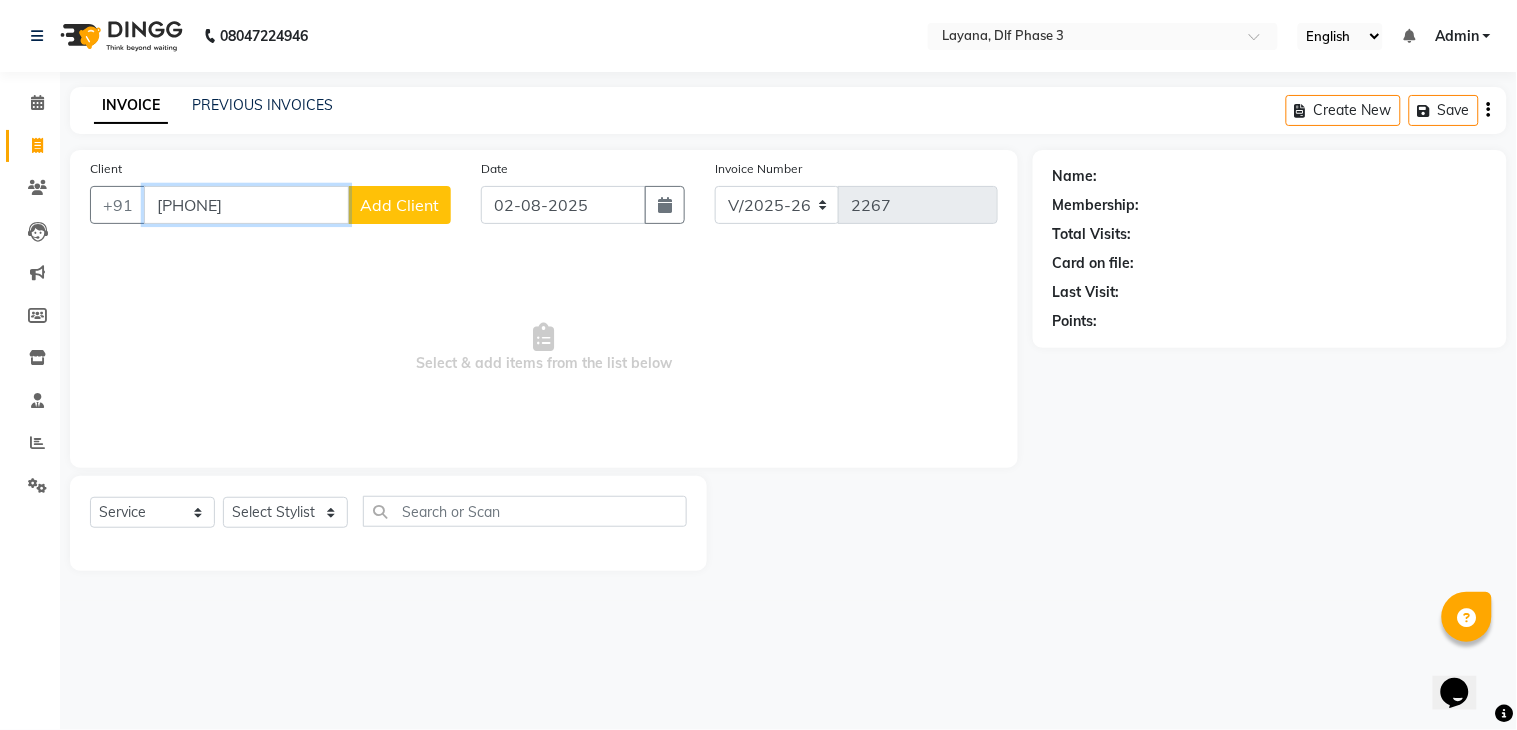 type on "[PHONE]" 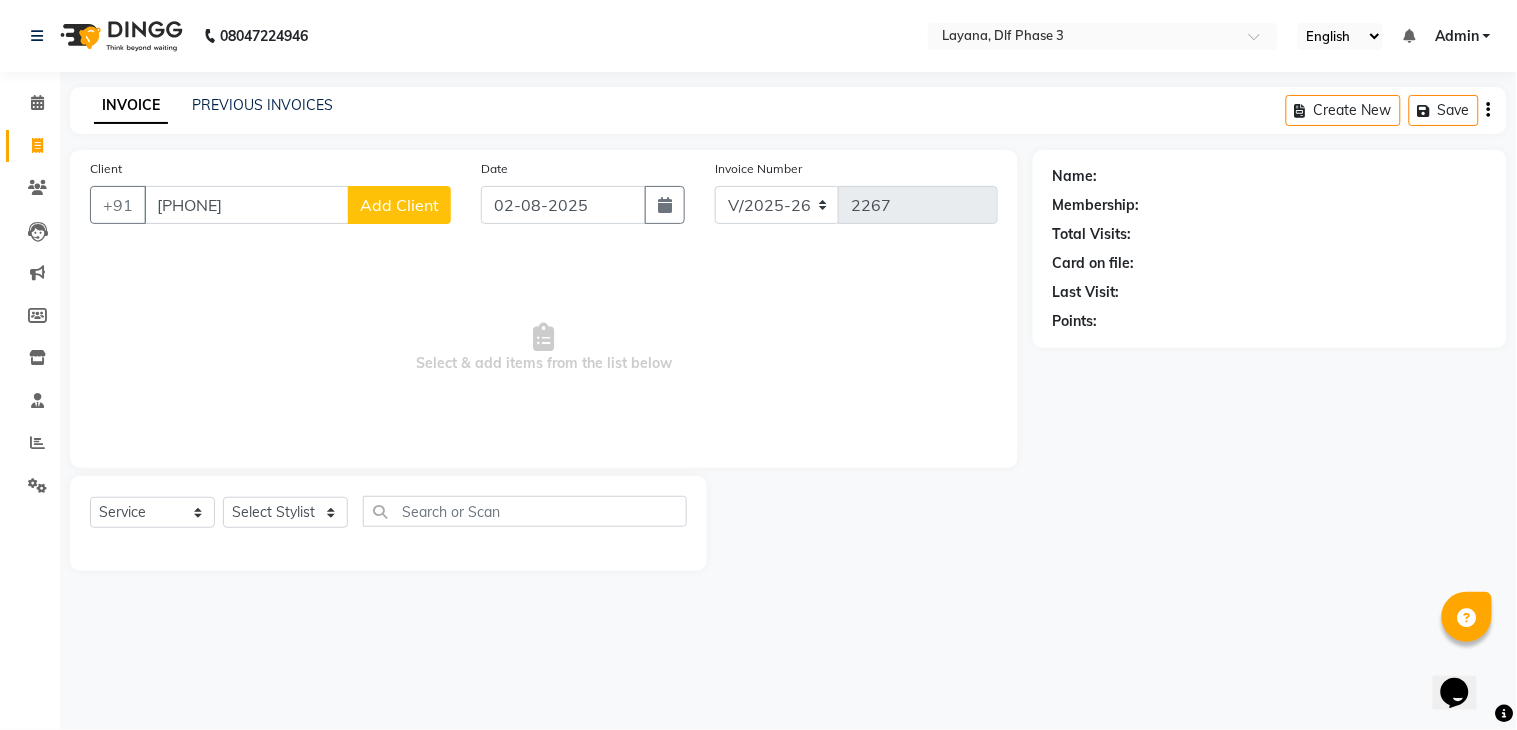 click on "Add Client" 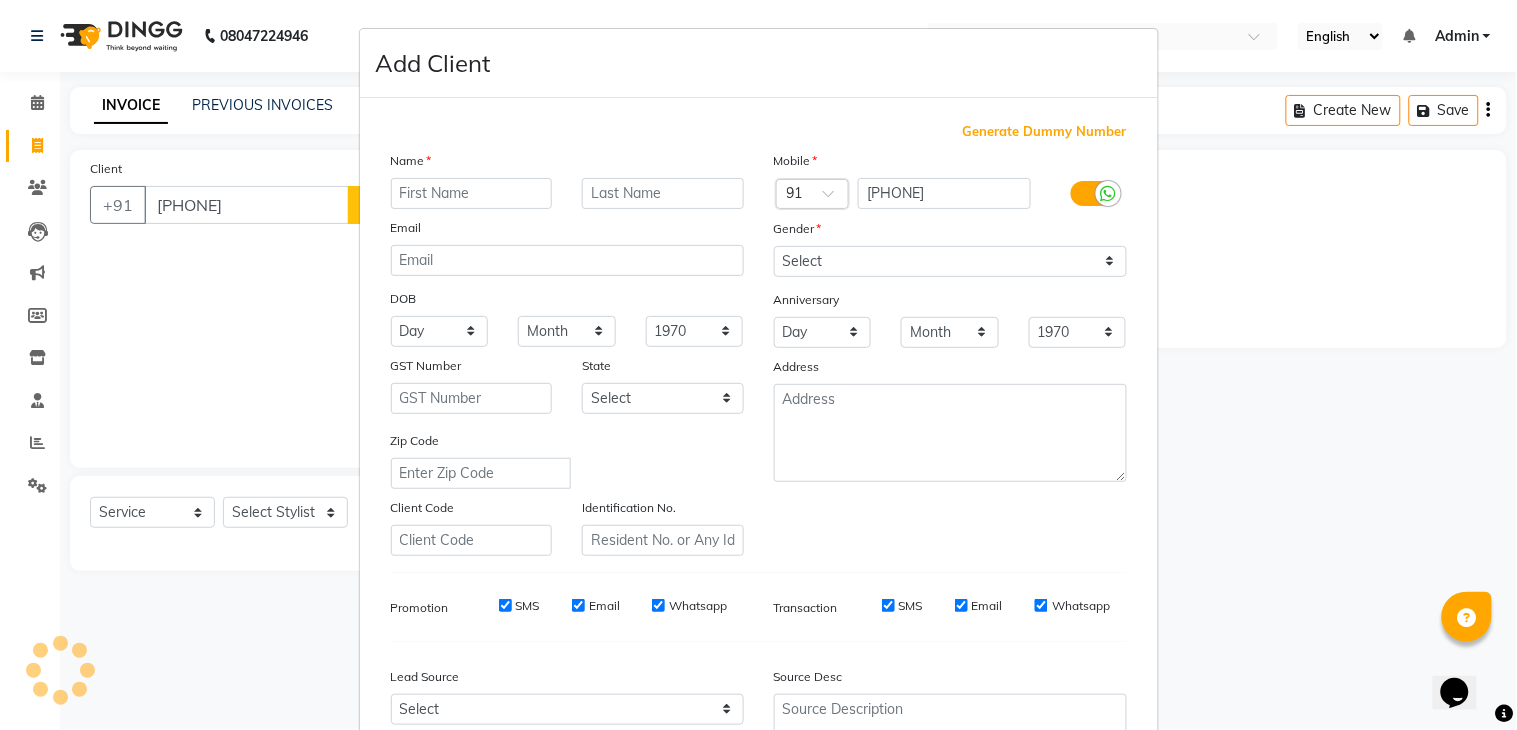 click at bounding box center [472, 193] 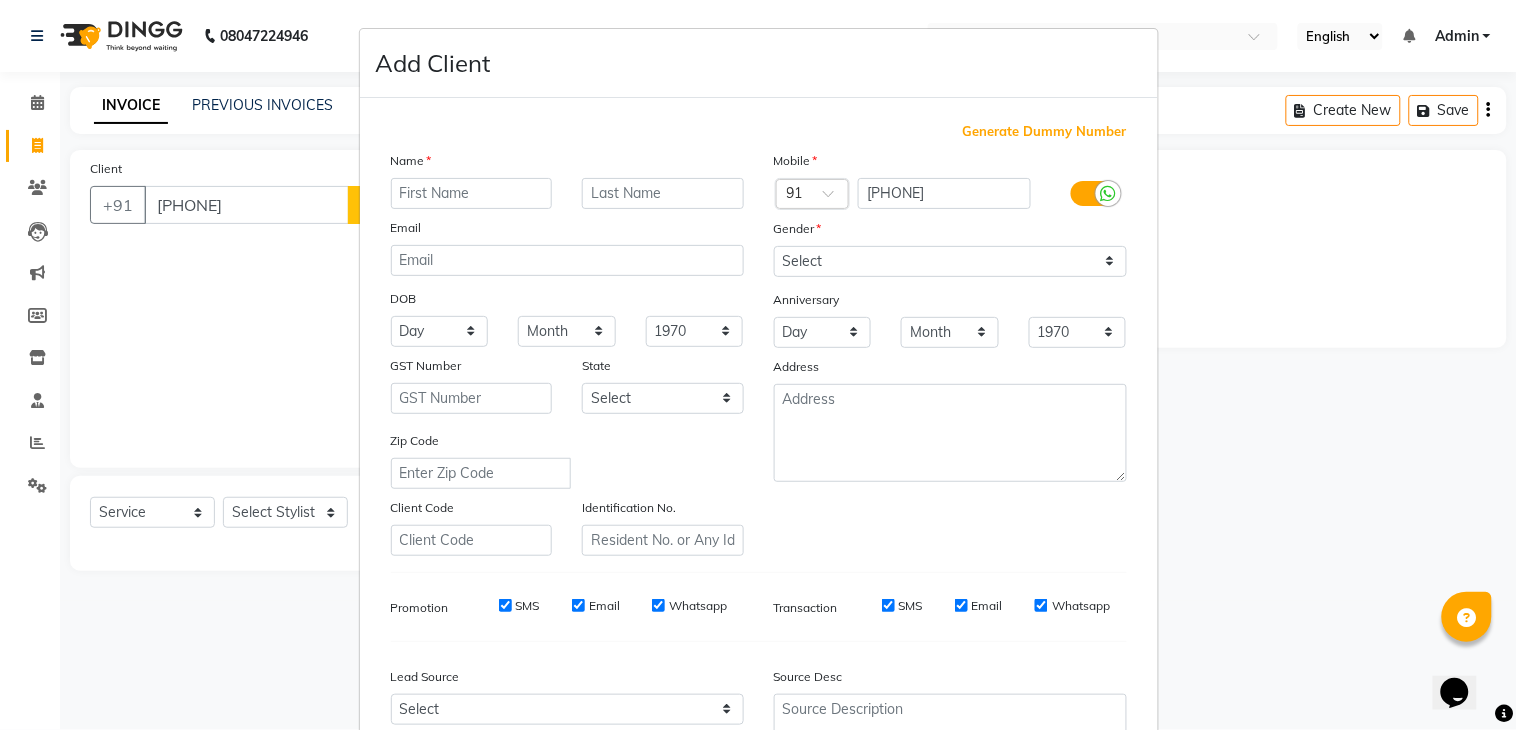 click at bounding box center (472, 193) 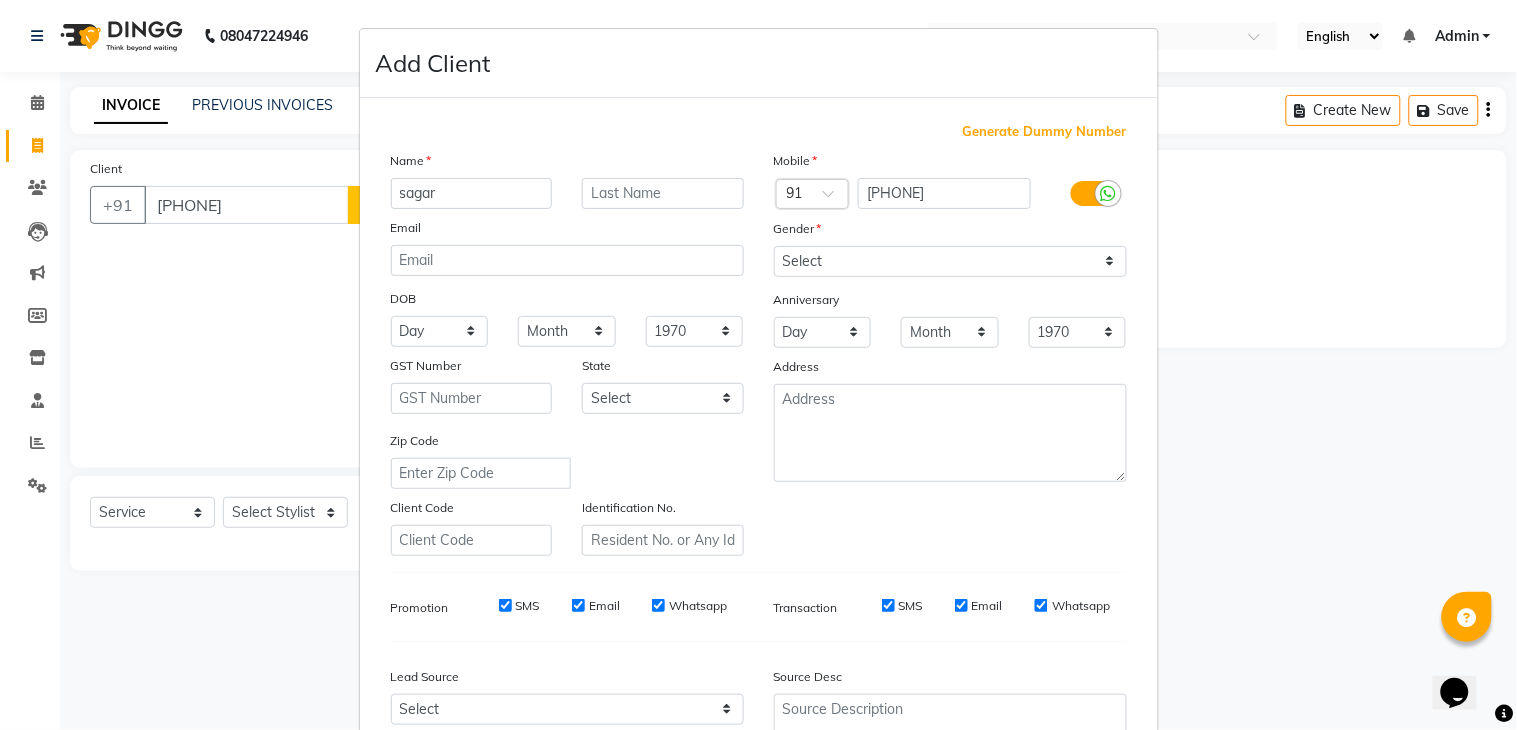 type on "sagar" 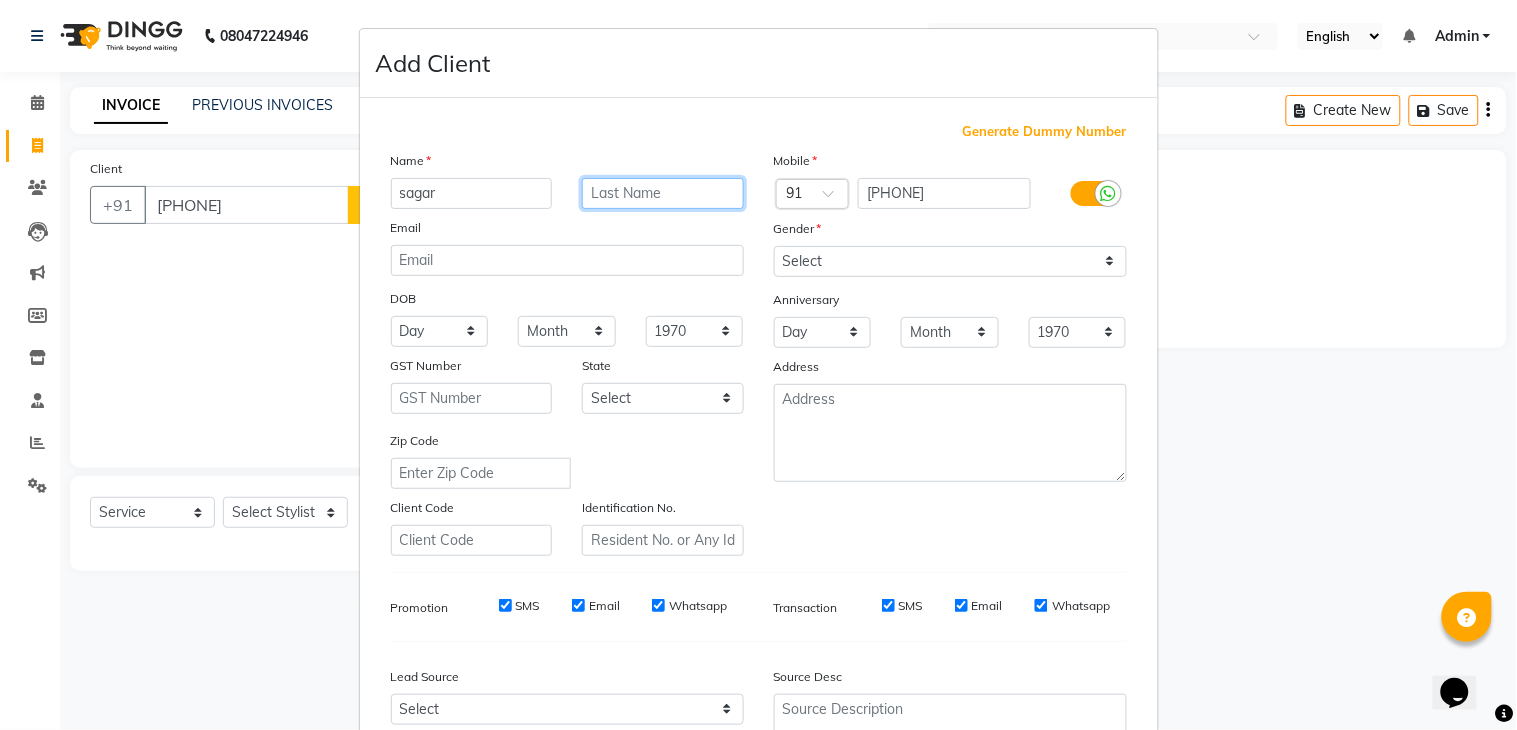 click at bounding box center [663, 193] 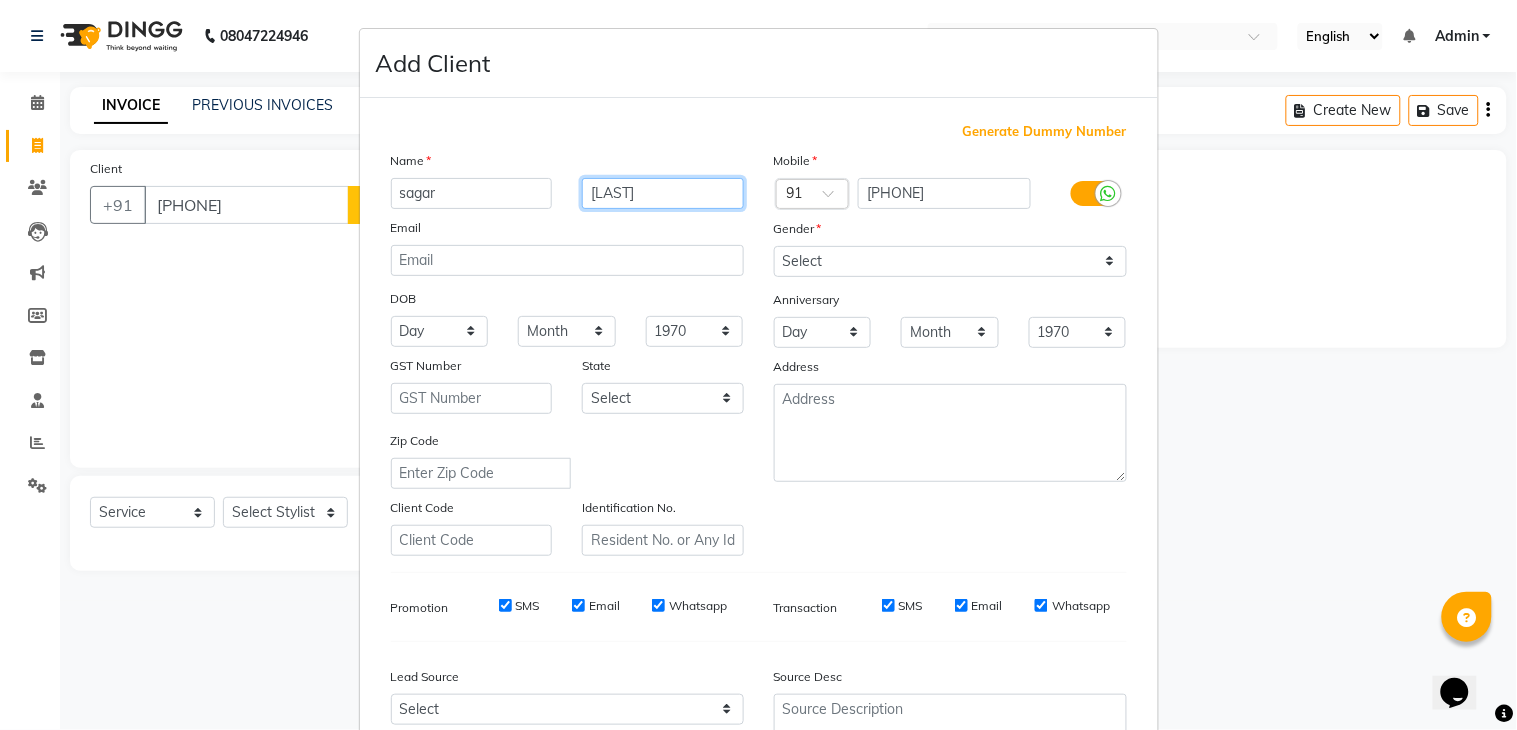 type on "[LAST]" 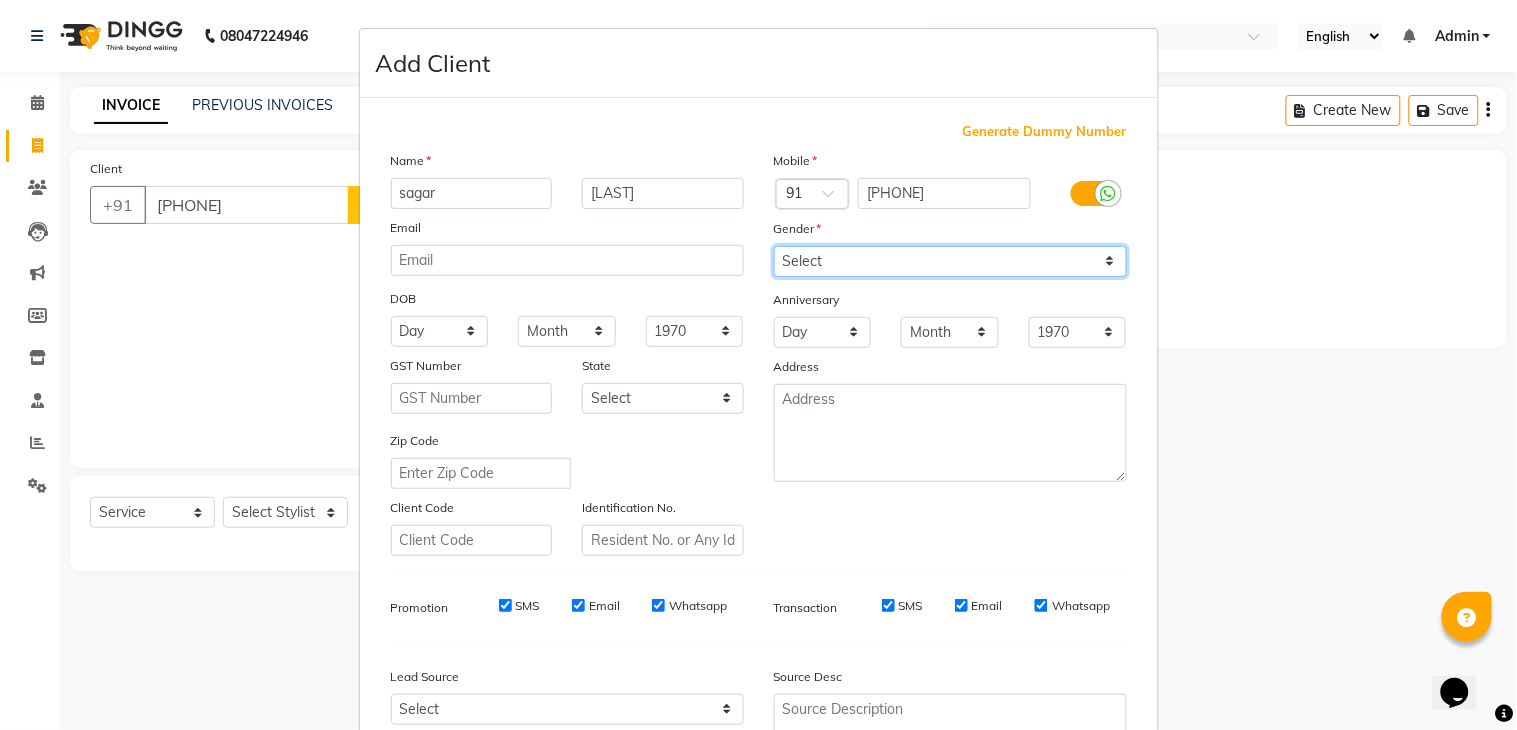 click on "Select Male Female Other Prefer Not To Say" at bounding box center [950, 261] 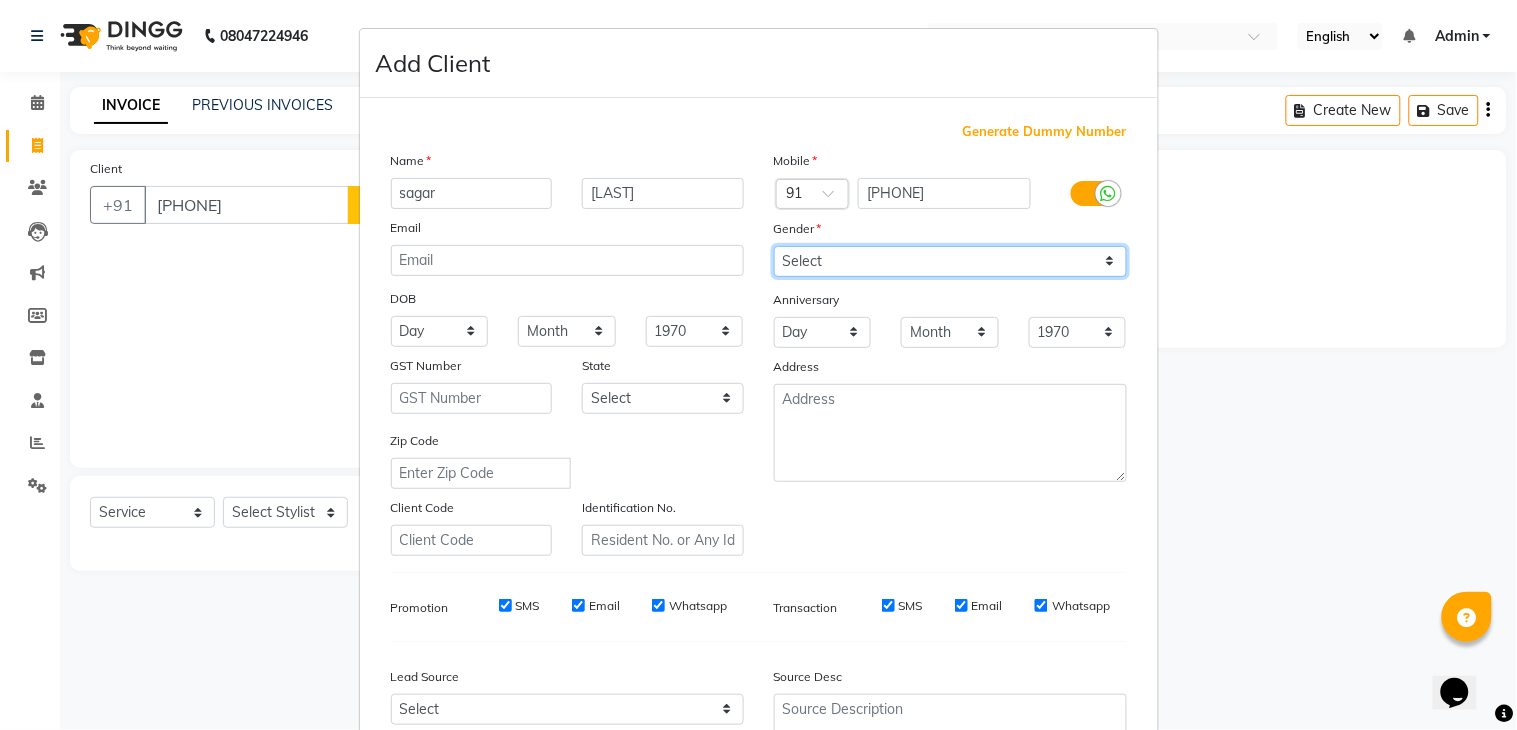 select on "male" 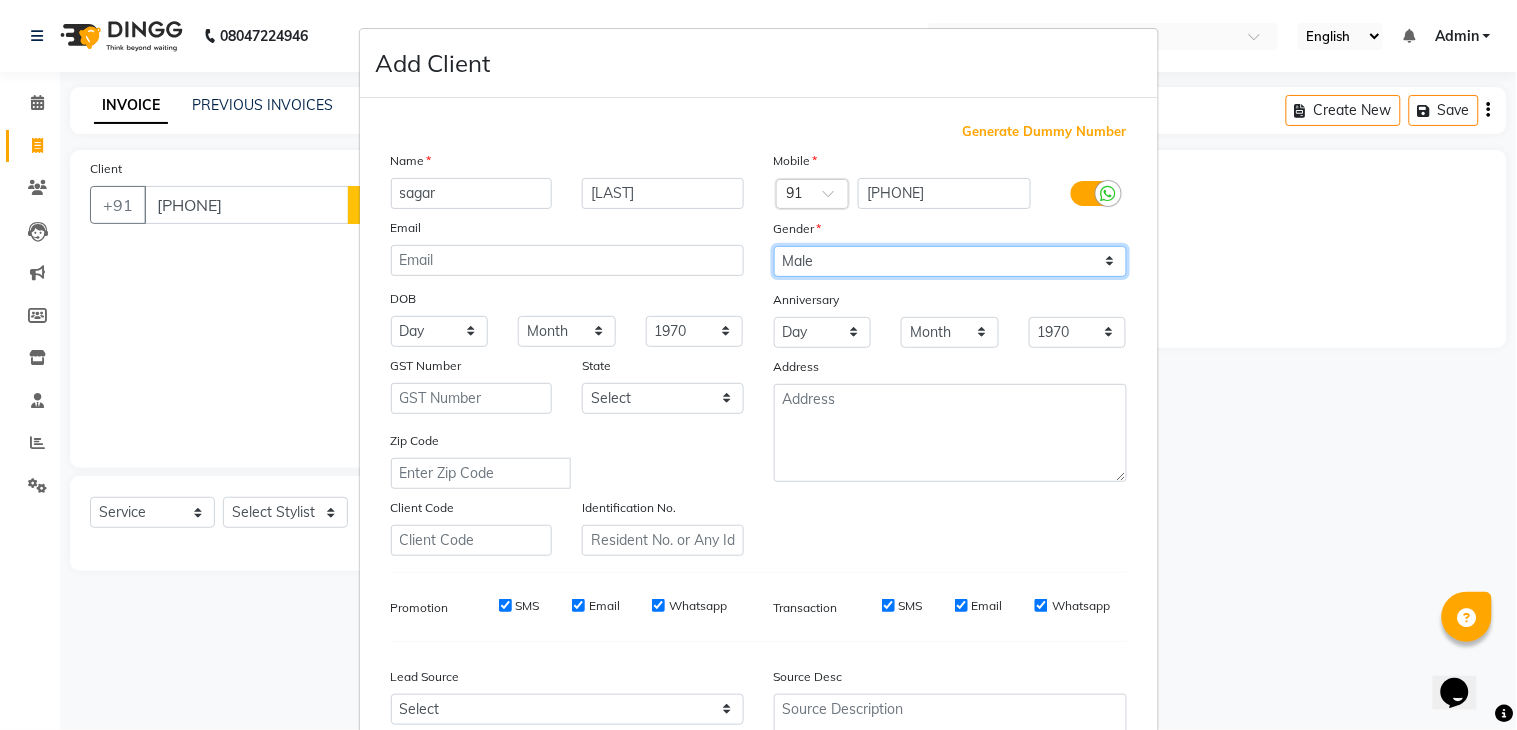 click on "Select Male Female Other Prefer Not To Say" at bounding box center (950, 261) 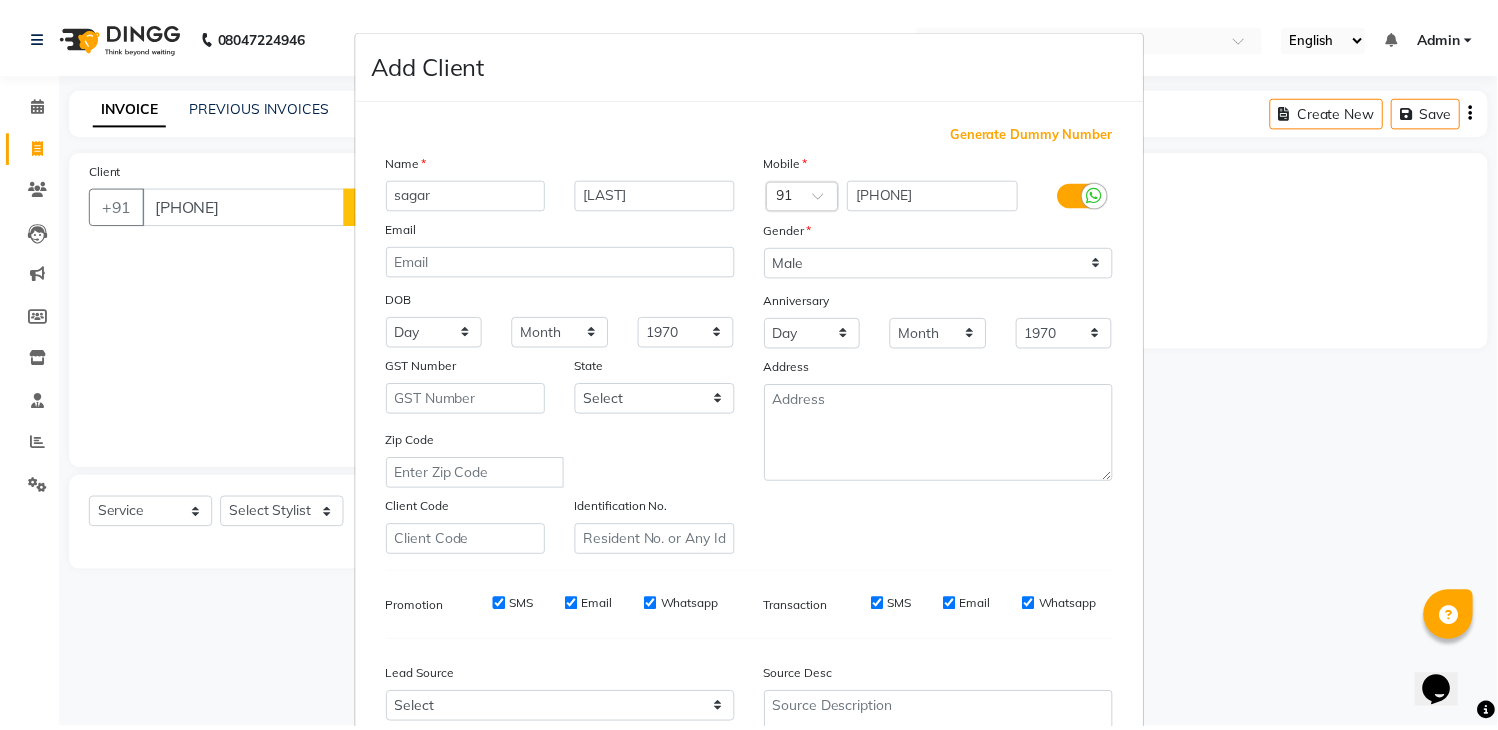 scroll, scrollTop: 194, scrollLeft: 0, axis: vertical 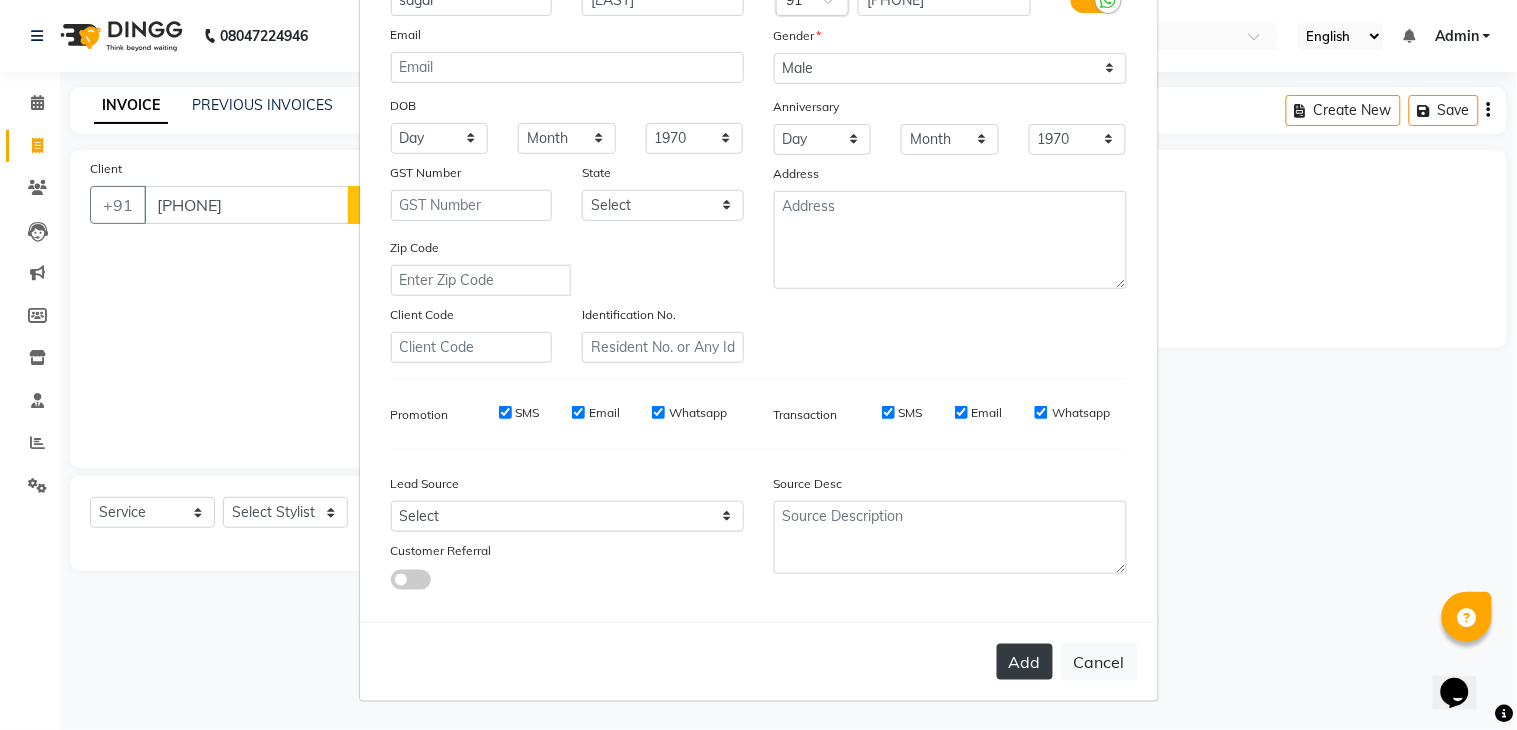 click on "Add" at bounding box center (1025, 662) 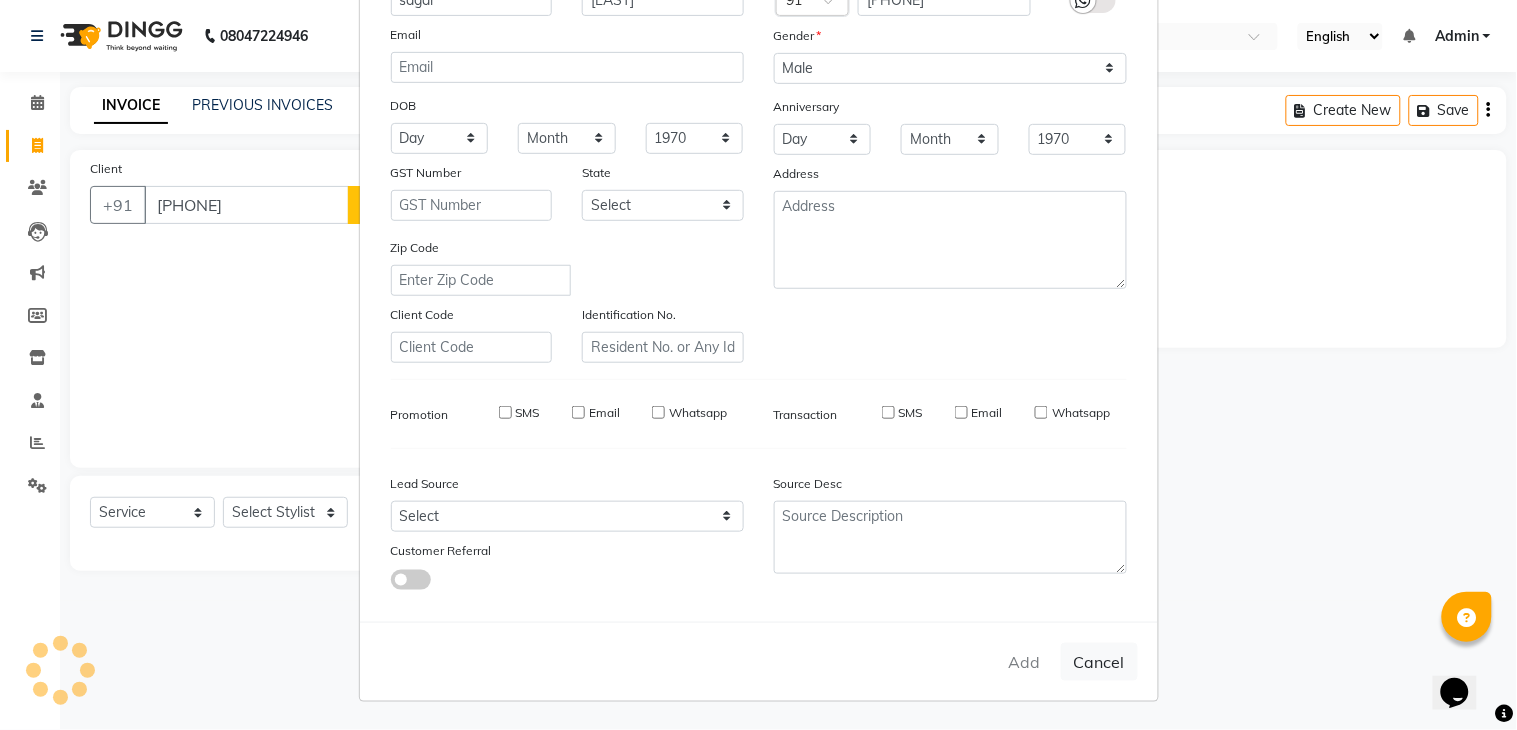 type 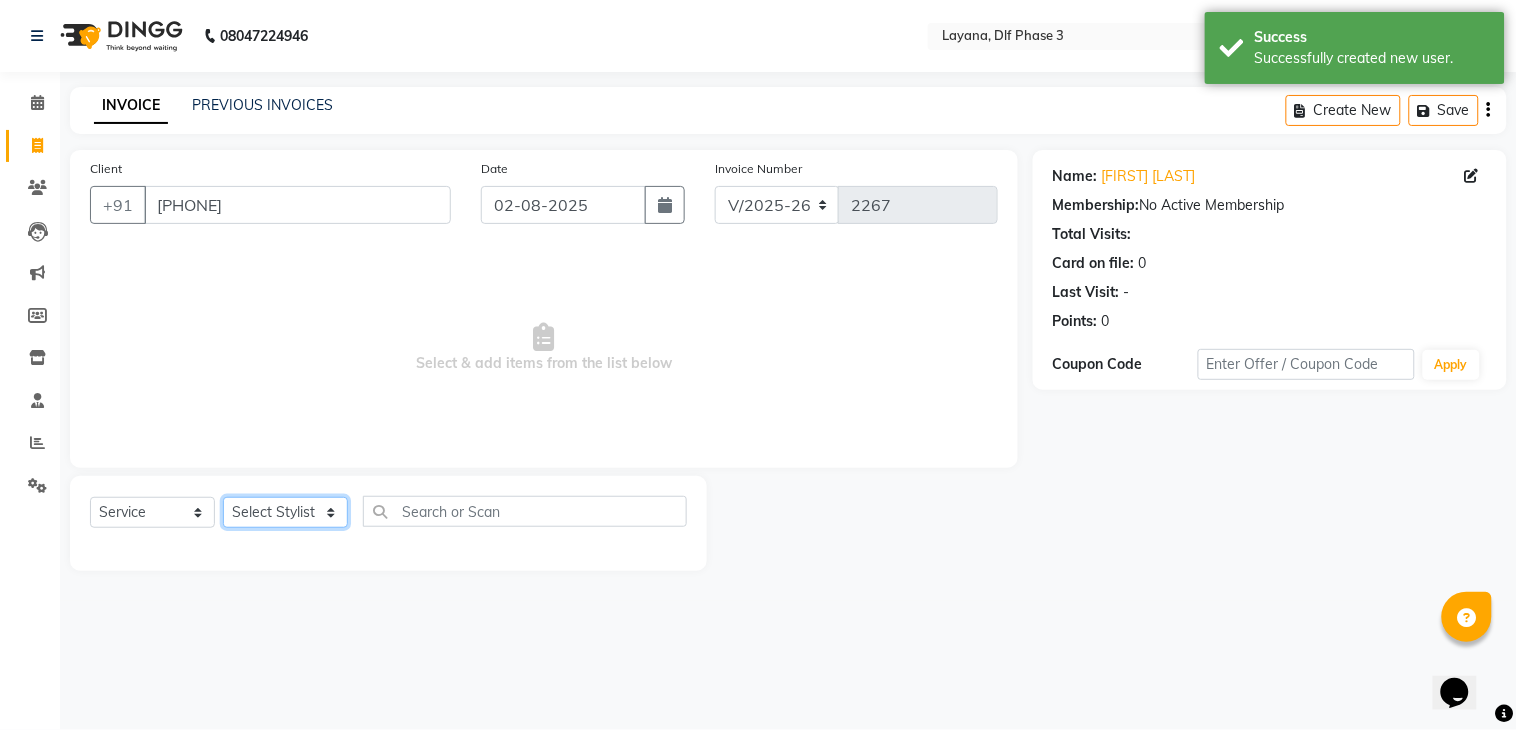 click on "Select Stylist [FIRST] [LAST] [FIRST] [FIRST] [FIRST] [FIRST] [FIRST] [FIRST]" 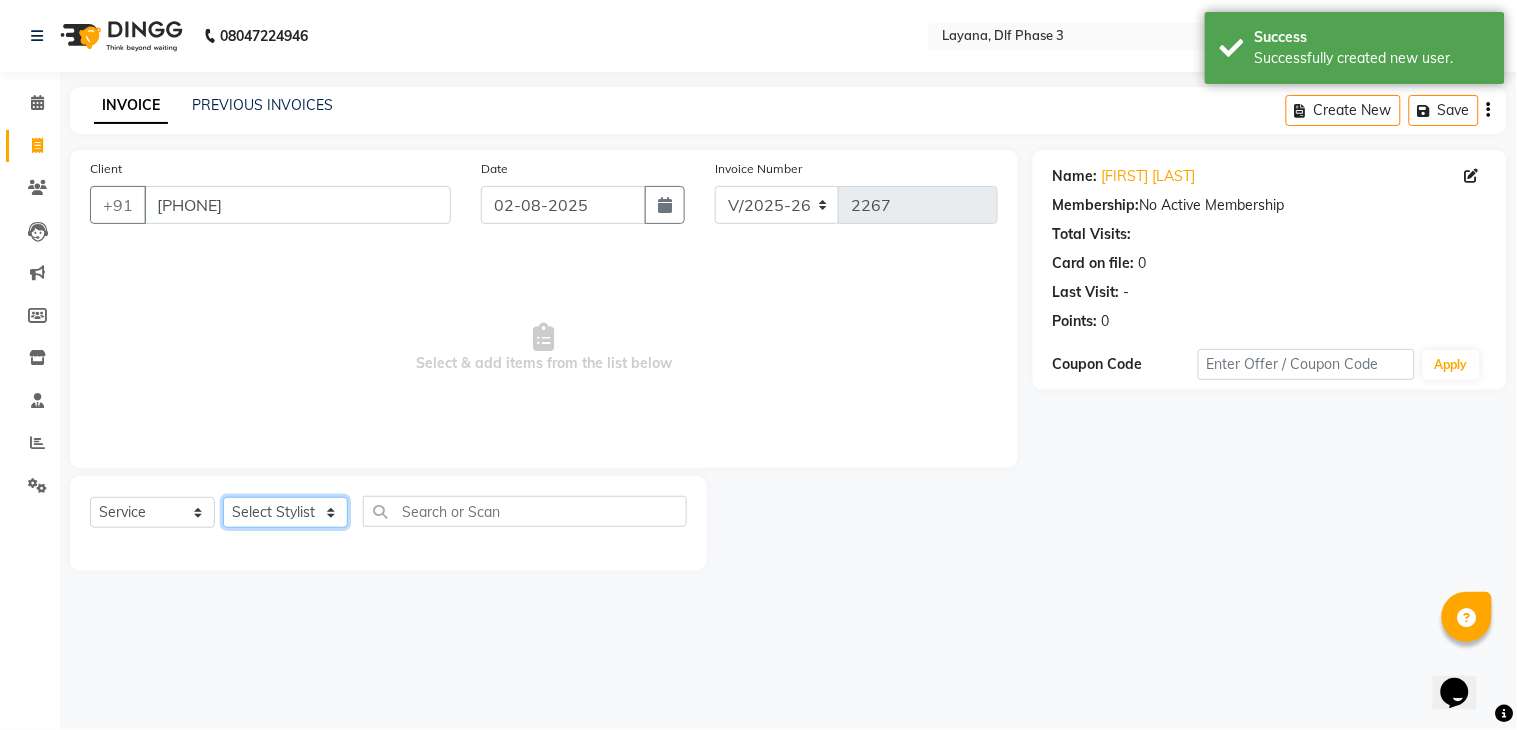 select on "86266" 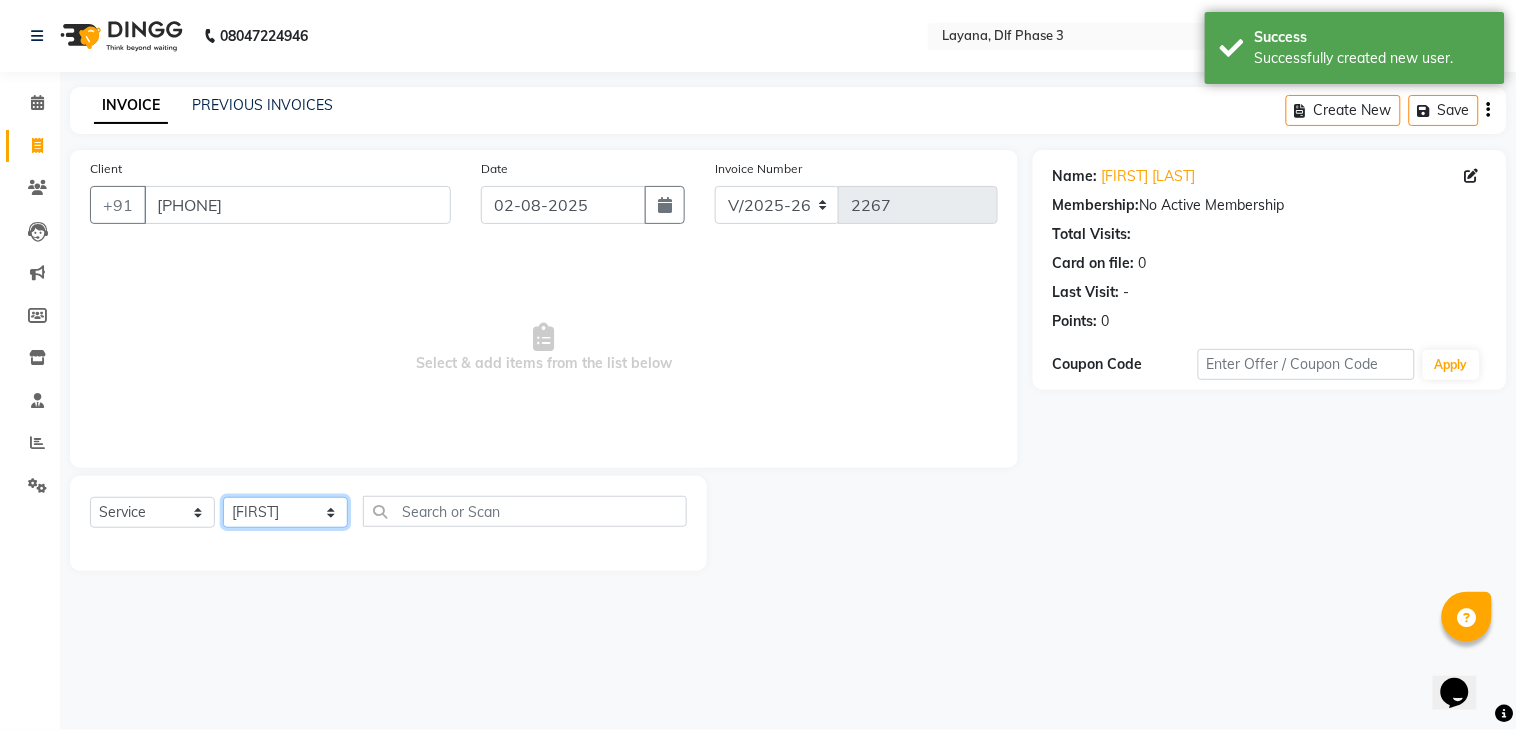 click on "Select Stylist [FIRST] [LAST] [FIRST] [FIRST] [FIRST] [FIRST] [FIRST] [FIRST]" 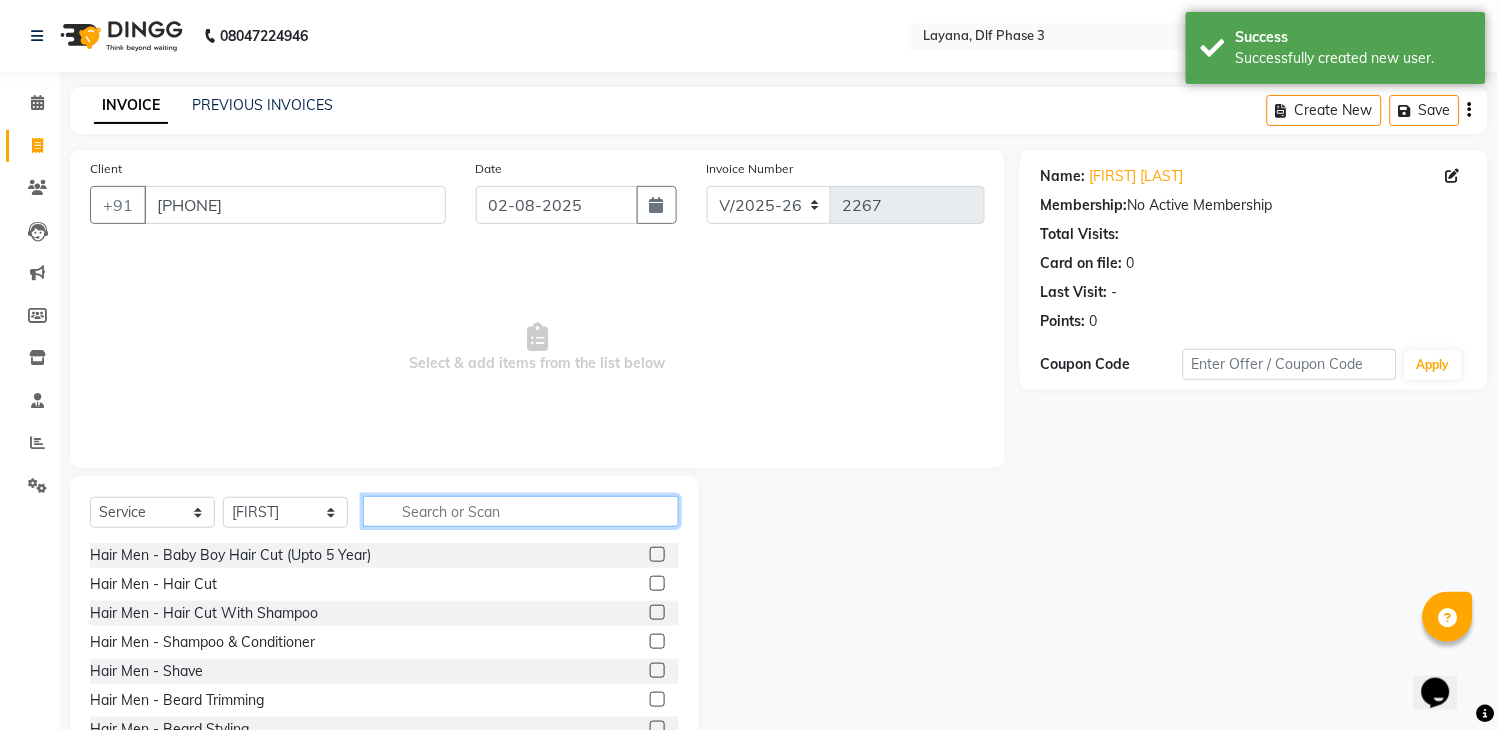 click 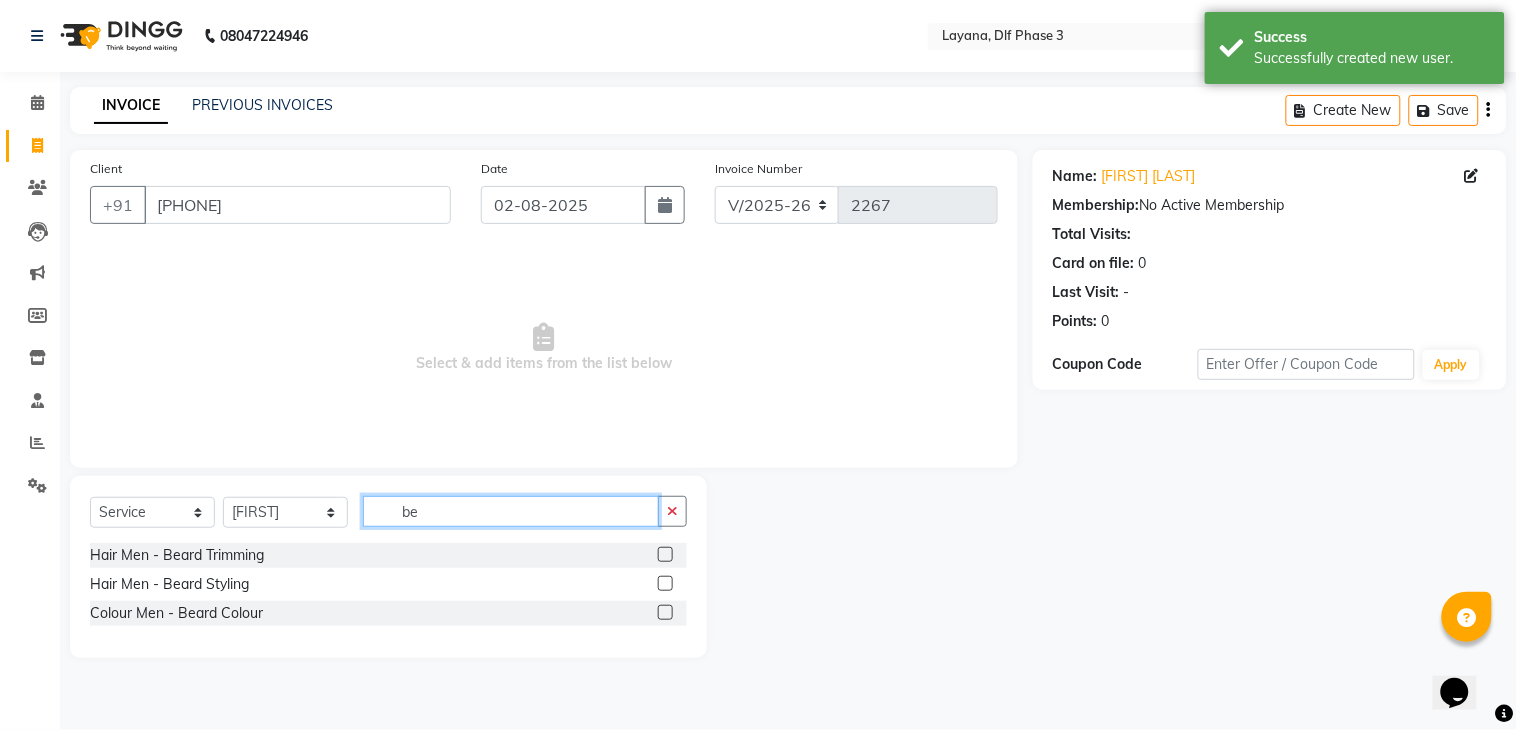 type on "be" 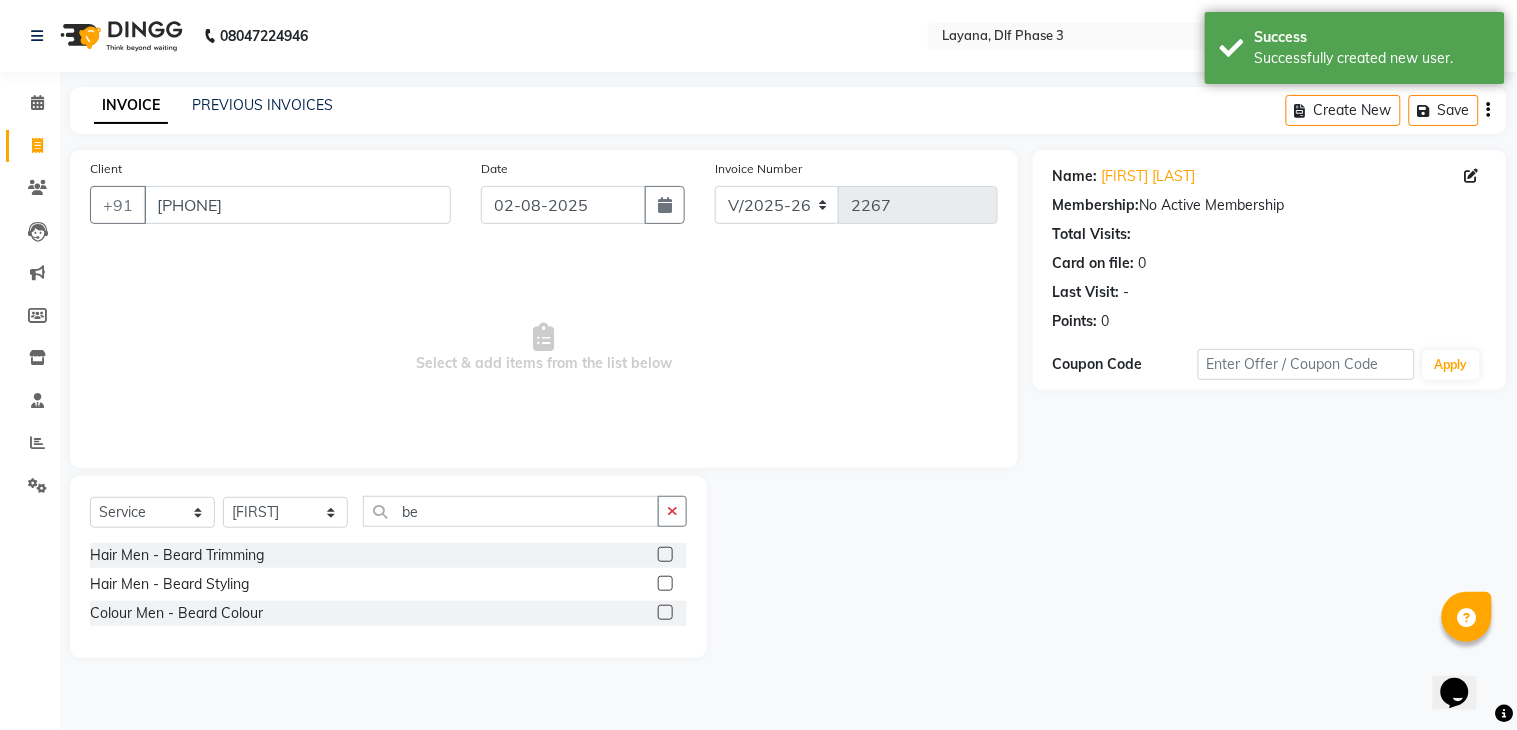 click 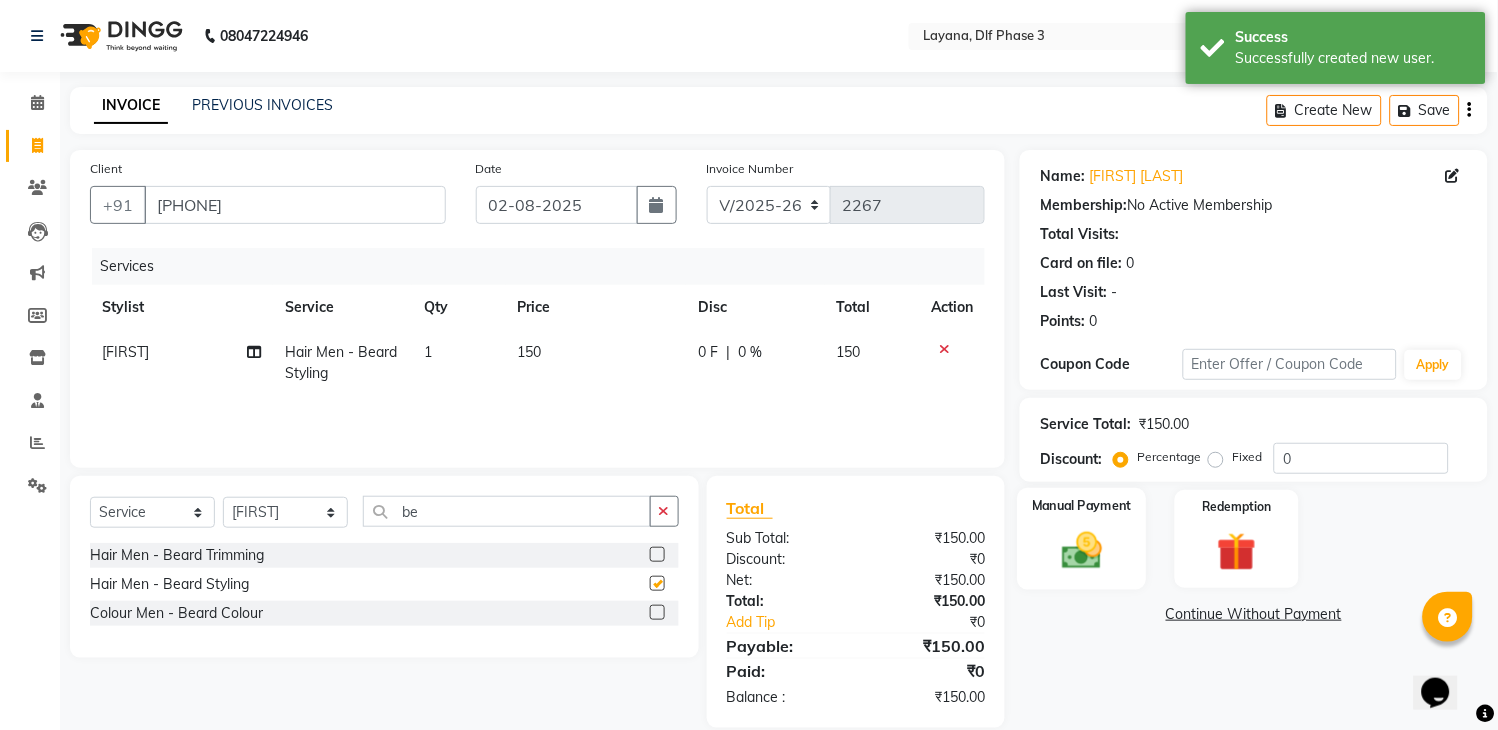 checkbox on "false" 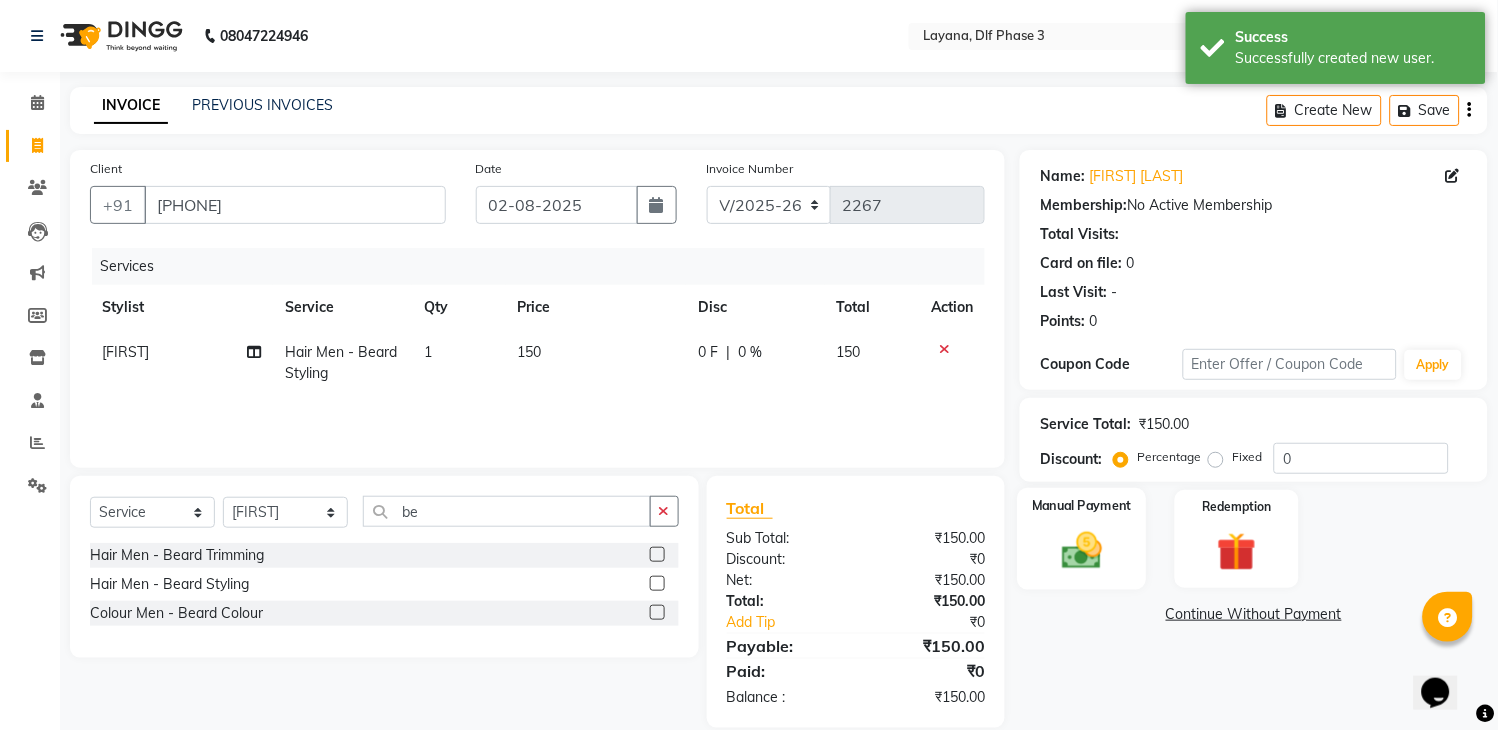 click on "Manual Payment" 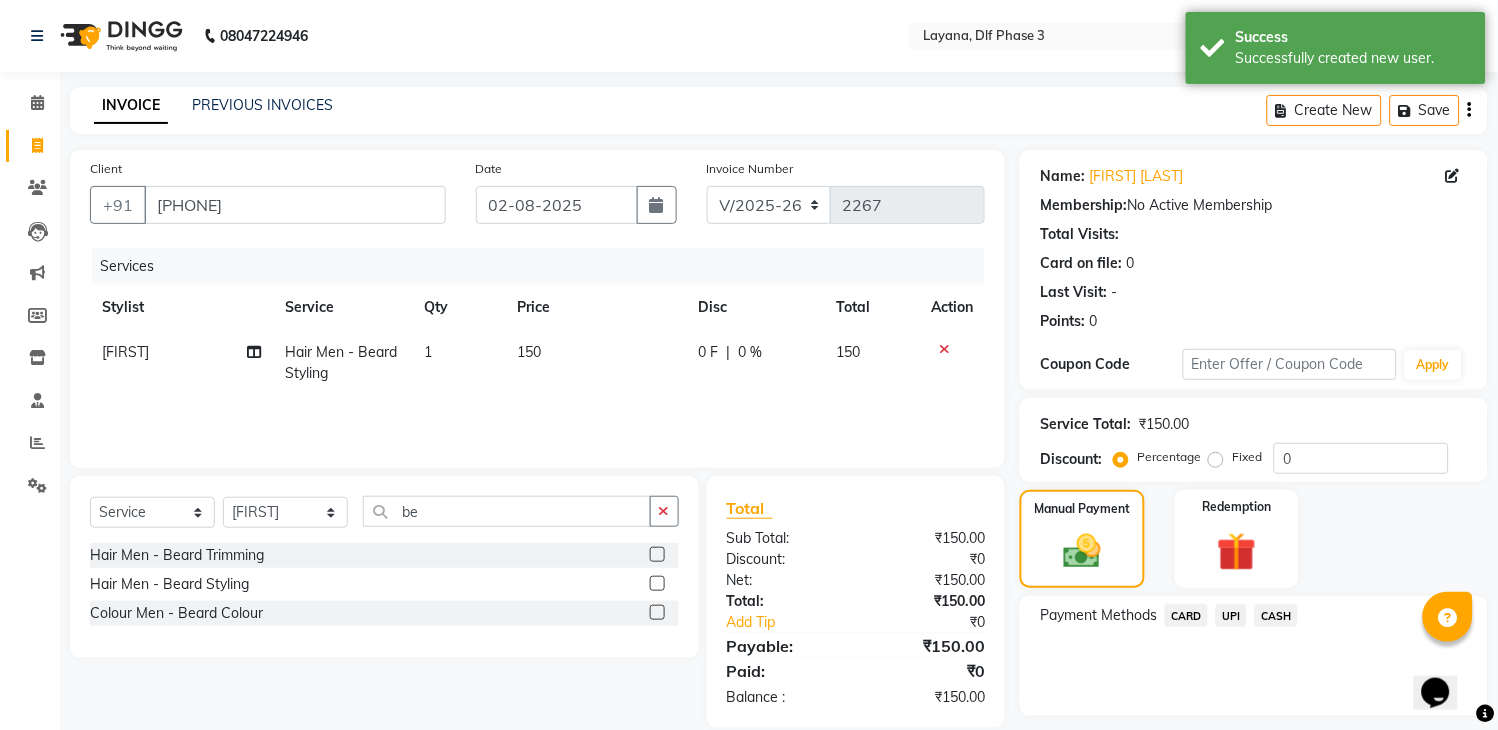 click on "UPI" 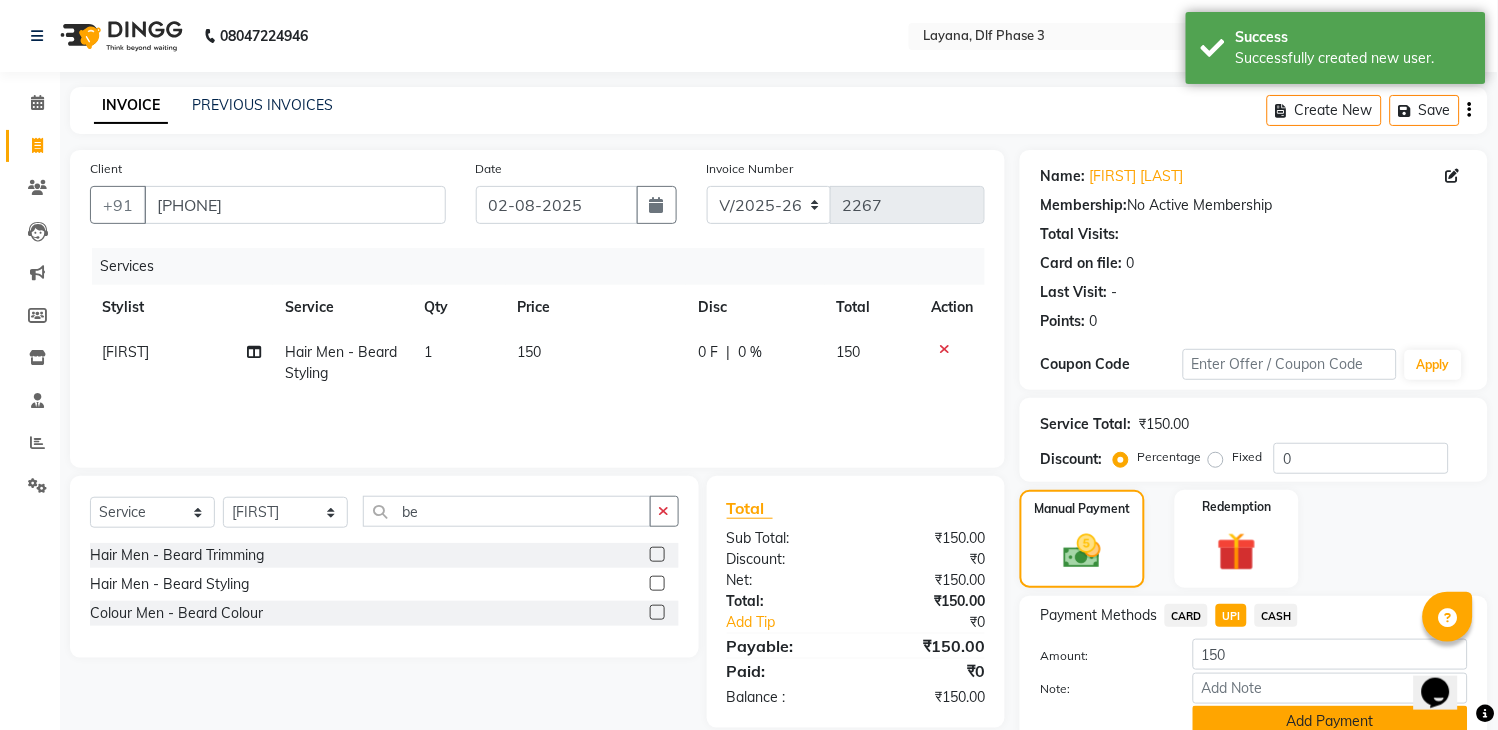 click on "Add Payment" 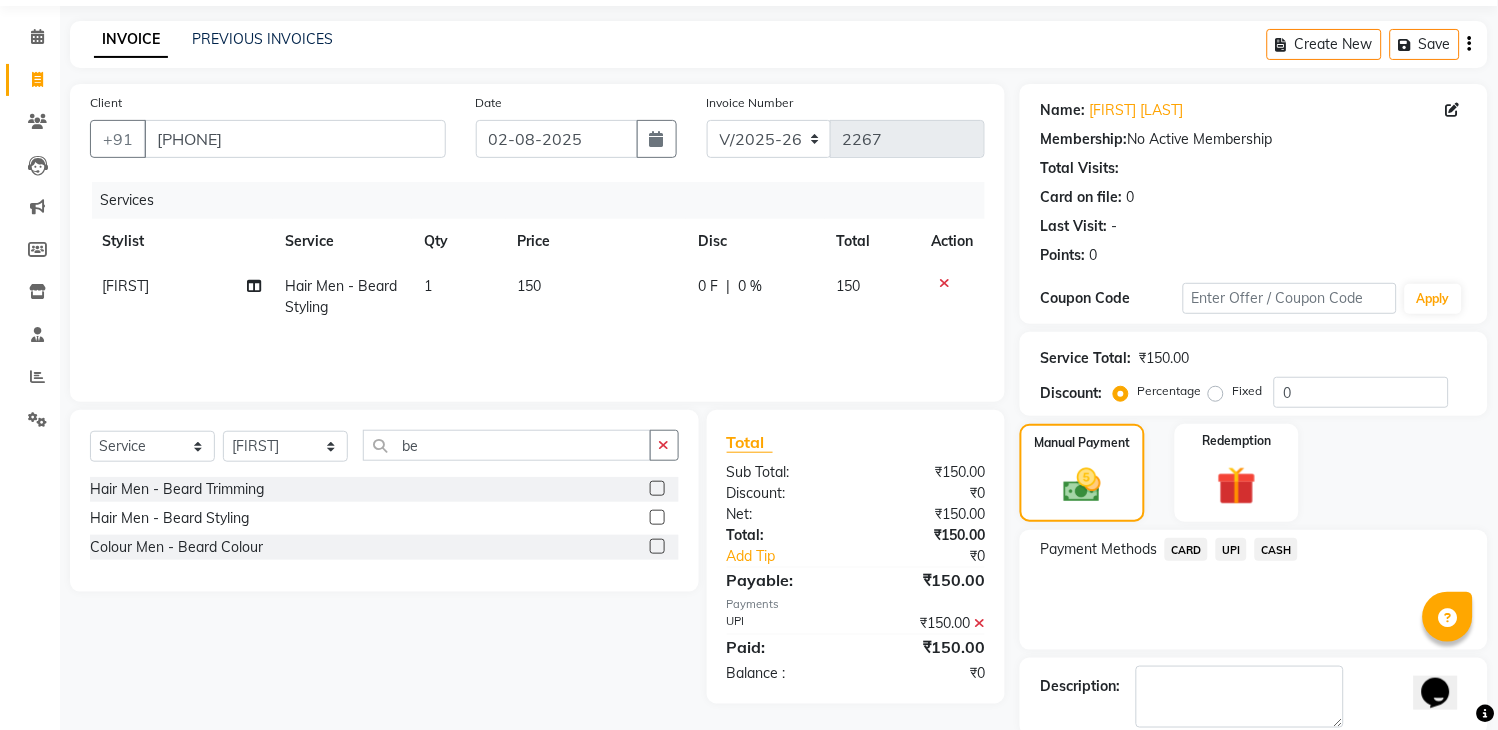 scroll, scrollTop: 170, scrollLeft: 0, axis: vertical 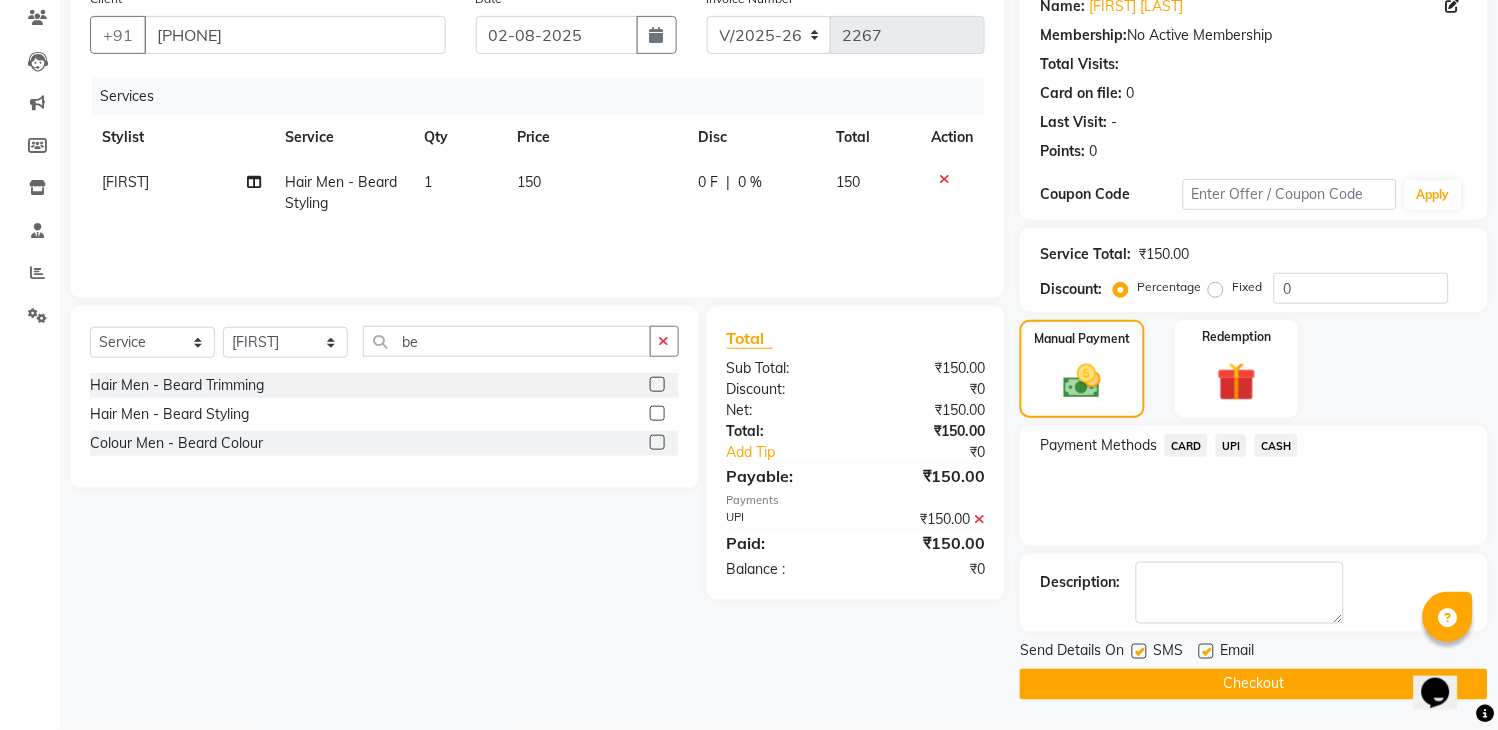 drag, startPoint x: 1138, startPoint y: 652, endPoint x: 1156, endPoint y: 663, distance: 21.095022 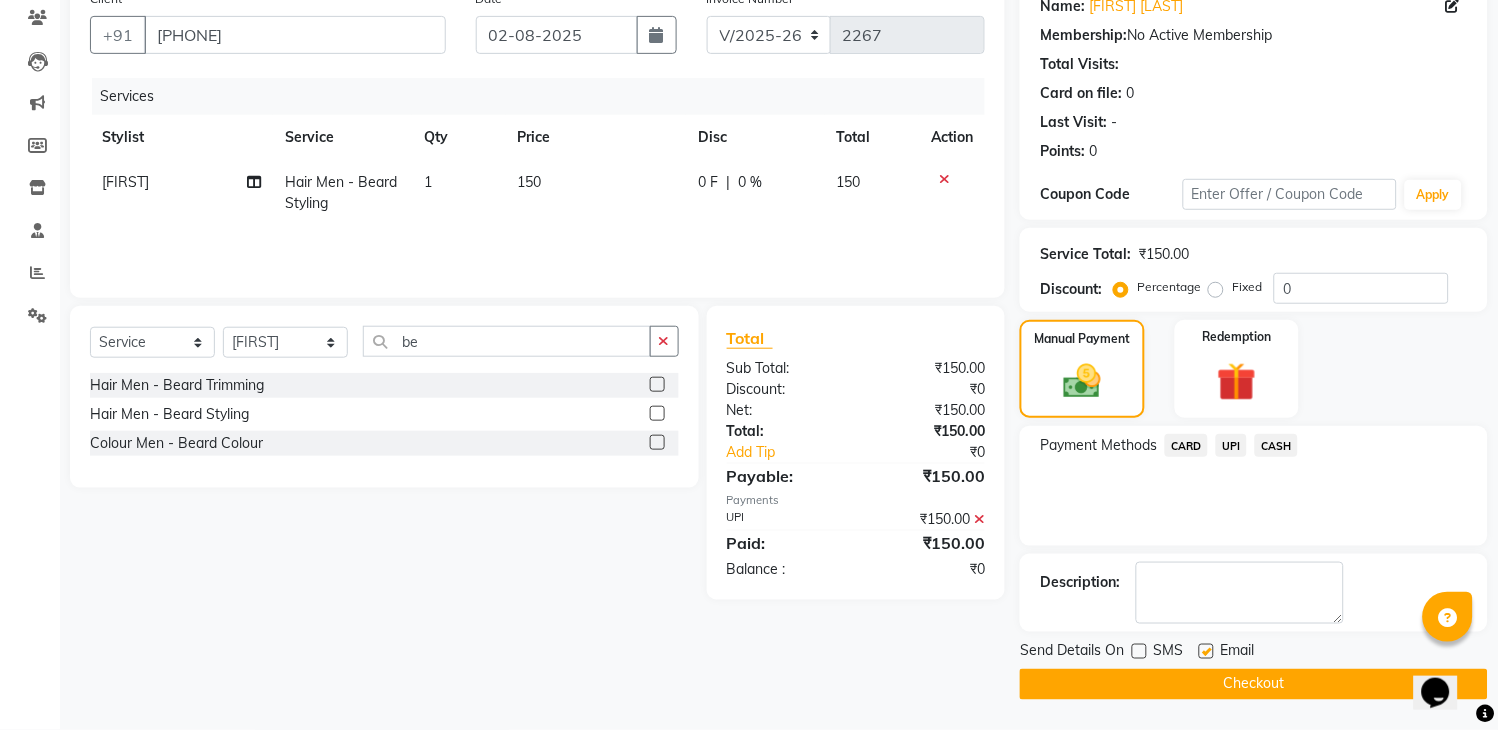 click on "Checkout" 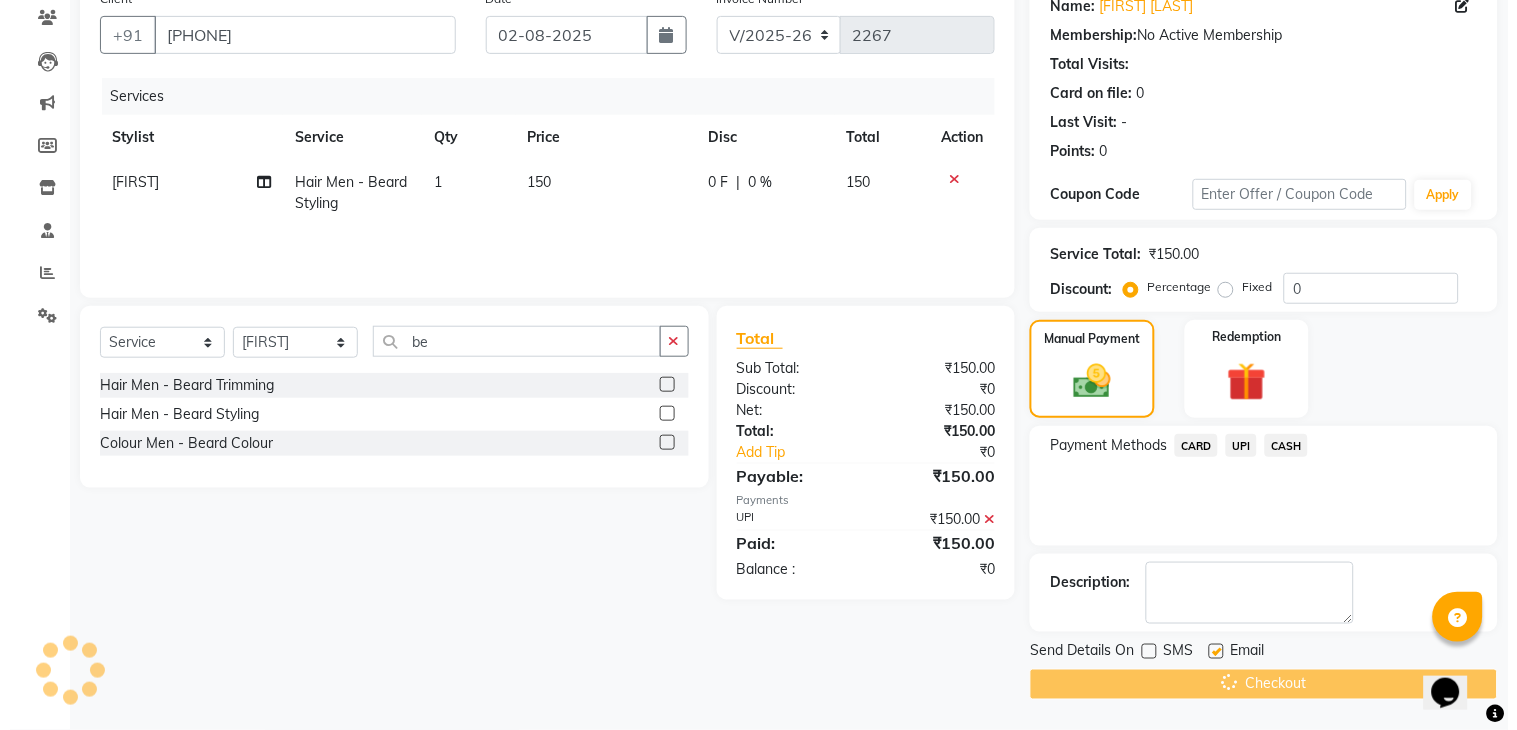 scroll, scrollTop: 0, scrollLeft: 0, axis: both 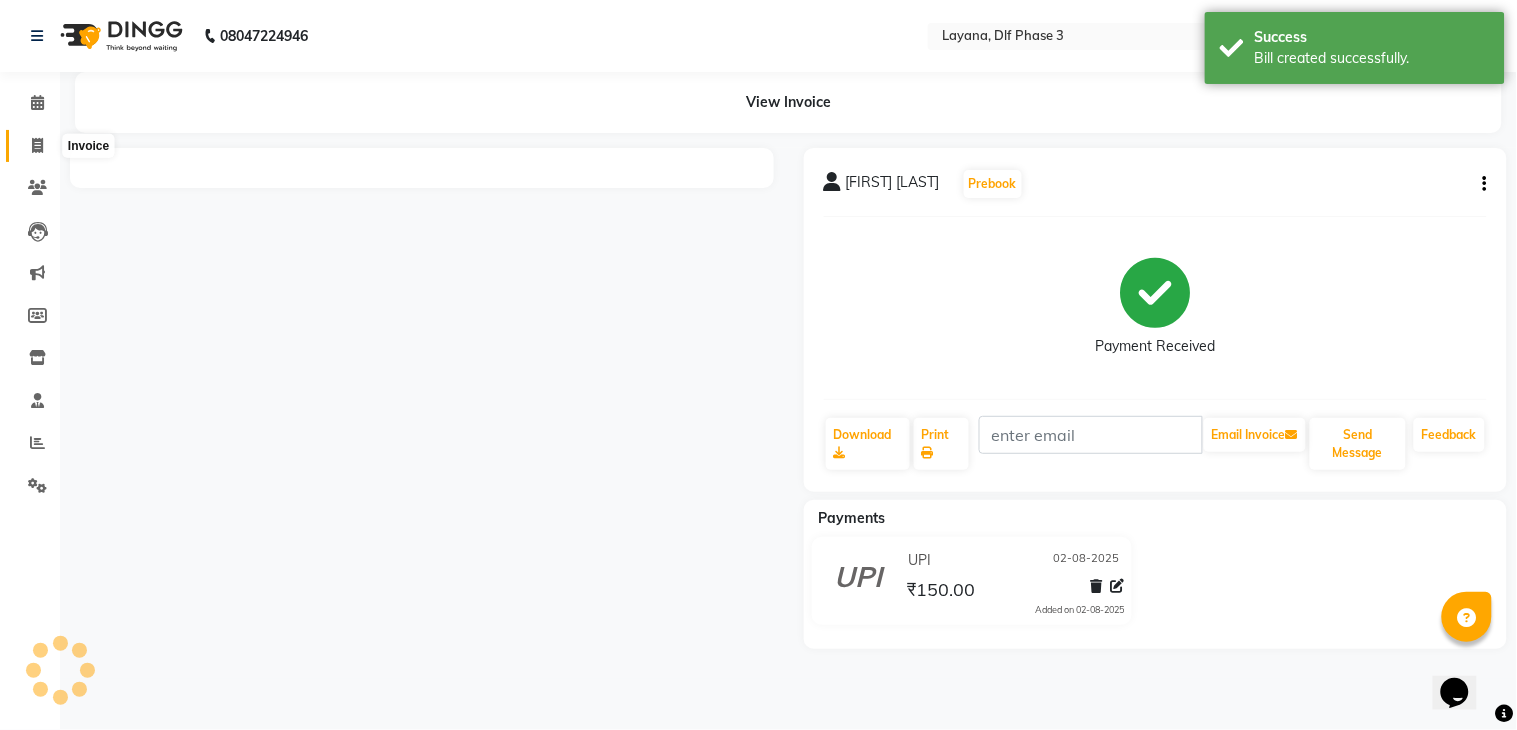 click 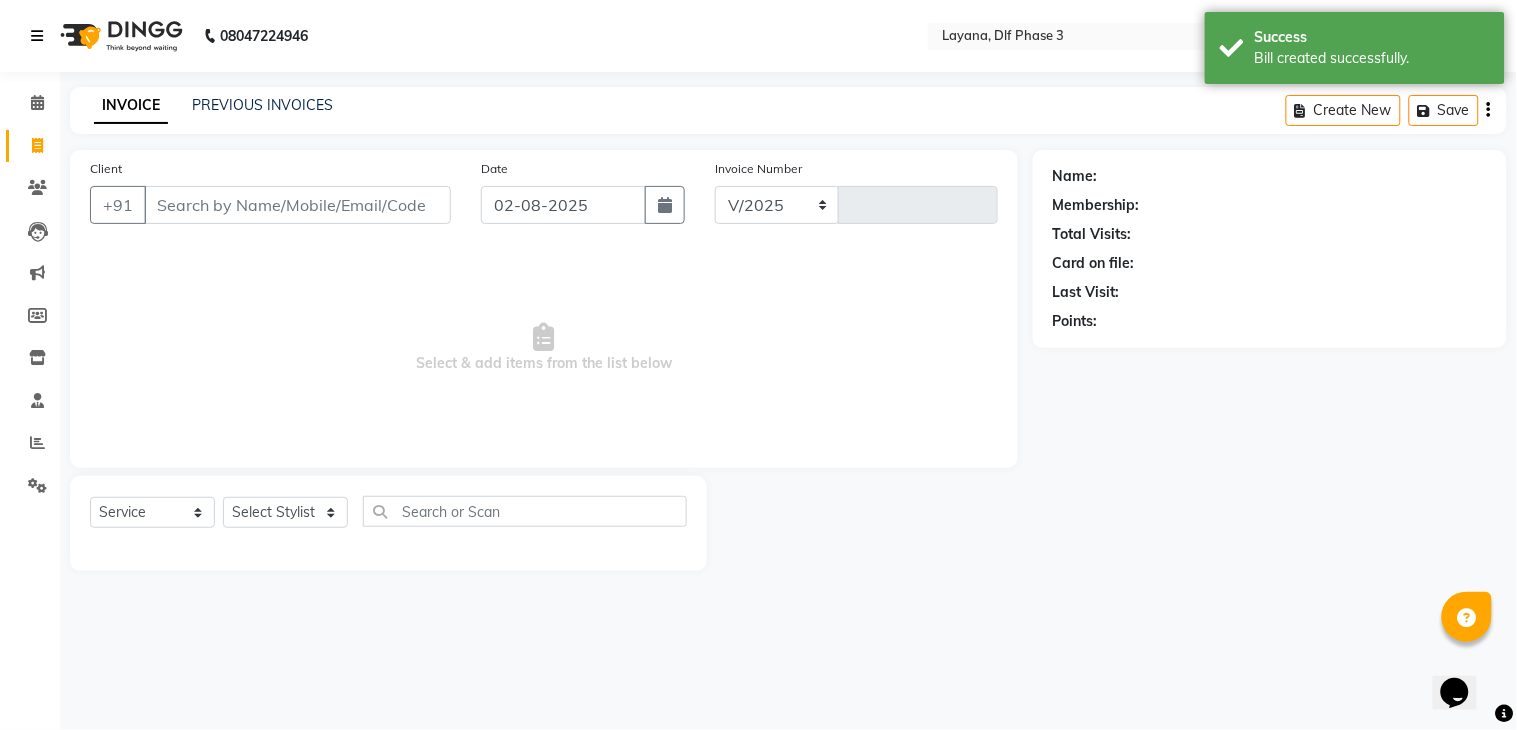 select on "6973" 